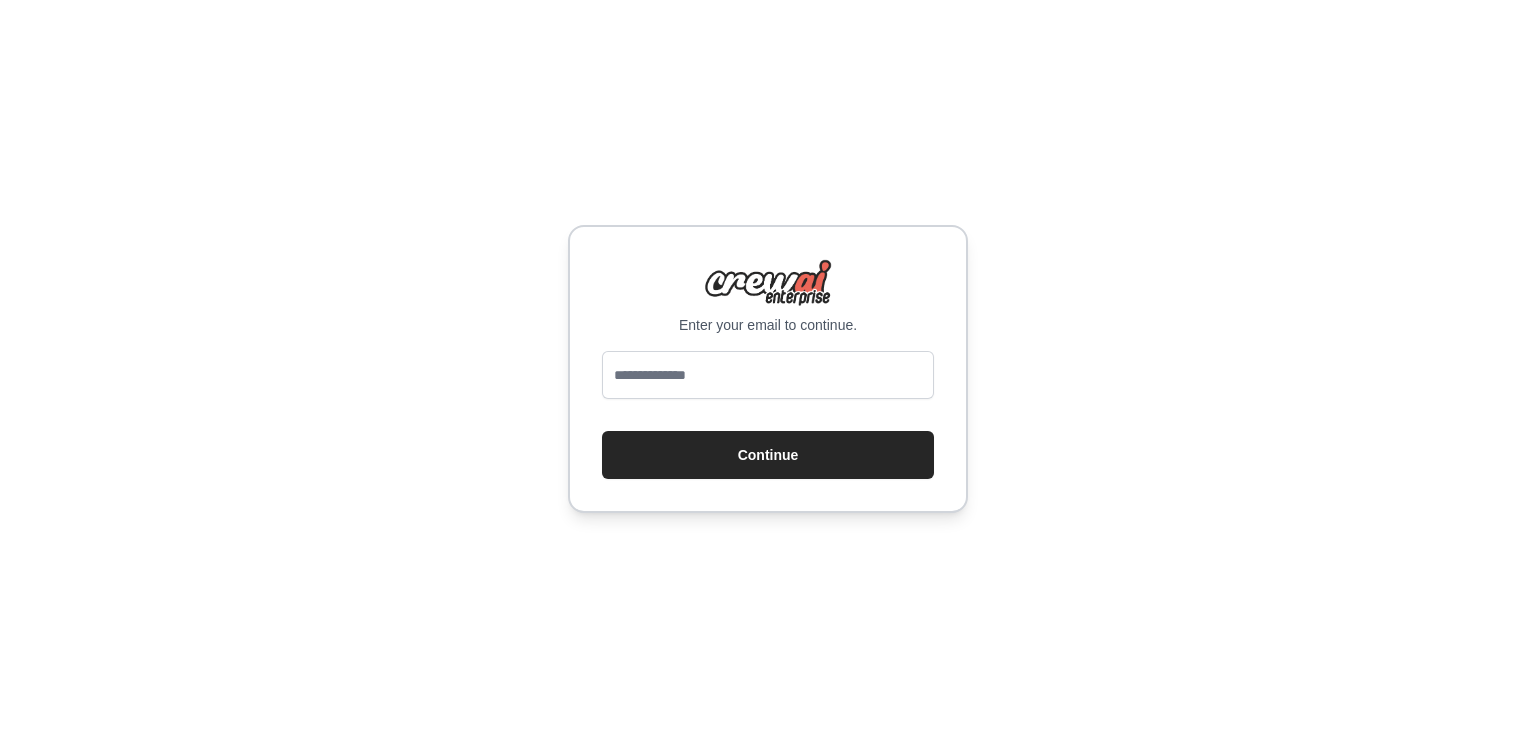 scroll, scrollTop: 0, scrollLeft: 0, axis: both 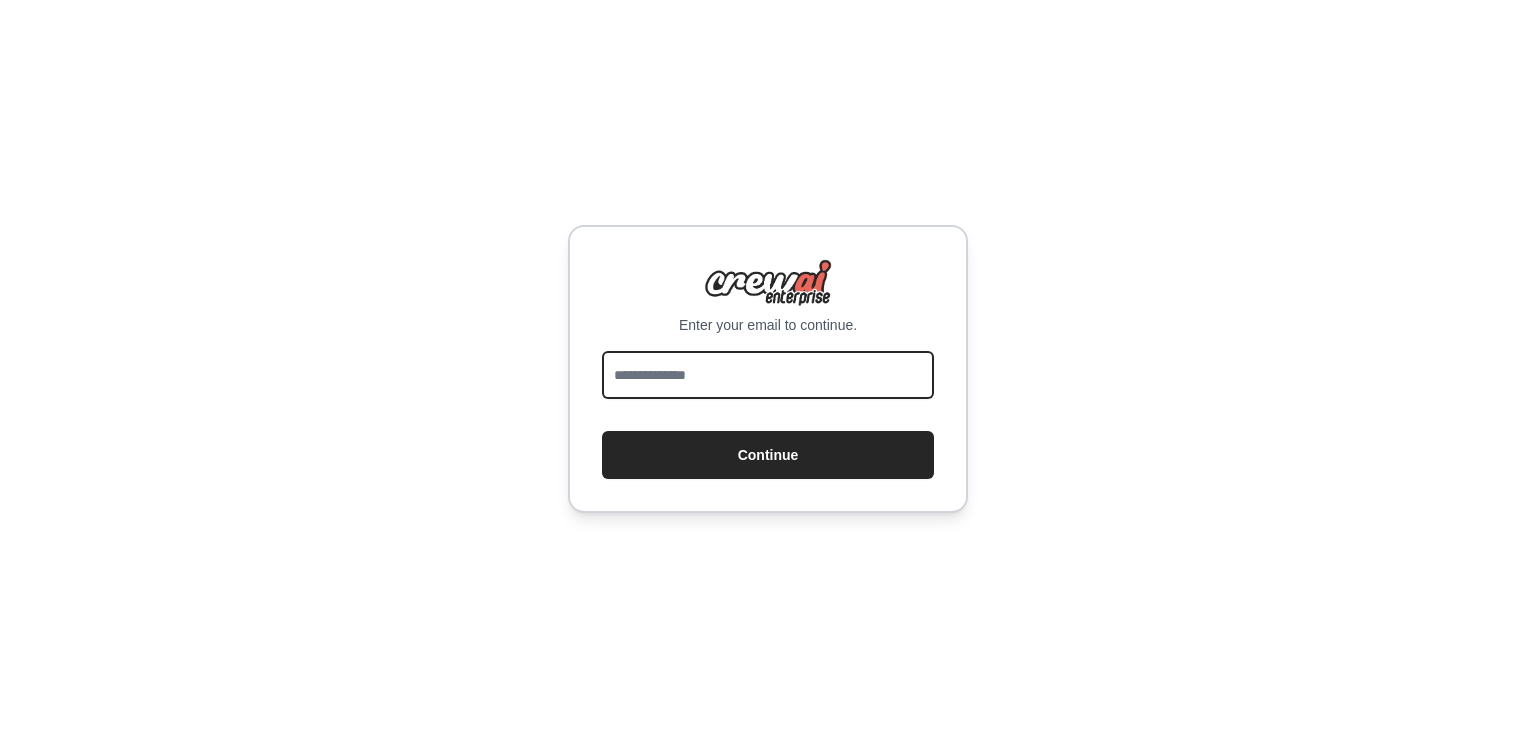 click at bounding box center (768, 375) 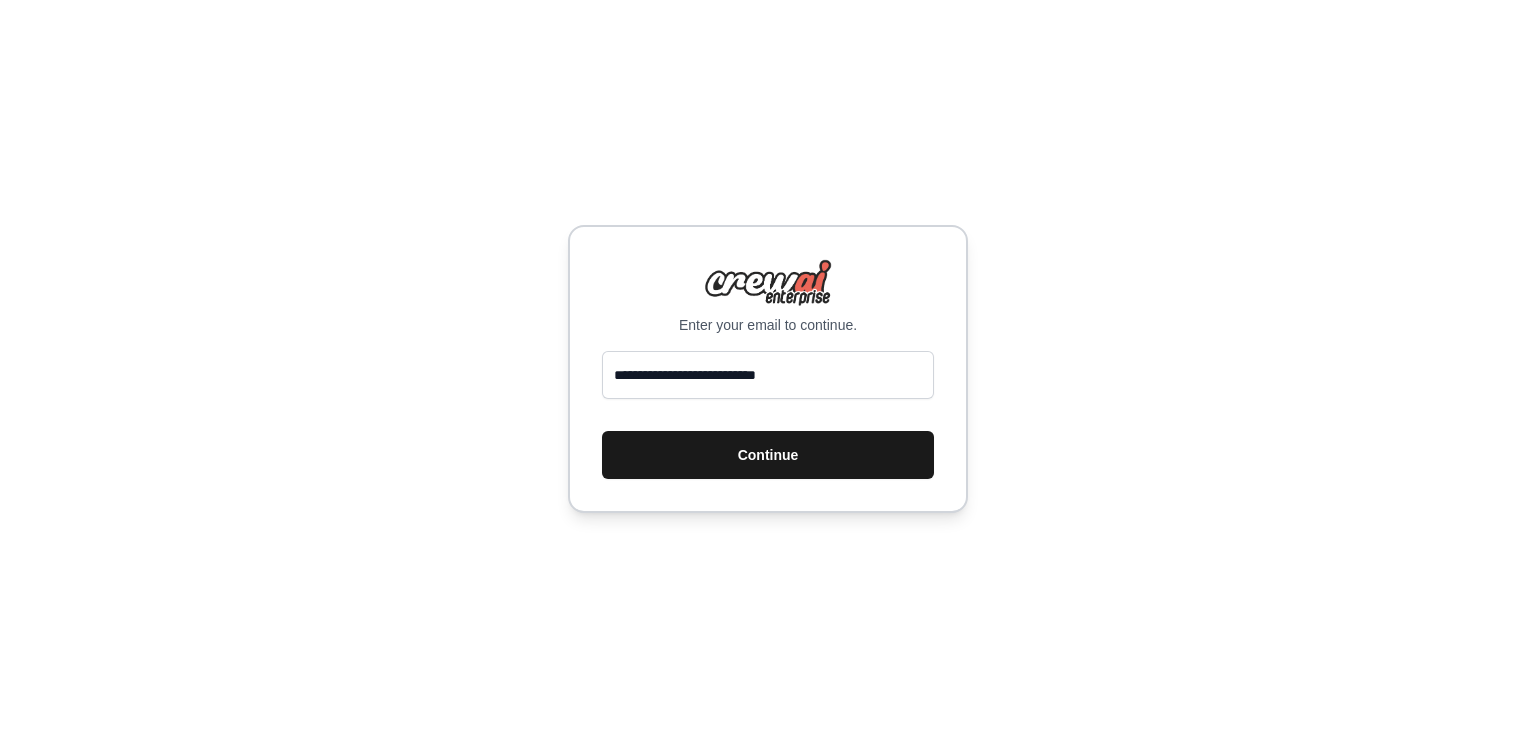 click on "Continue" at bounding box center [768, 455] 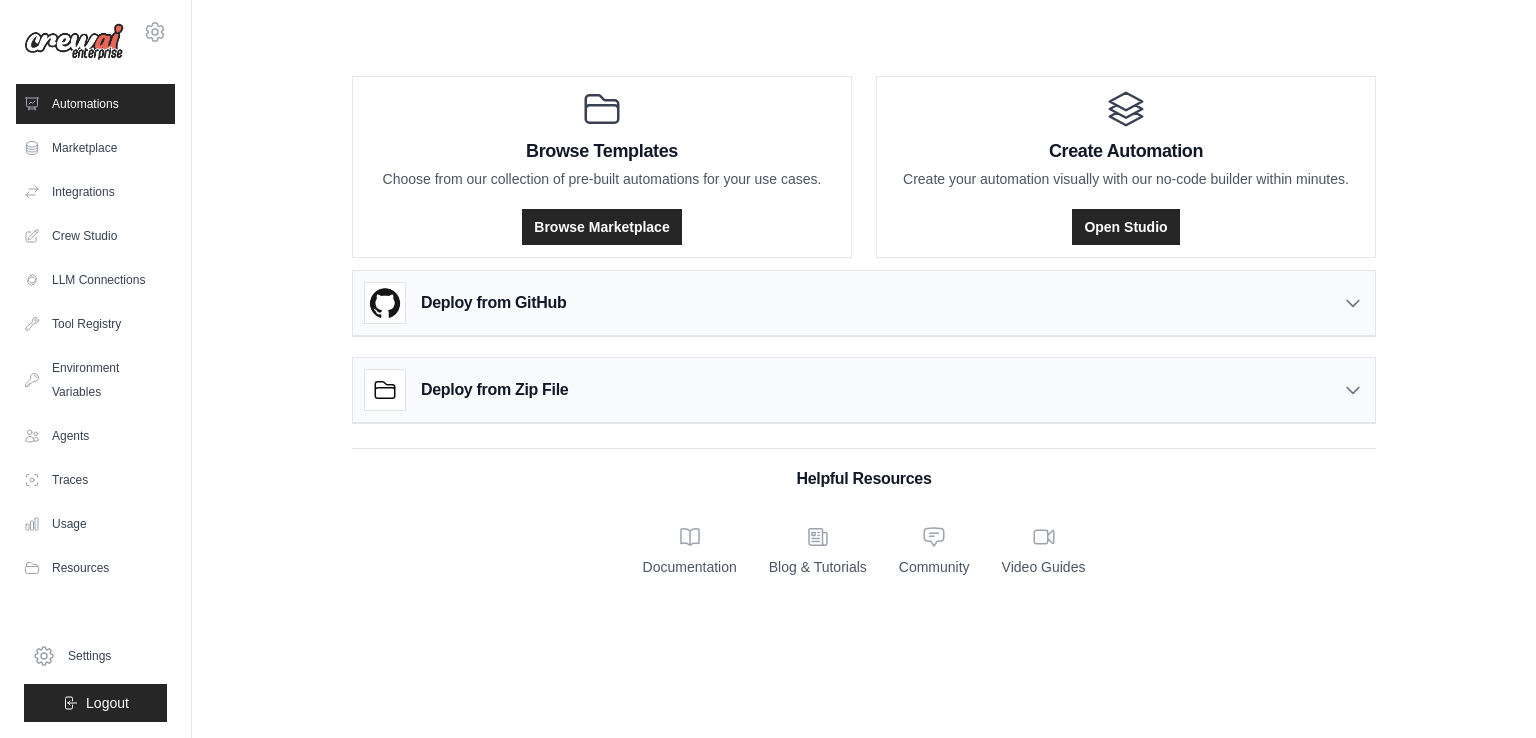 scroll, scrollTop: 0, scrollLeft: 0, axis: both 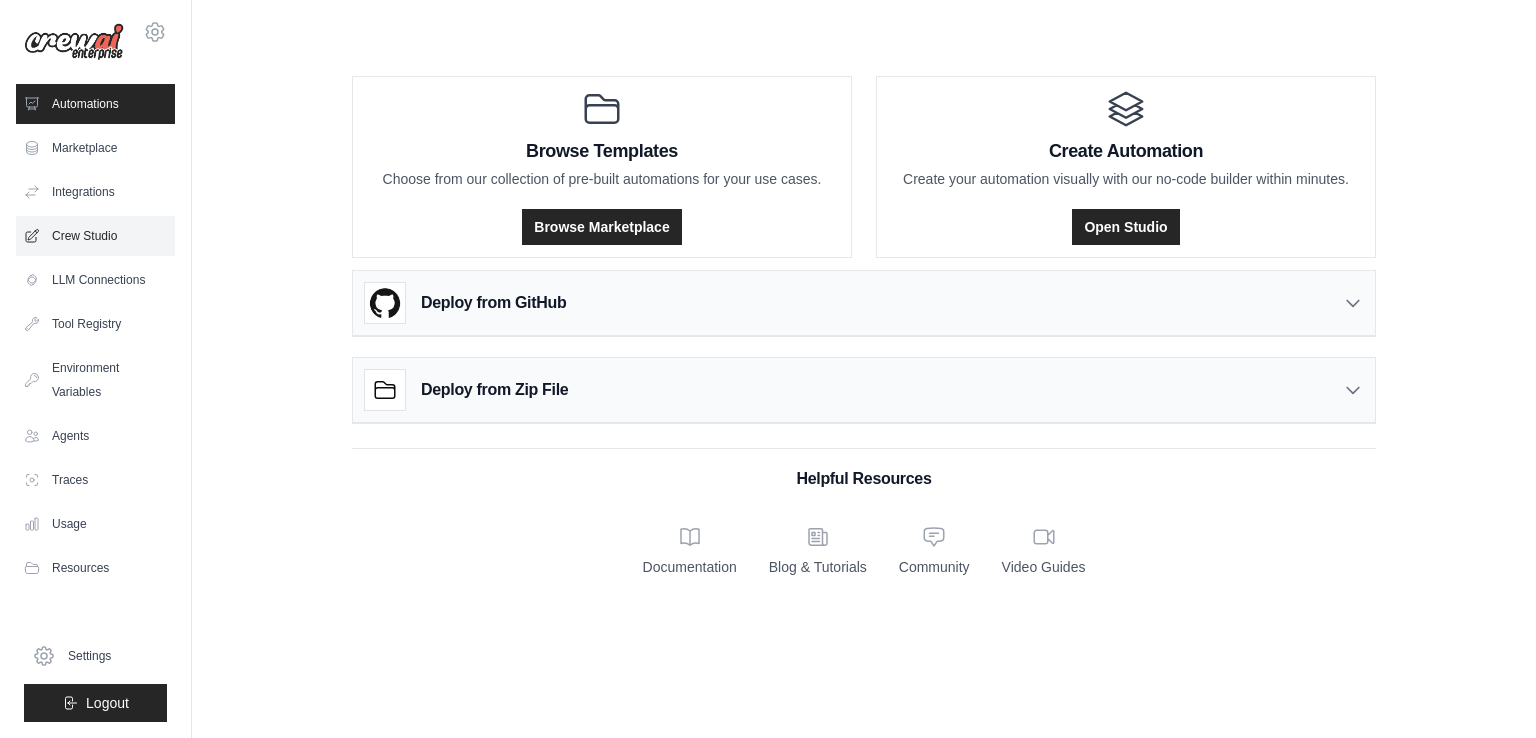 click on "Crew Studio" at bounding box center (95, 236) 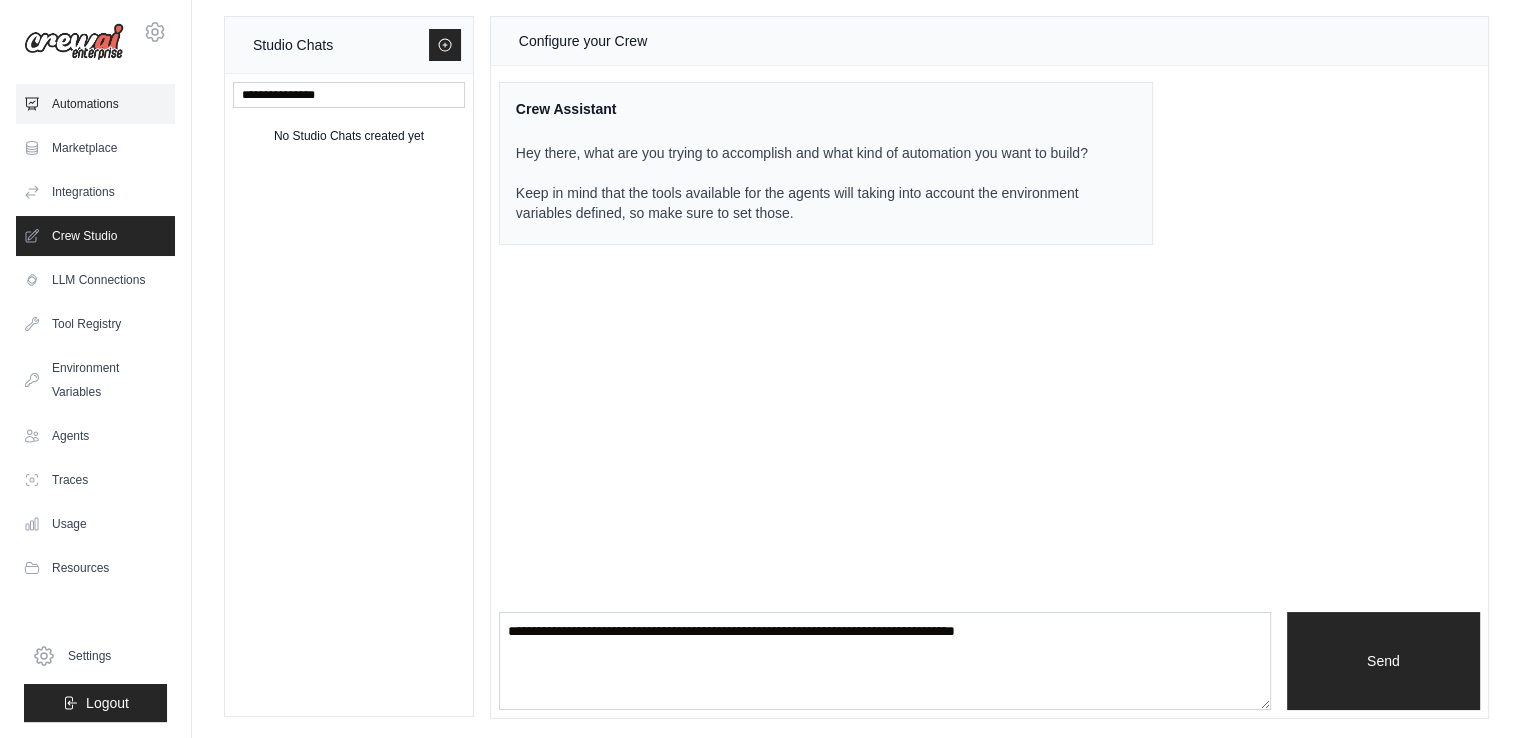 scroll, scrollTop: 0, scrollLeft: 0, axis: both 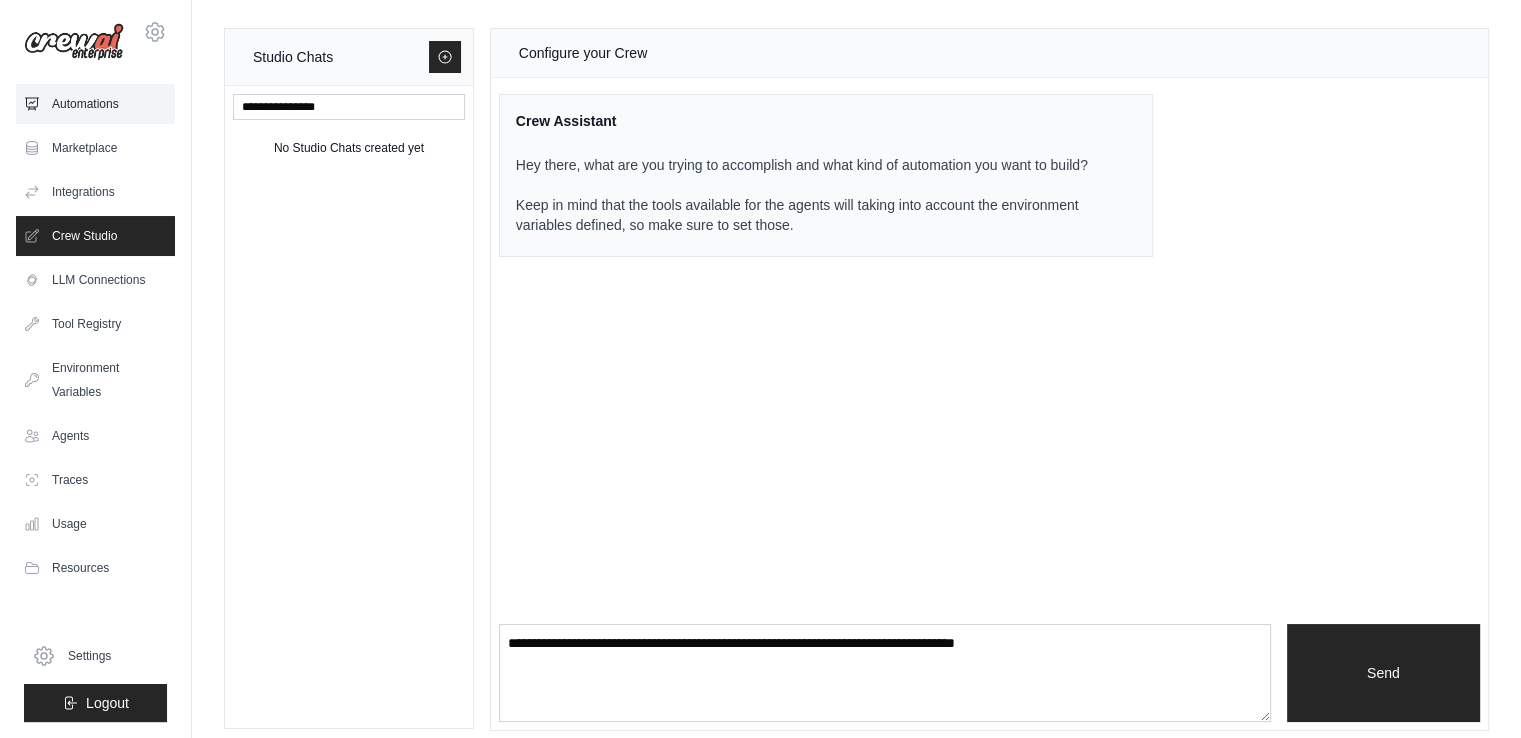 click on "Automations" at bounding box center (95, 104) 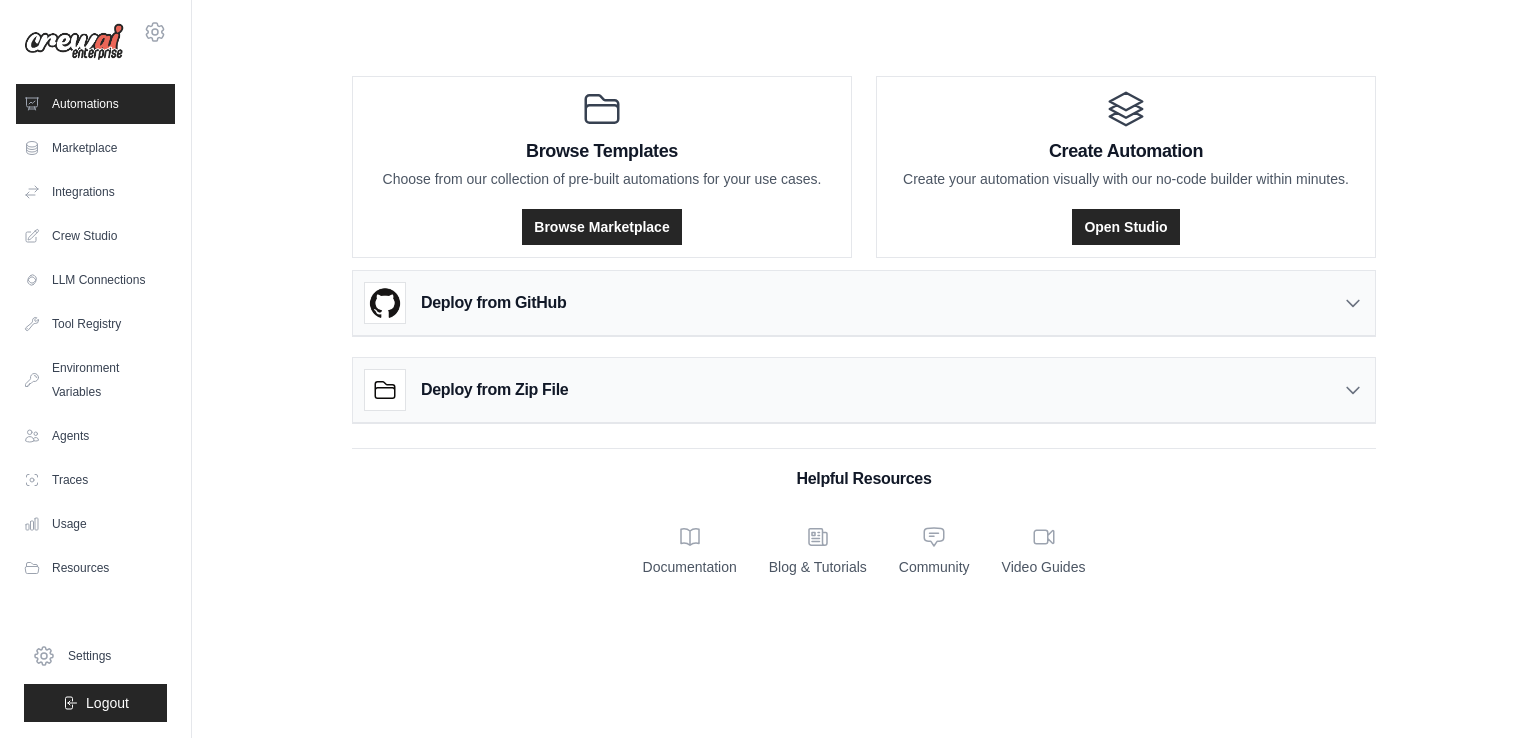 click at bounding box center (74, 42) 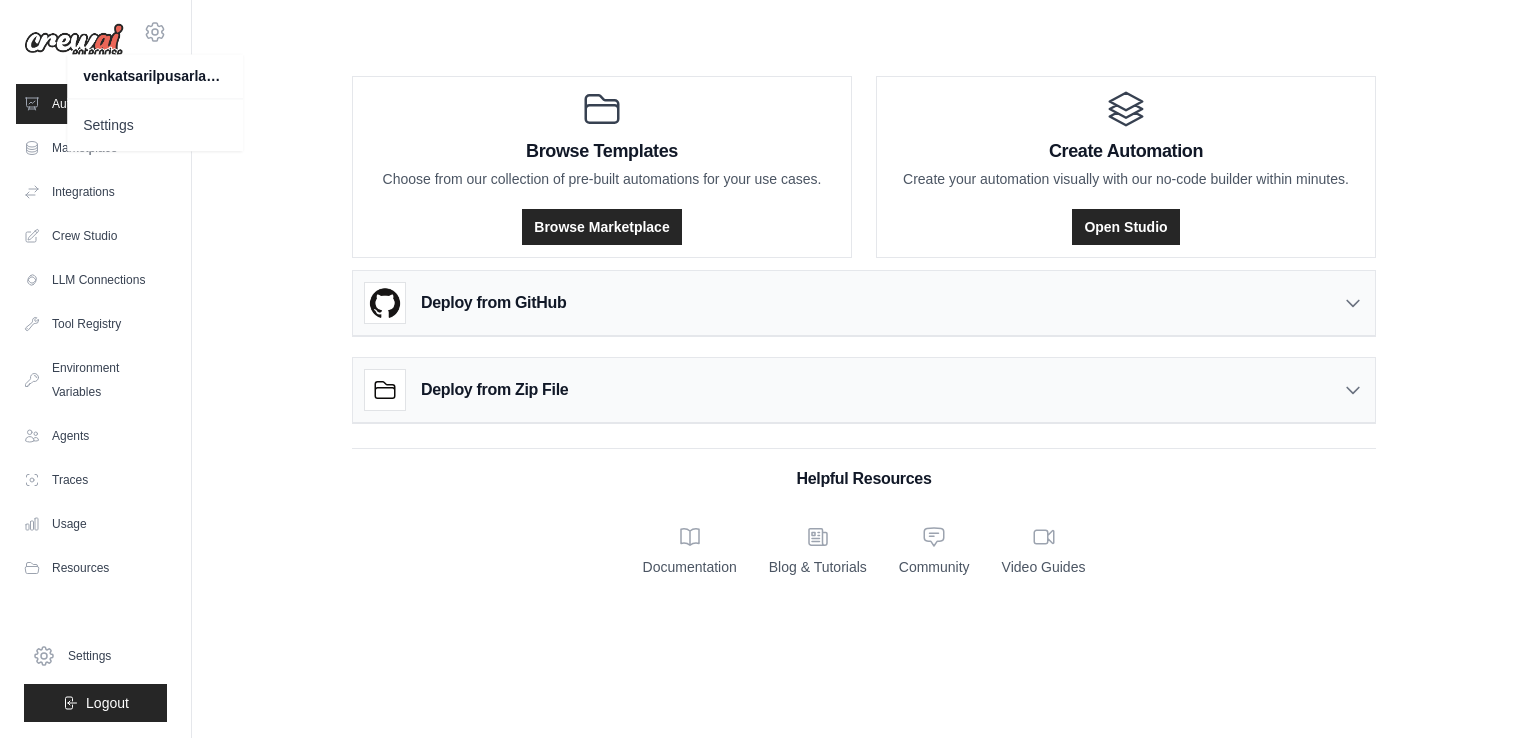 click 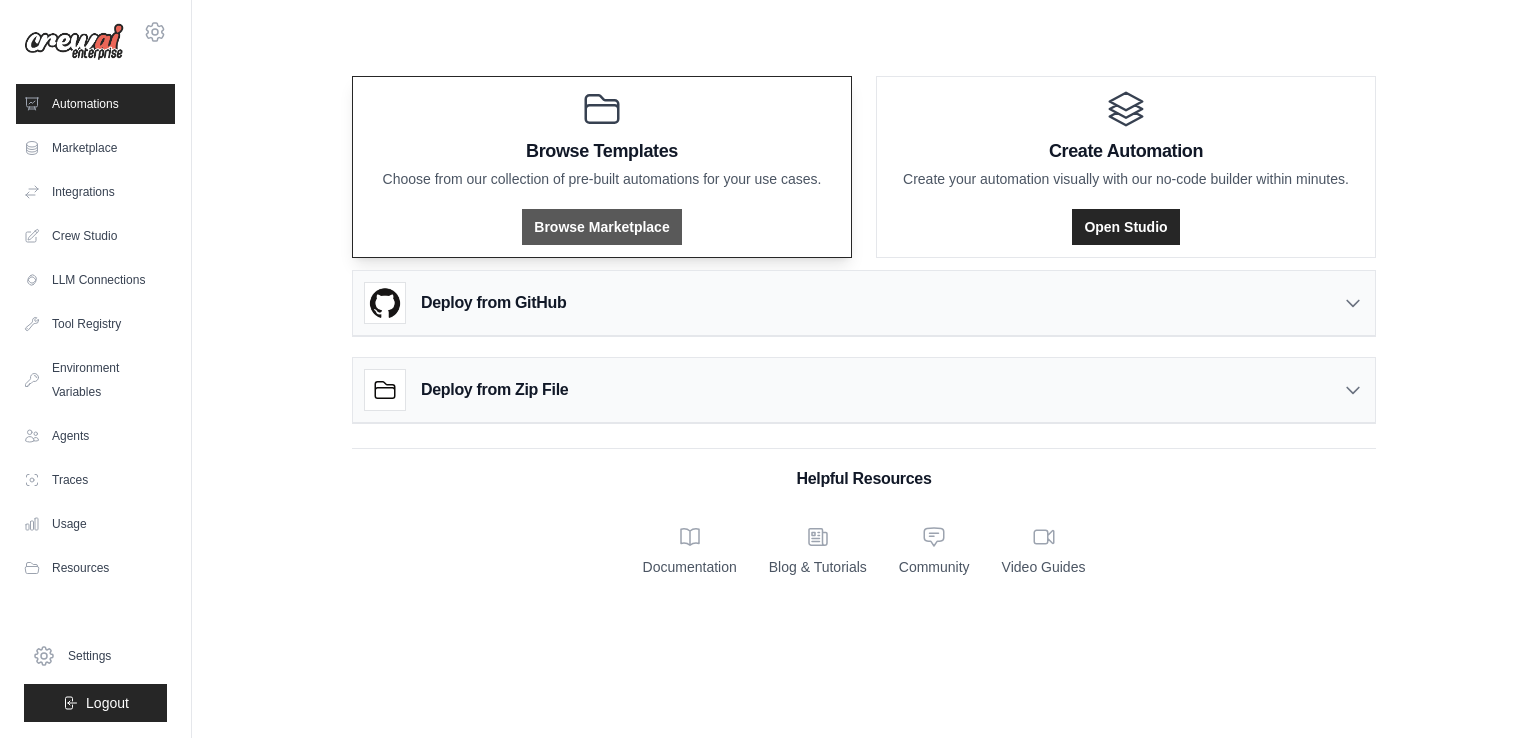 click on "Browse Marketplace" at bounding box center [601, 227] 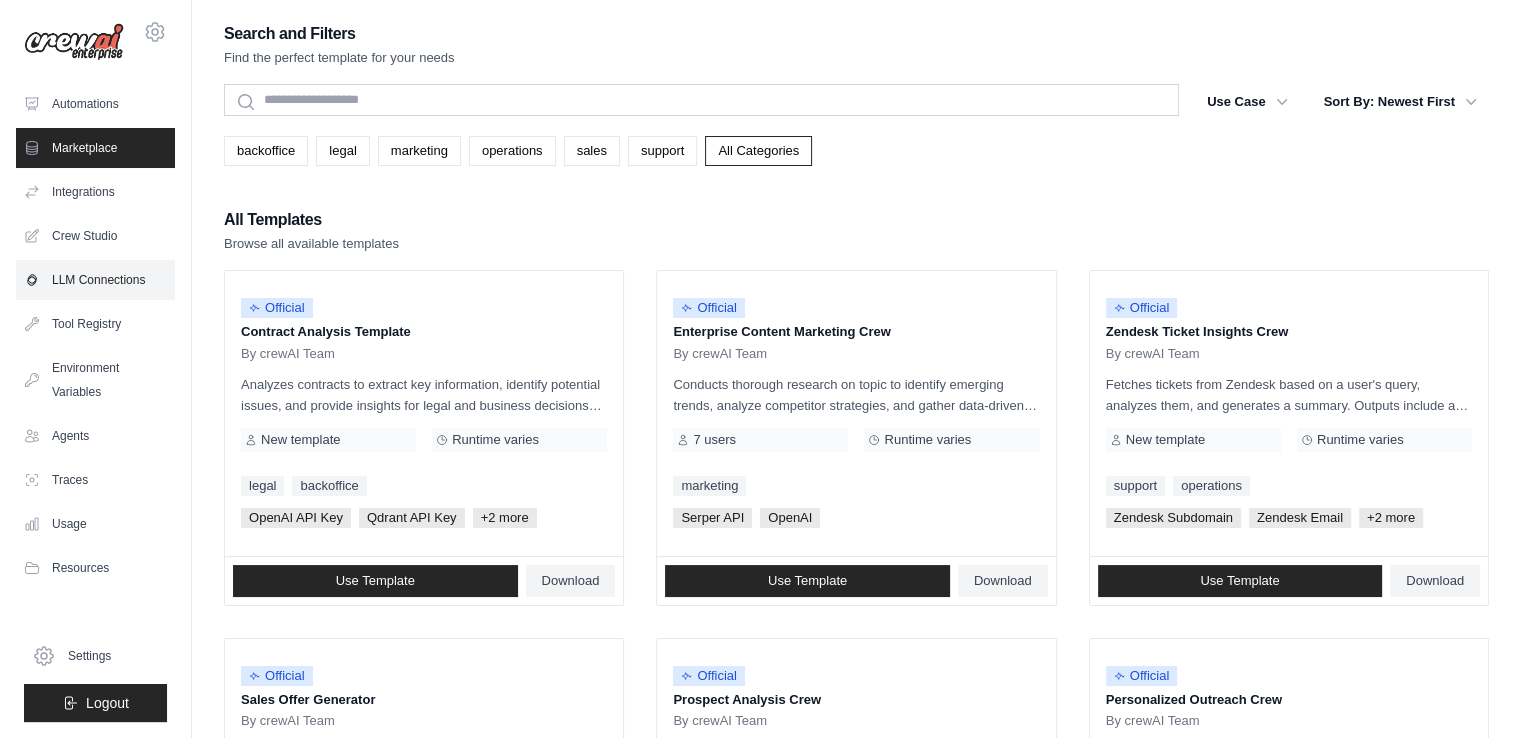 scroll, scrollTop: 300, scrollLeft: 0, axis: vertical 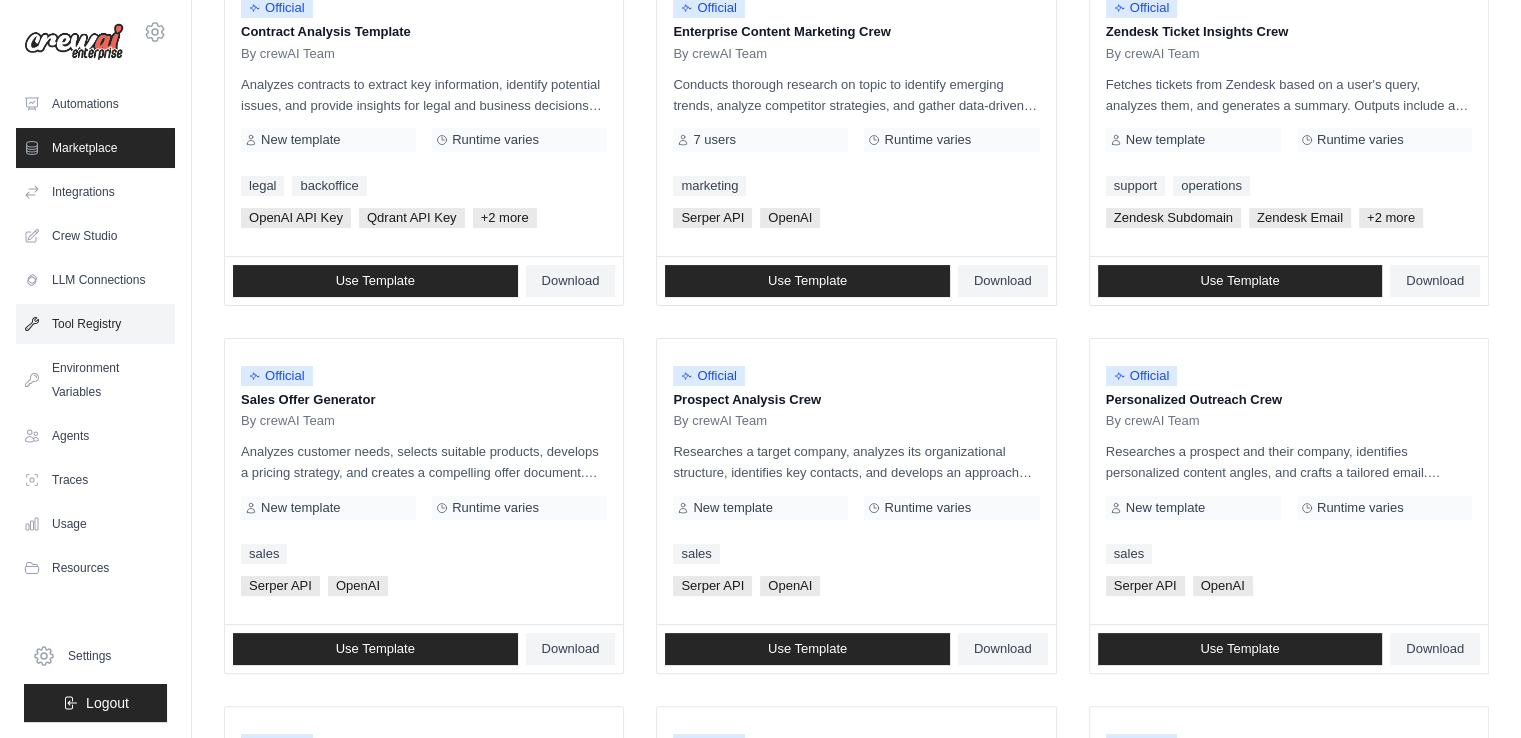 click on "Tool Registry" at bounding box center (95, 324) 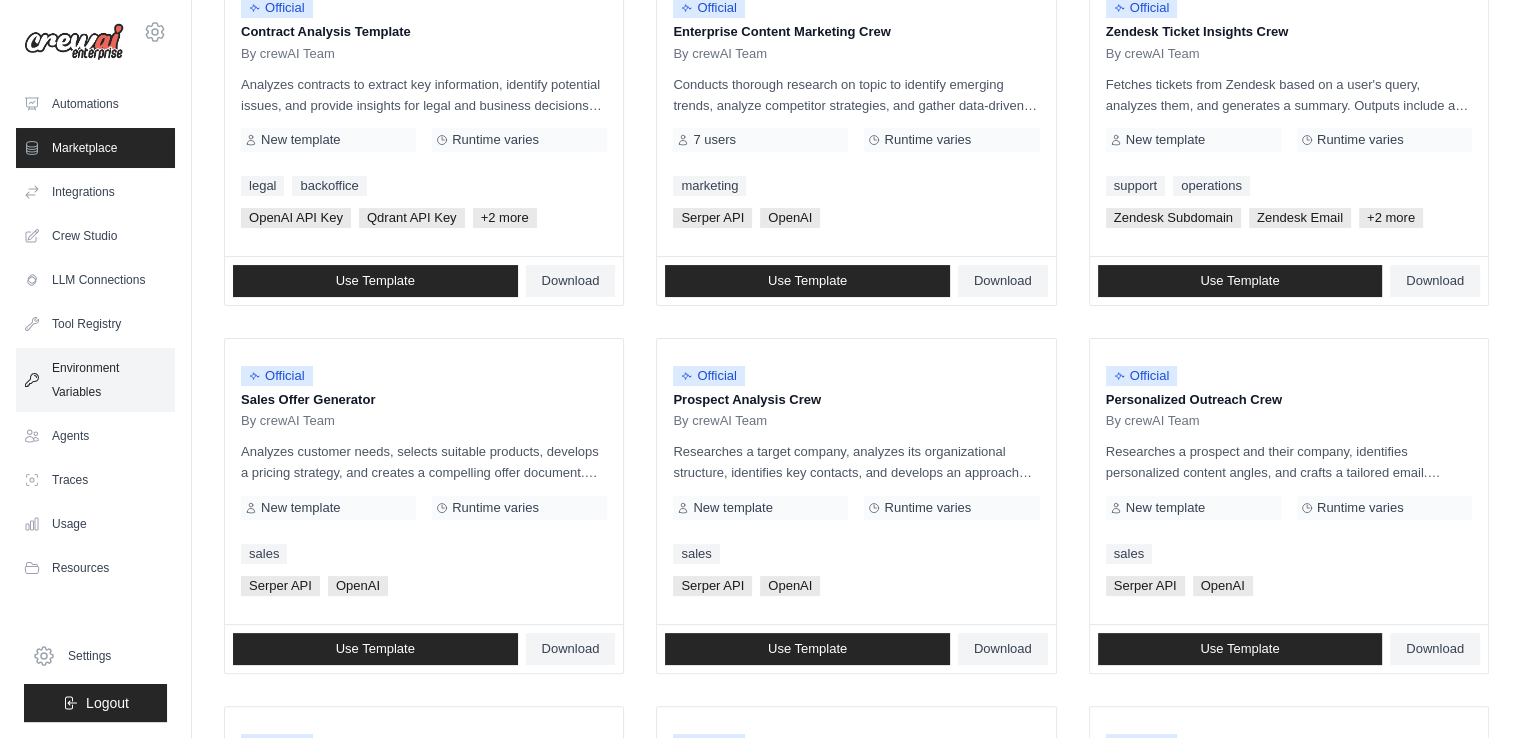 click on "Environment Variables" at bounding box center [95, 380] 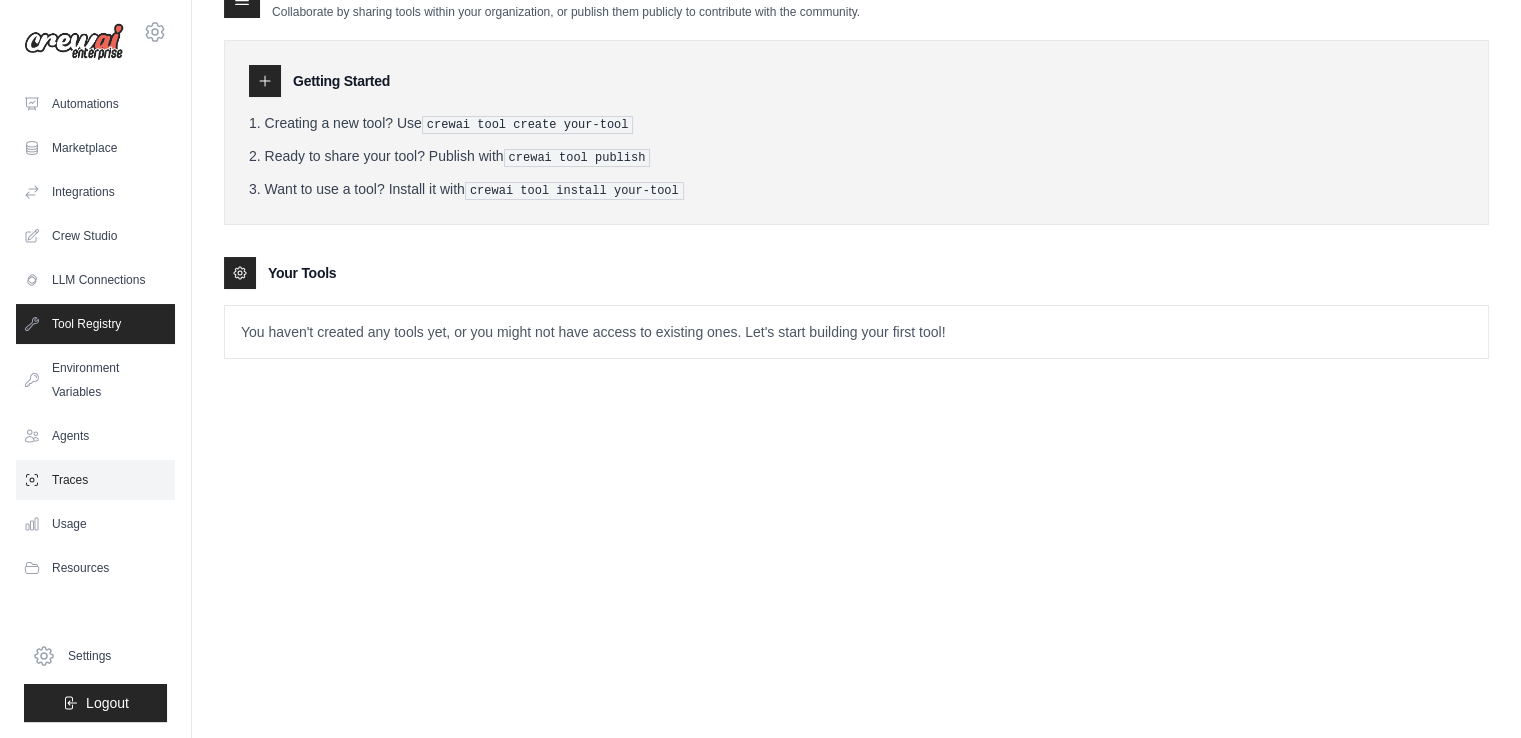 scroll, scrollTop: 0, scrollLeft: 0, axis: both 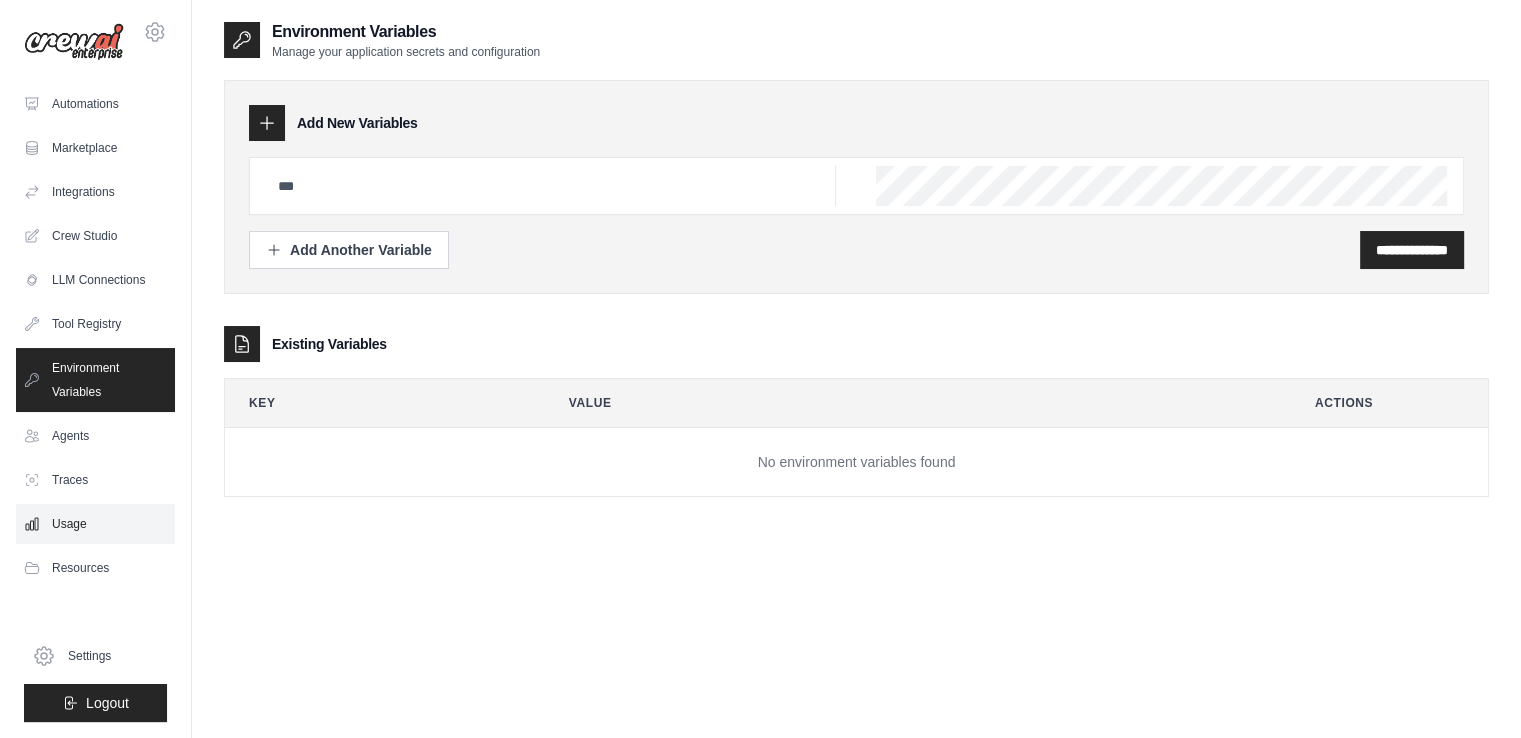 click on "Usage" at bounding box center (95, 524) 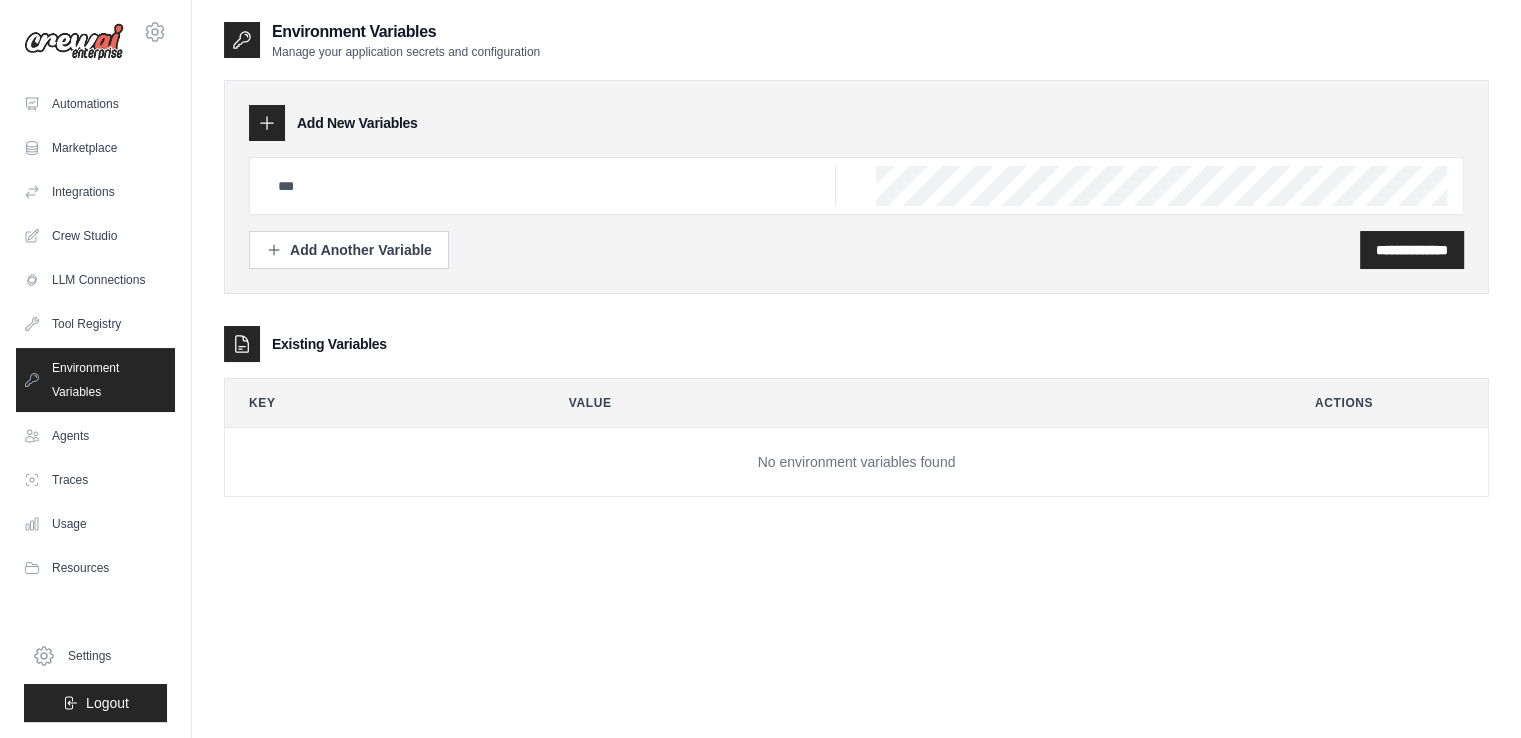 click on "Automations
Marketplace
Integrations
Crew Studio
LLM Connections
Documentation" at bounding box center (95, 403) 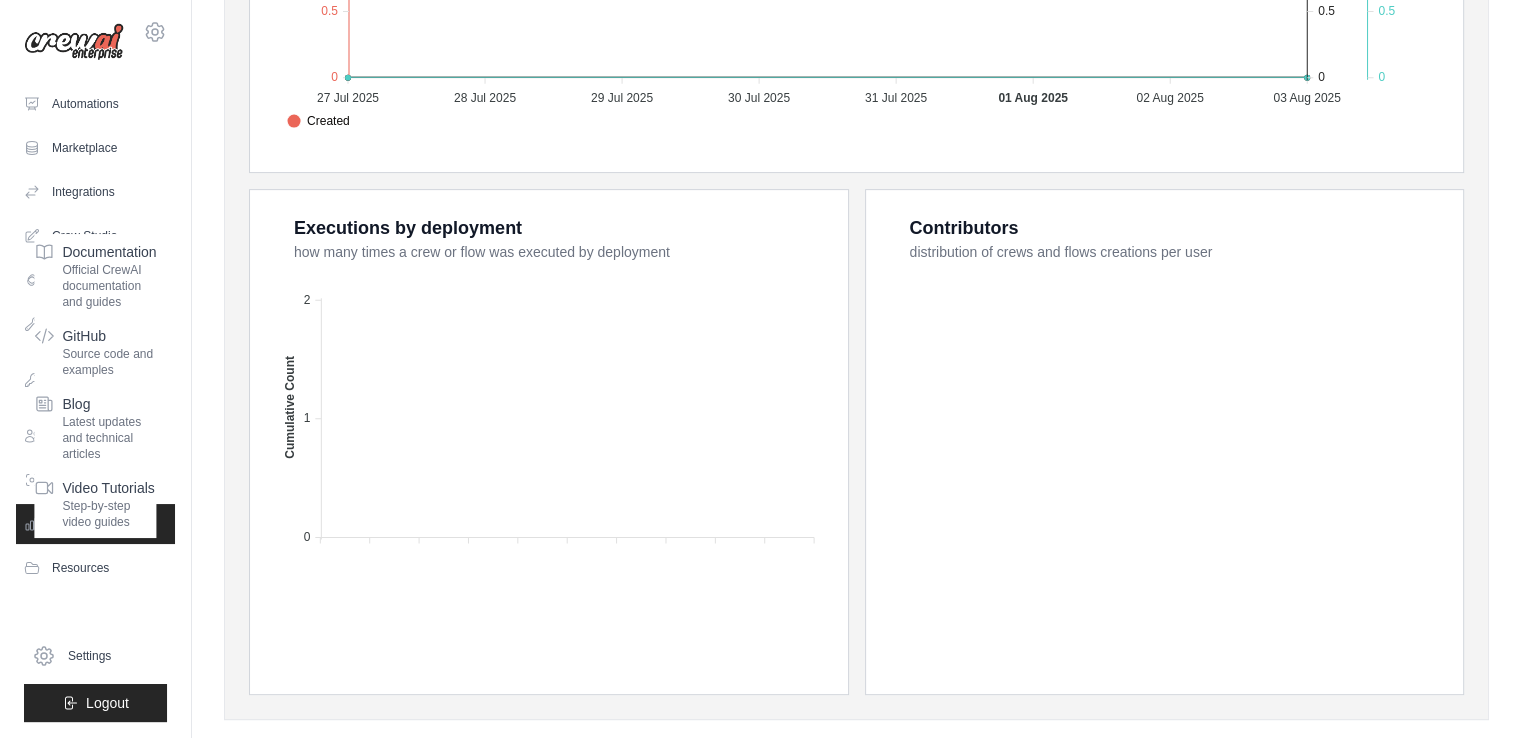 scroll, scrollTop: 709, scrollLeft: 0, axis: vertical 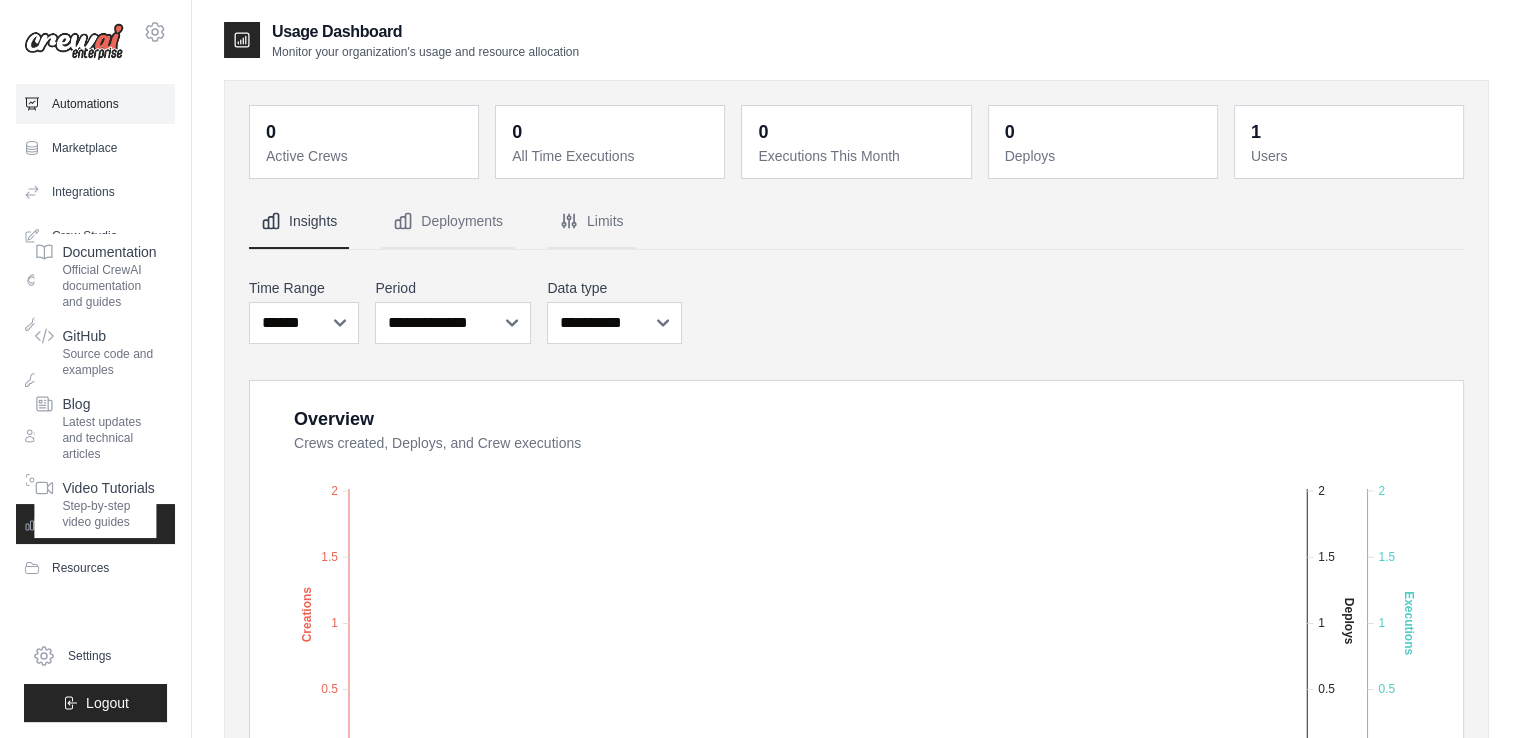 click on "Automations" at bounding box center (95, 104) 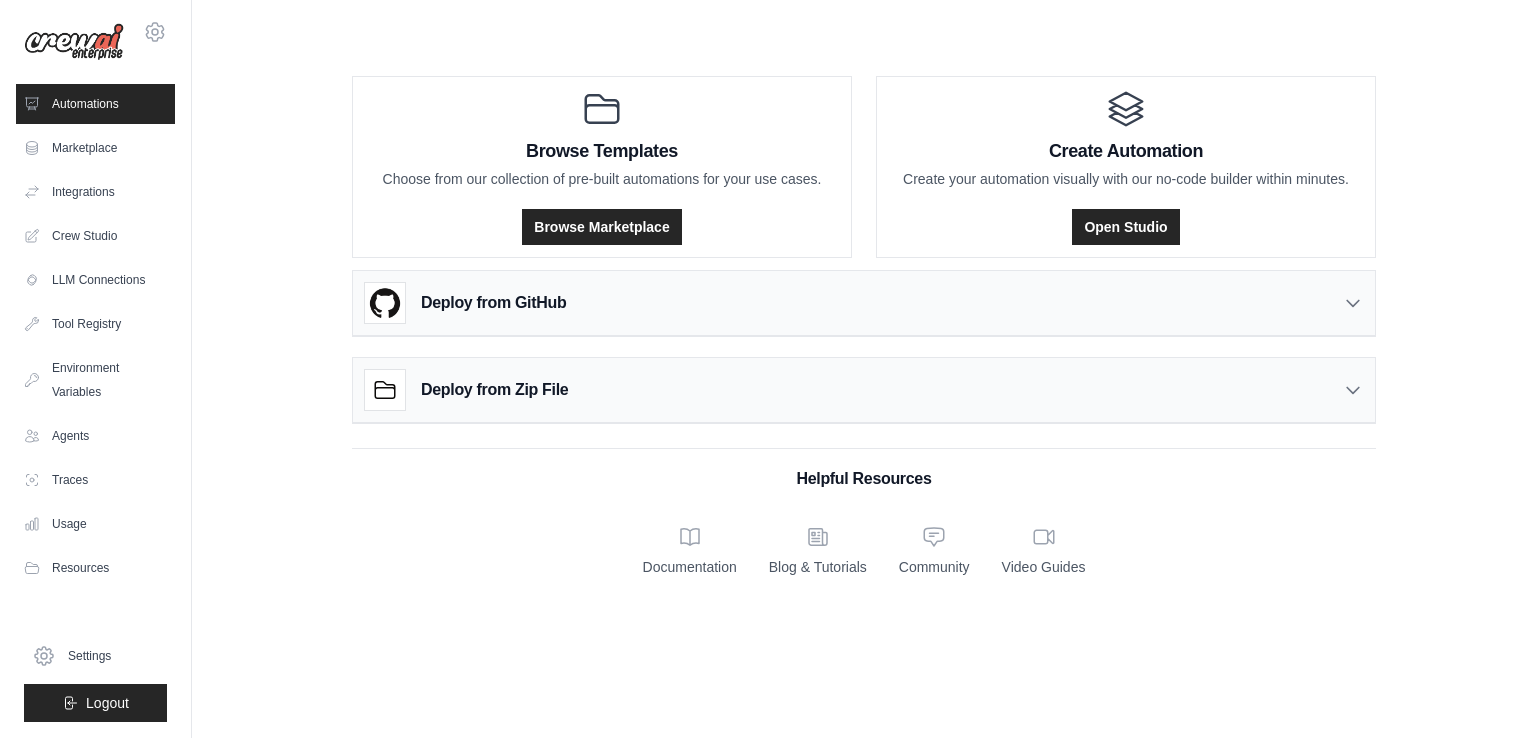 click on "Marketplace" at bounding box center (95, 148) 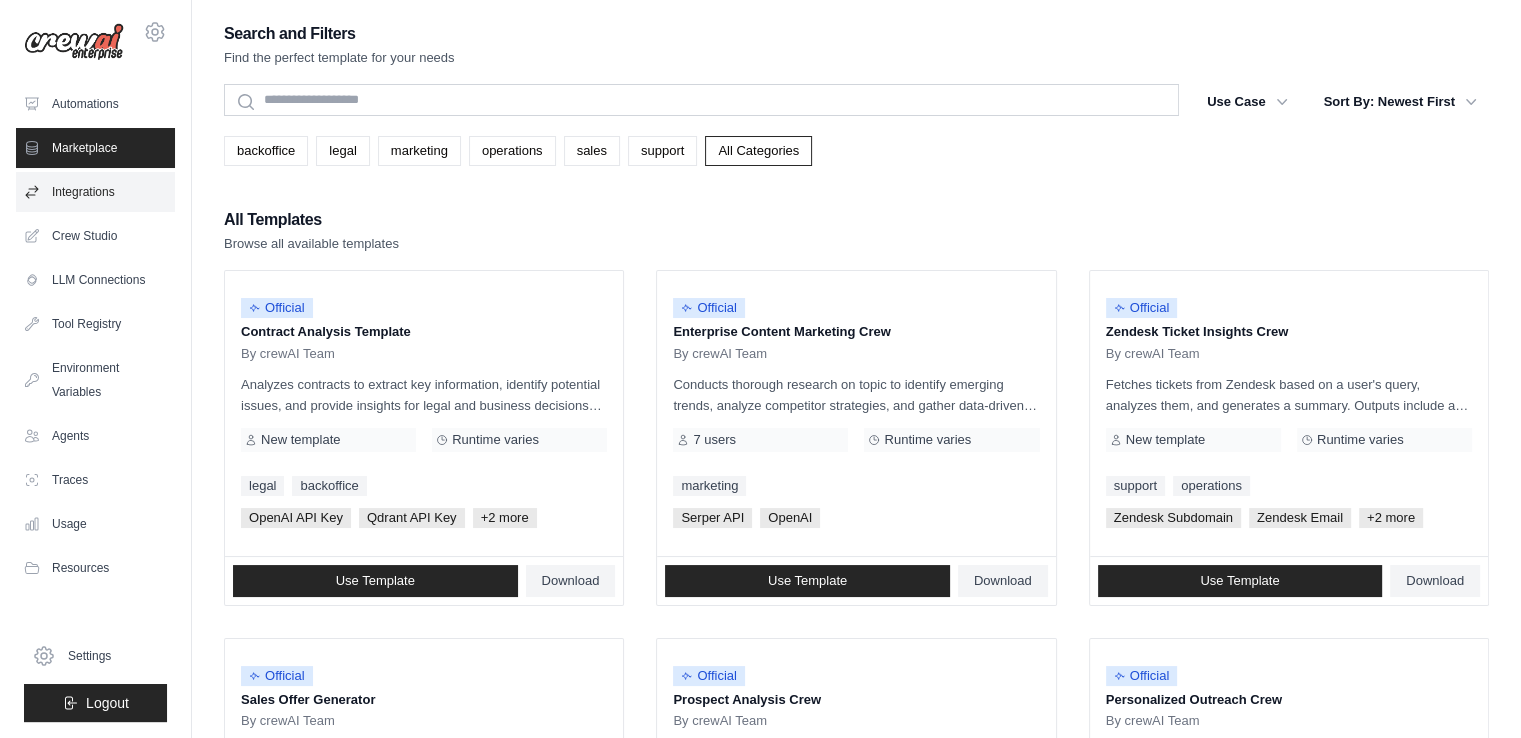 click on "Integrations" at bounding box center [95, 192] 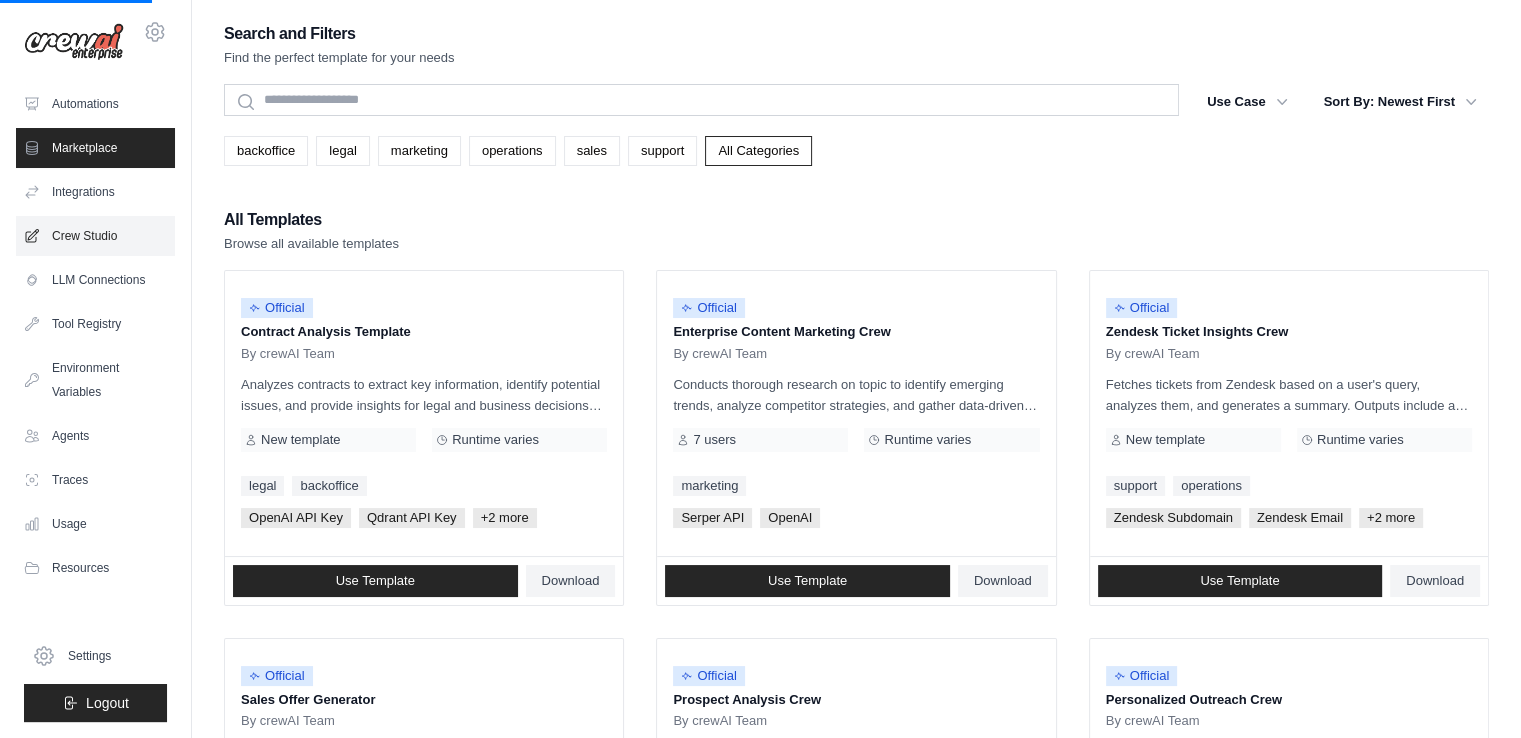 click on "Crew Studio" at bounding box center [95, 236] 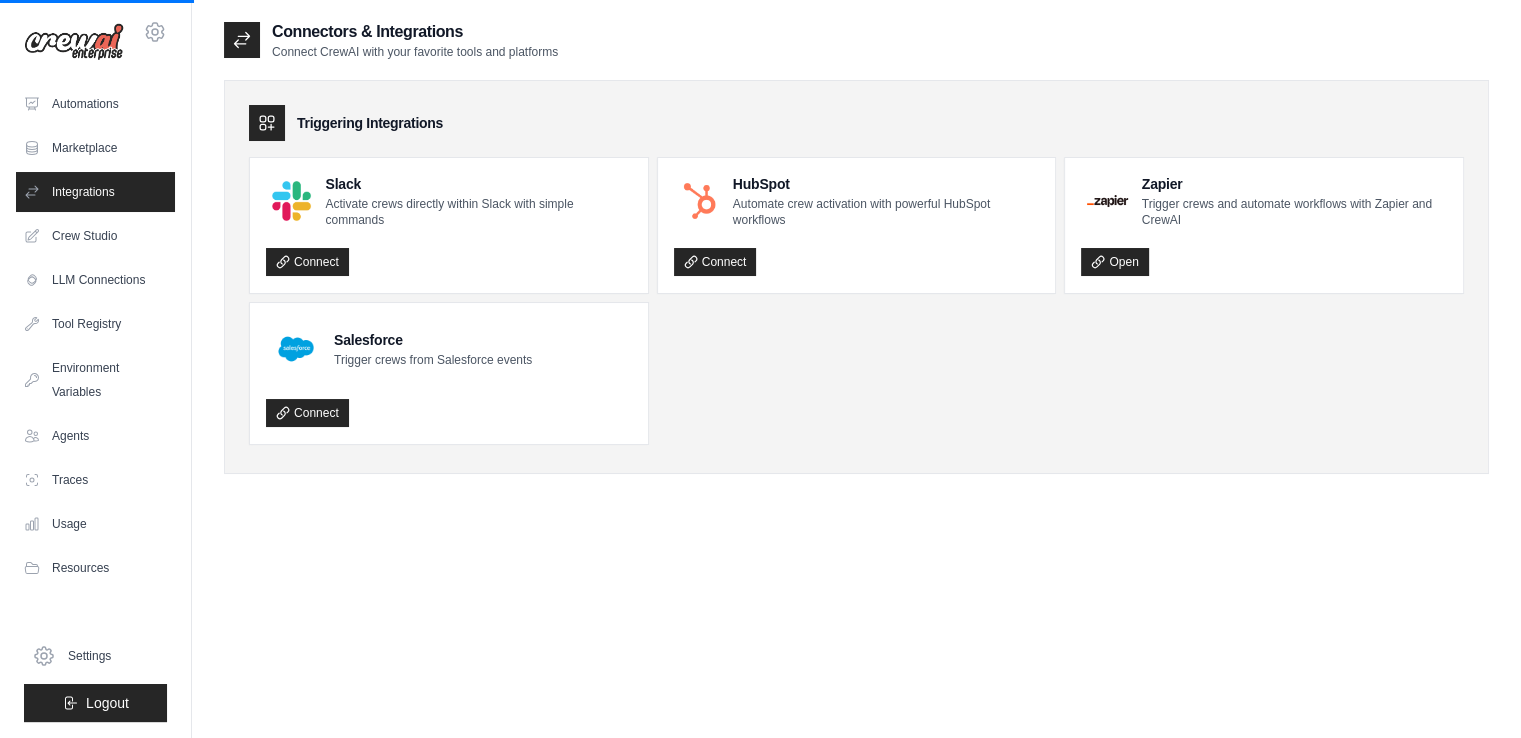 click on "Connectors & Integrations
Connect CrewAI with your favorite tools and platforms
Triggering Integrations
Slack
Activate crews directly within Slack with simple commands
Connect
HubSpot
Automate crew activation with powerful HubSpot workflows" at bounding box center (856, 389) 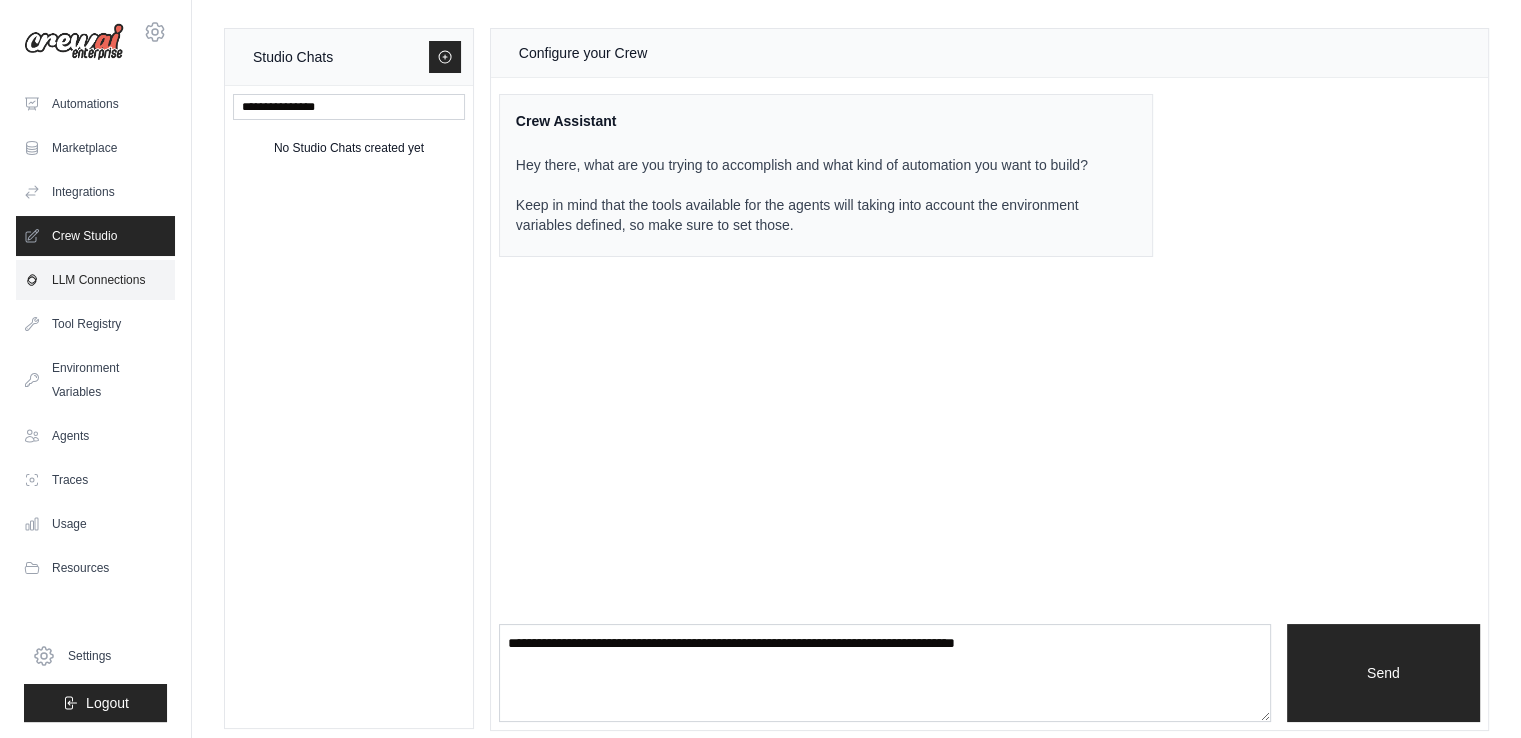 click on "LLM Connections" at bounding box center [95, 280] 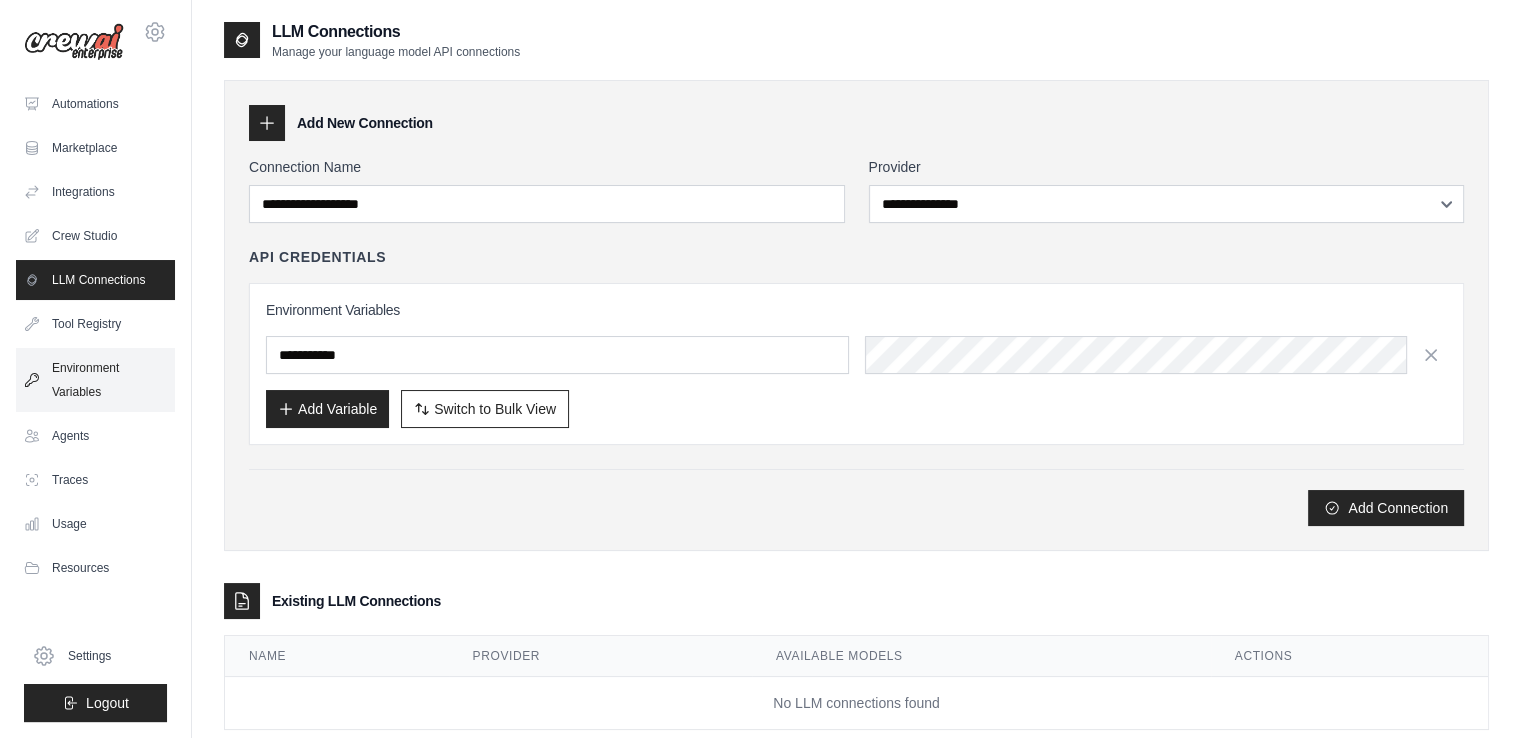 click on "Environment Variables" at bounding box center [95, 380] 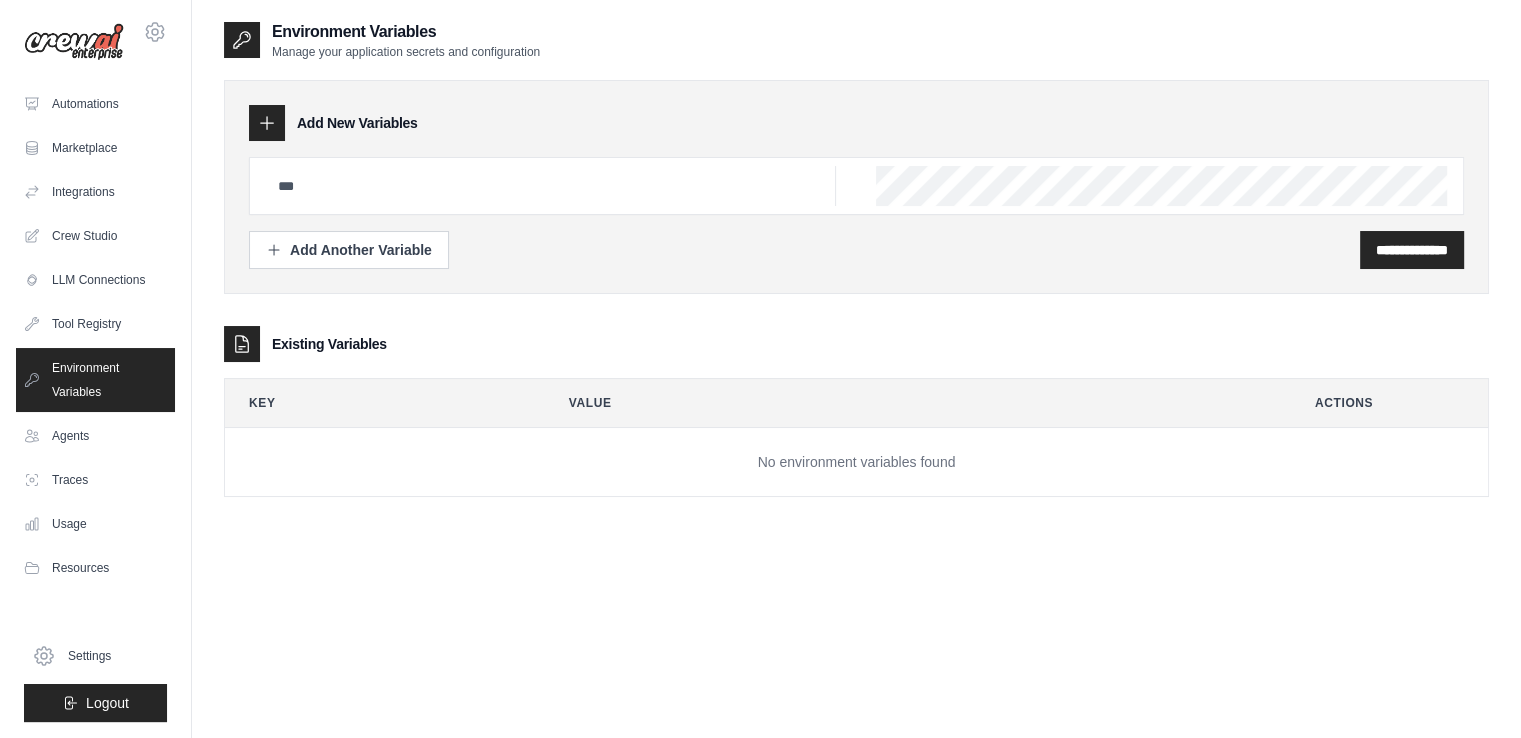 drag, startPoint x: 291, startPoint y: 124, endPoint x: 268, endPoint y: 116, distance: 24.351591 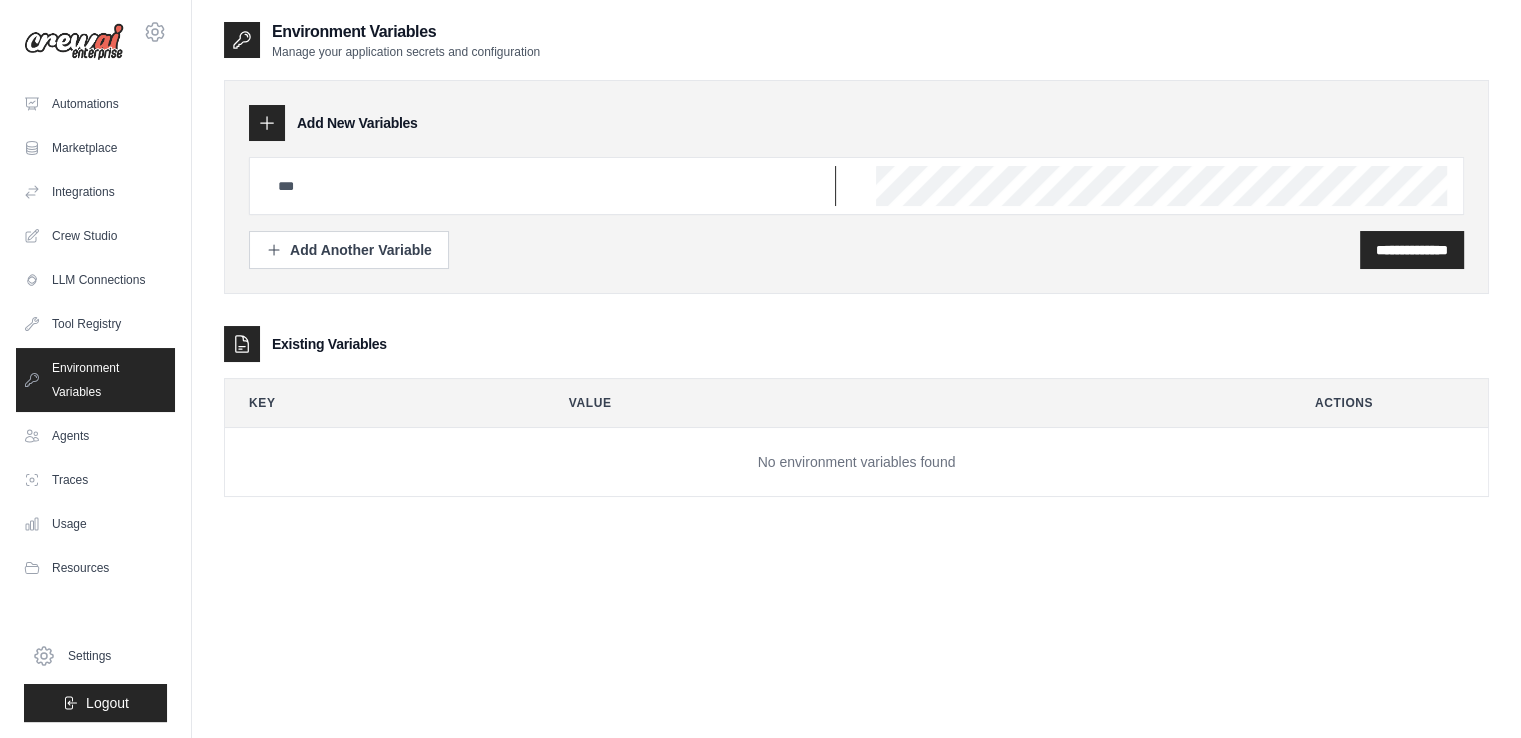 click at bounding box center [551, 186] 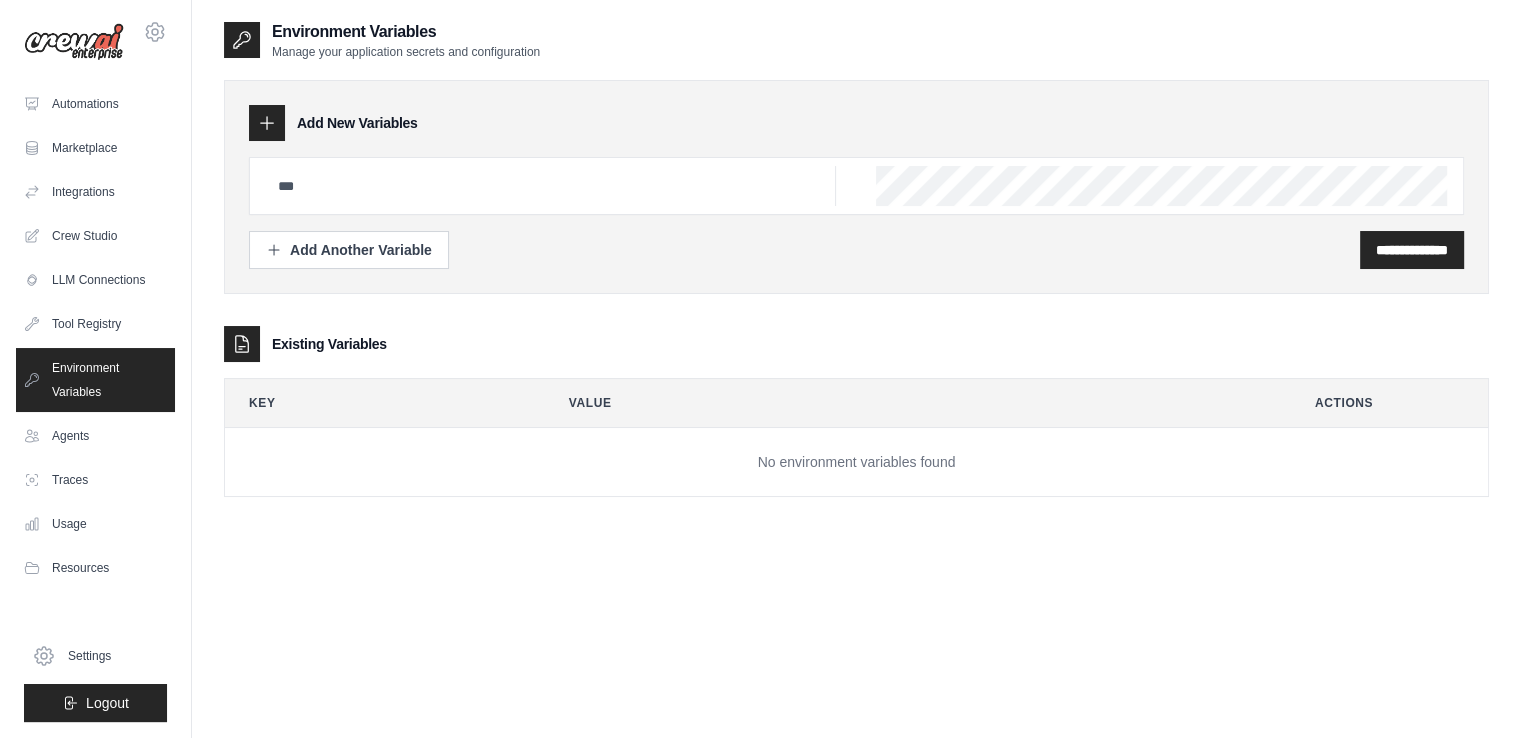 click at bounding box center (856, 186) 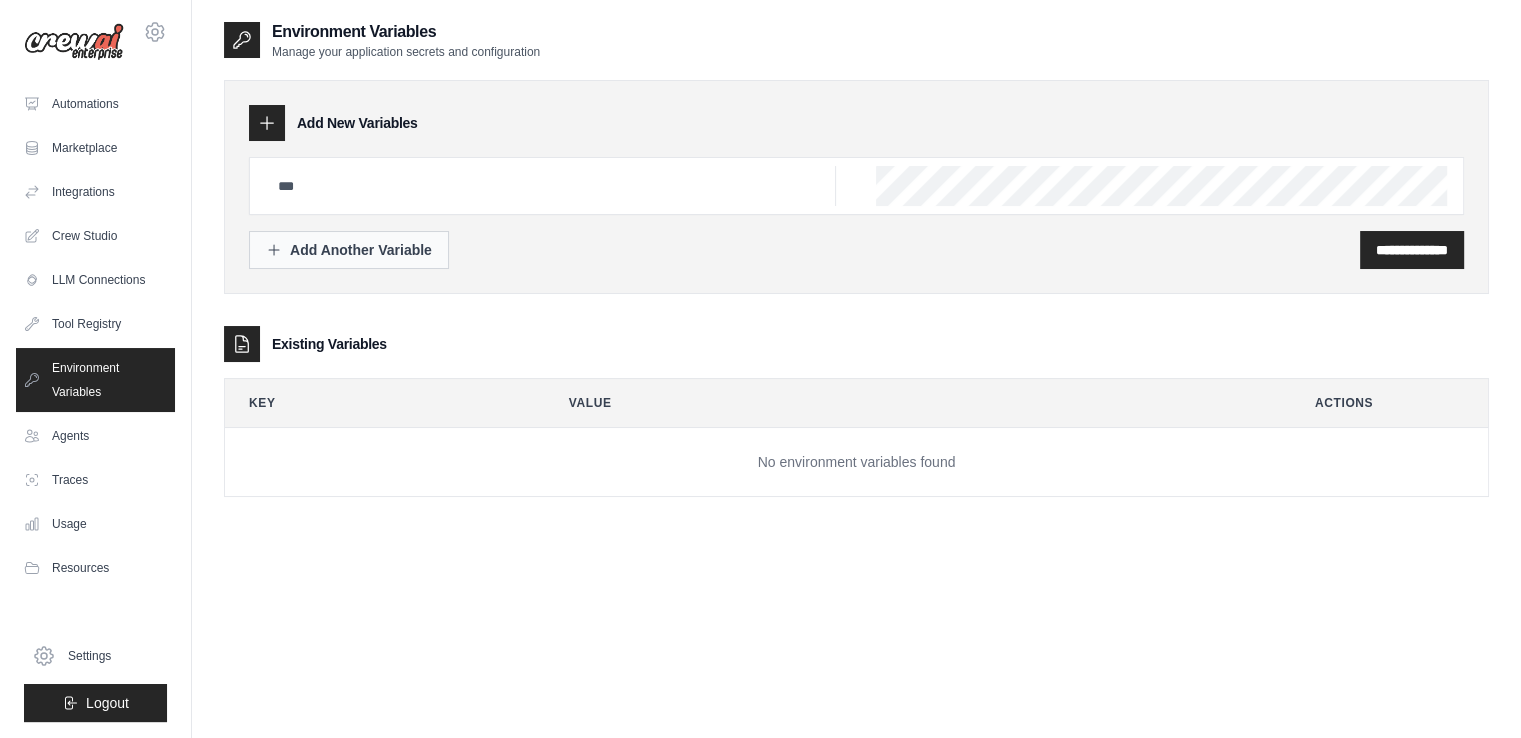 click on "Add Another Variable" at bounding box center (349, 250) 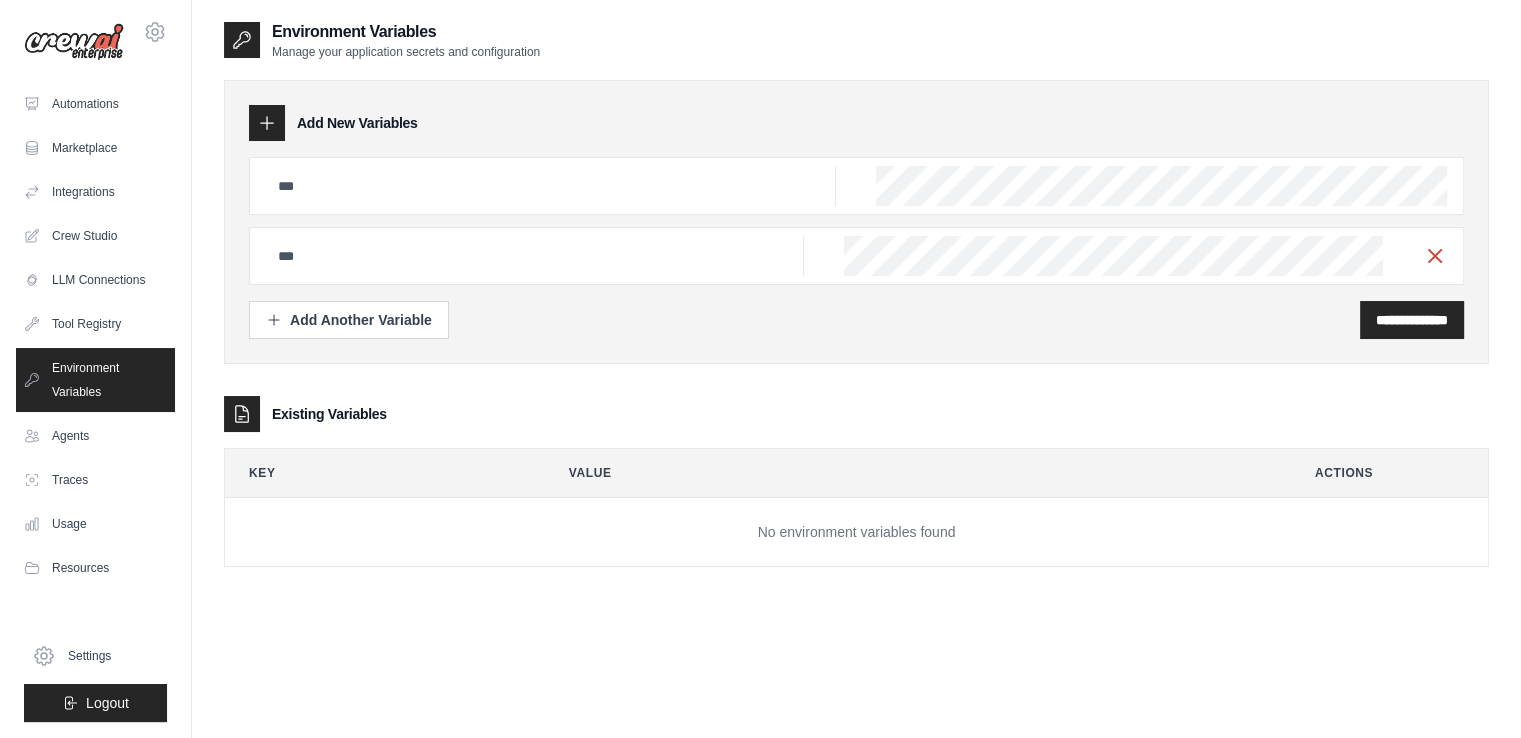 click 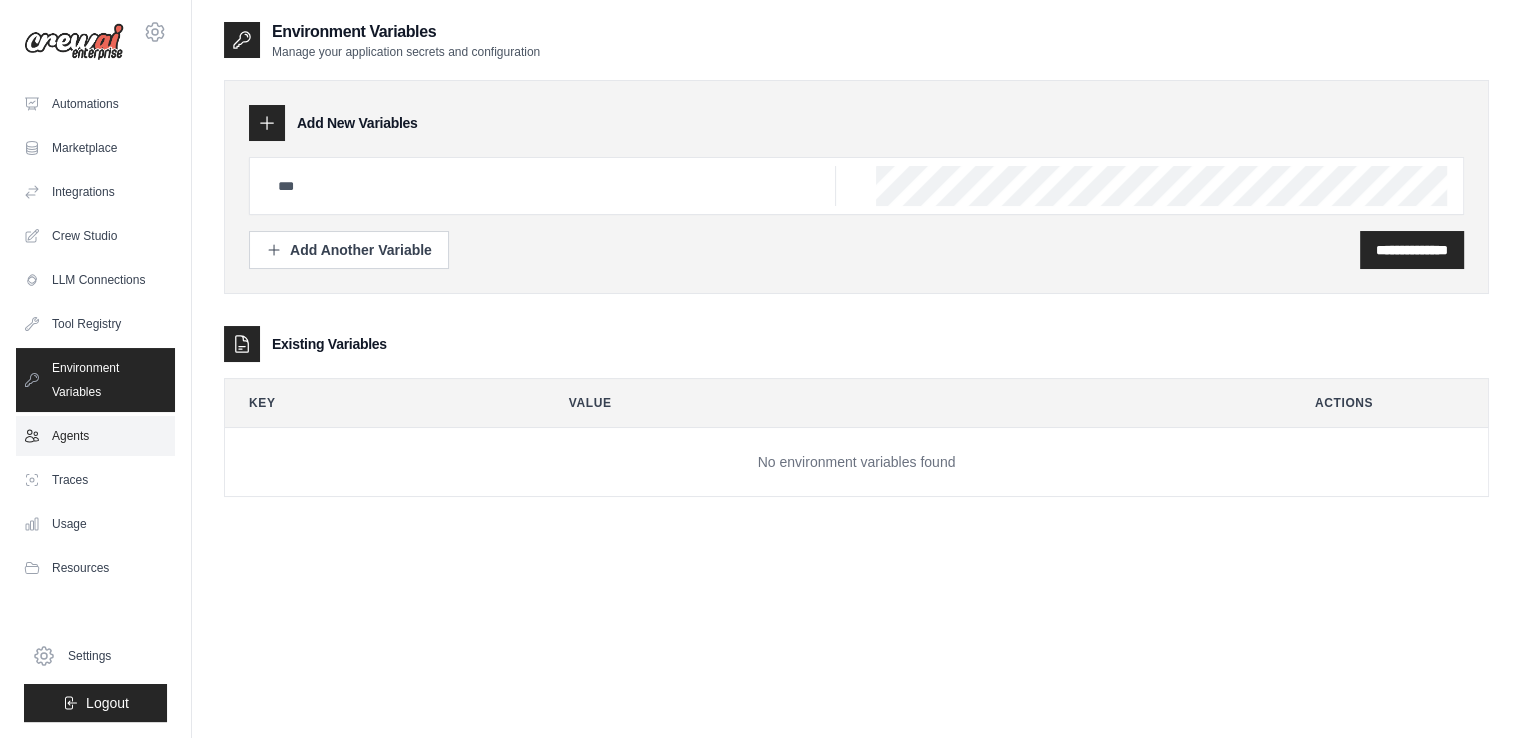 click on "Agents" at bounding box center [95, 436] 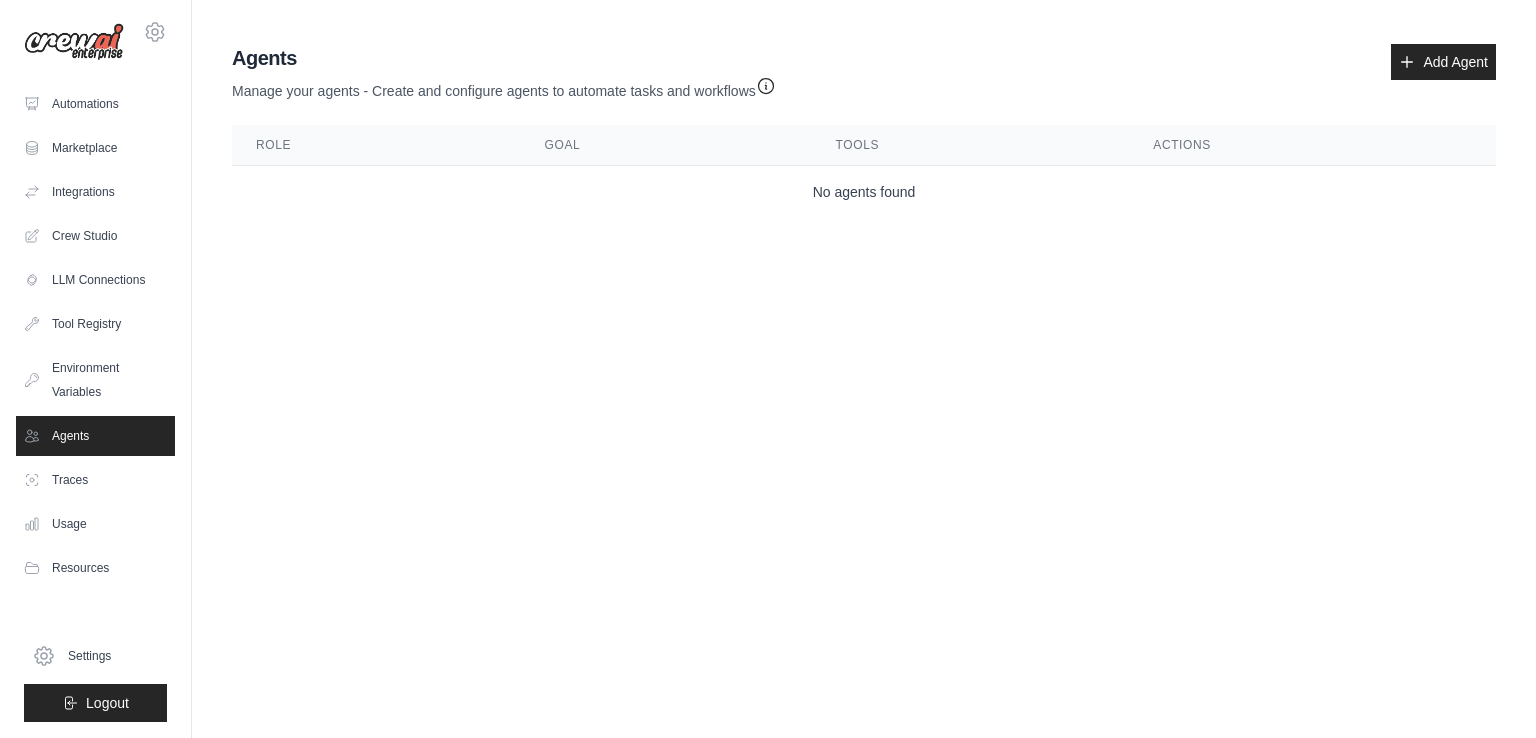 click on "Agents" at bounding box center [95, 436] 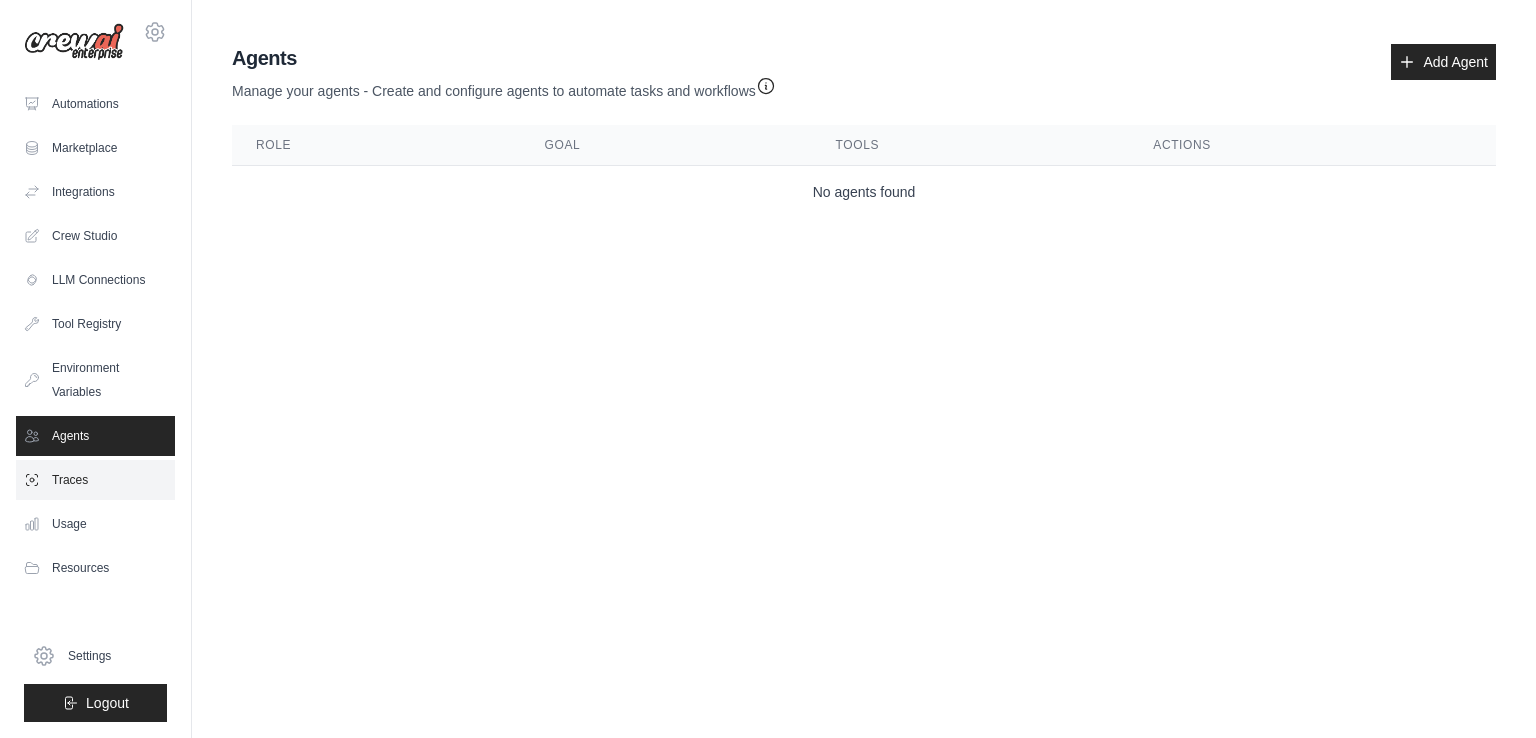 click on "Traces" at bounding box center (95, 480) 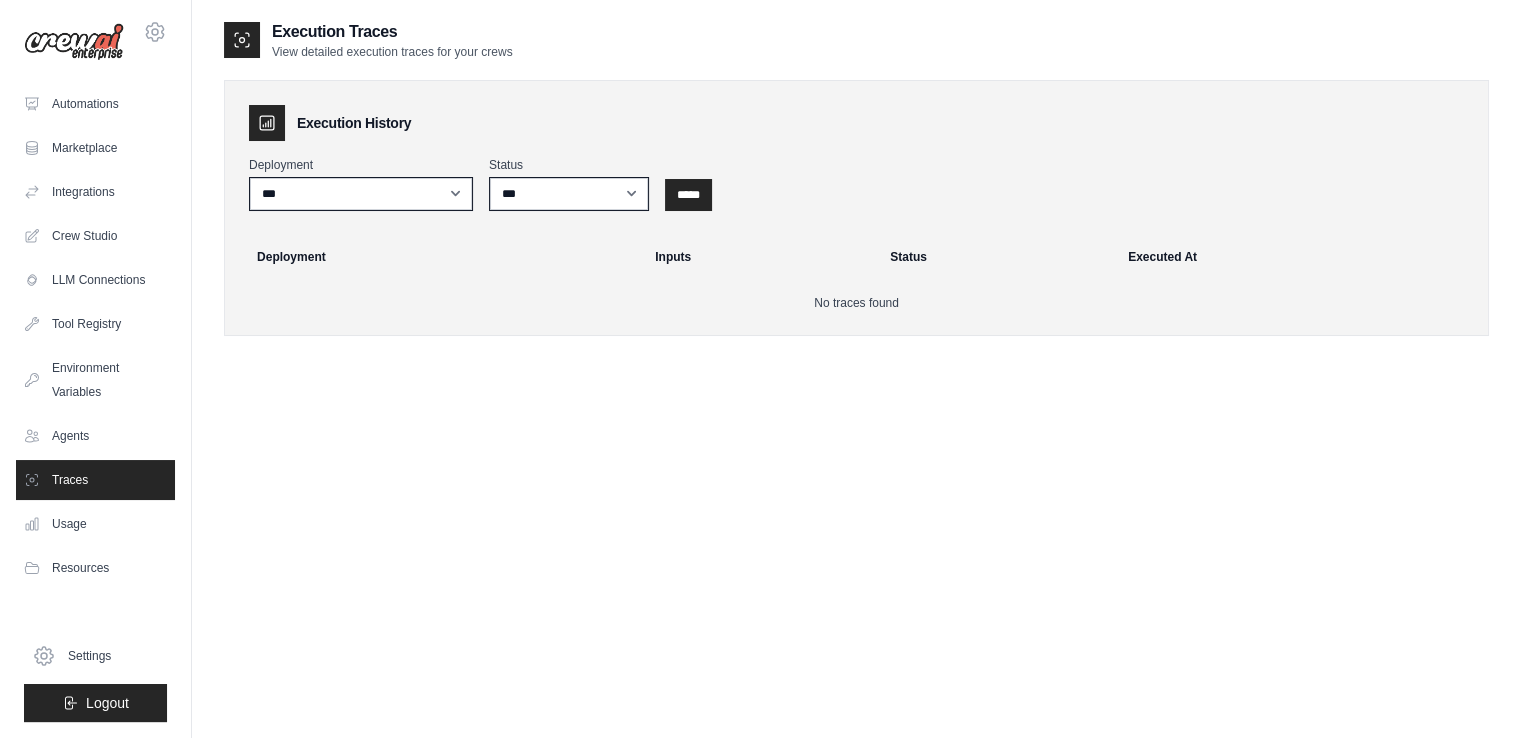 click on "Usage" at bounding box center [95, 524] 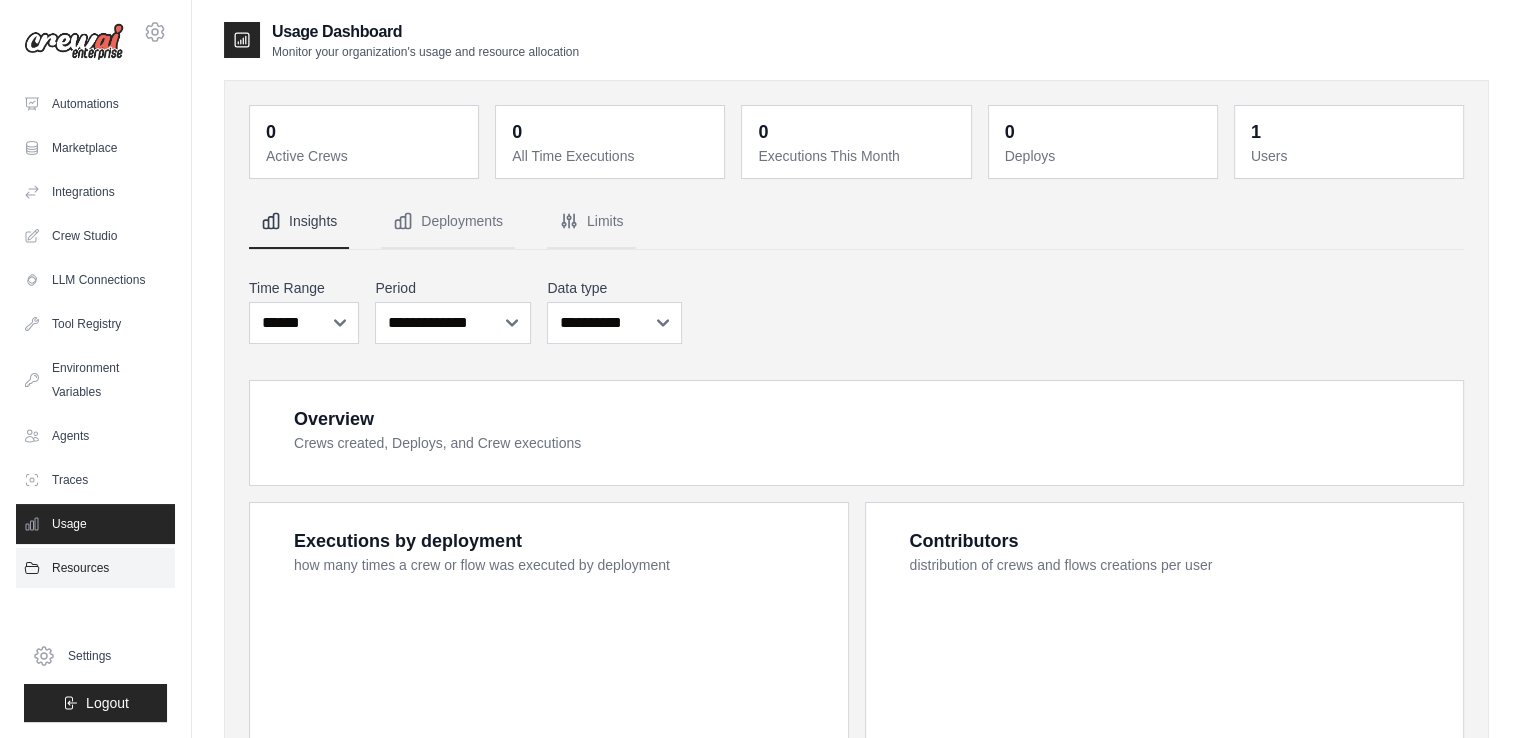 click on "Resources" at bounding box center (95, 568) 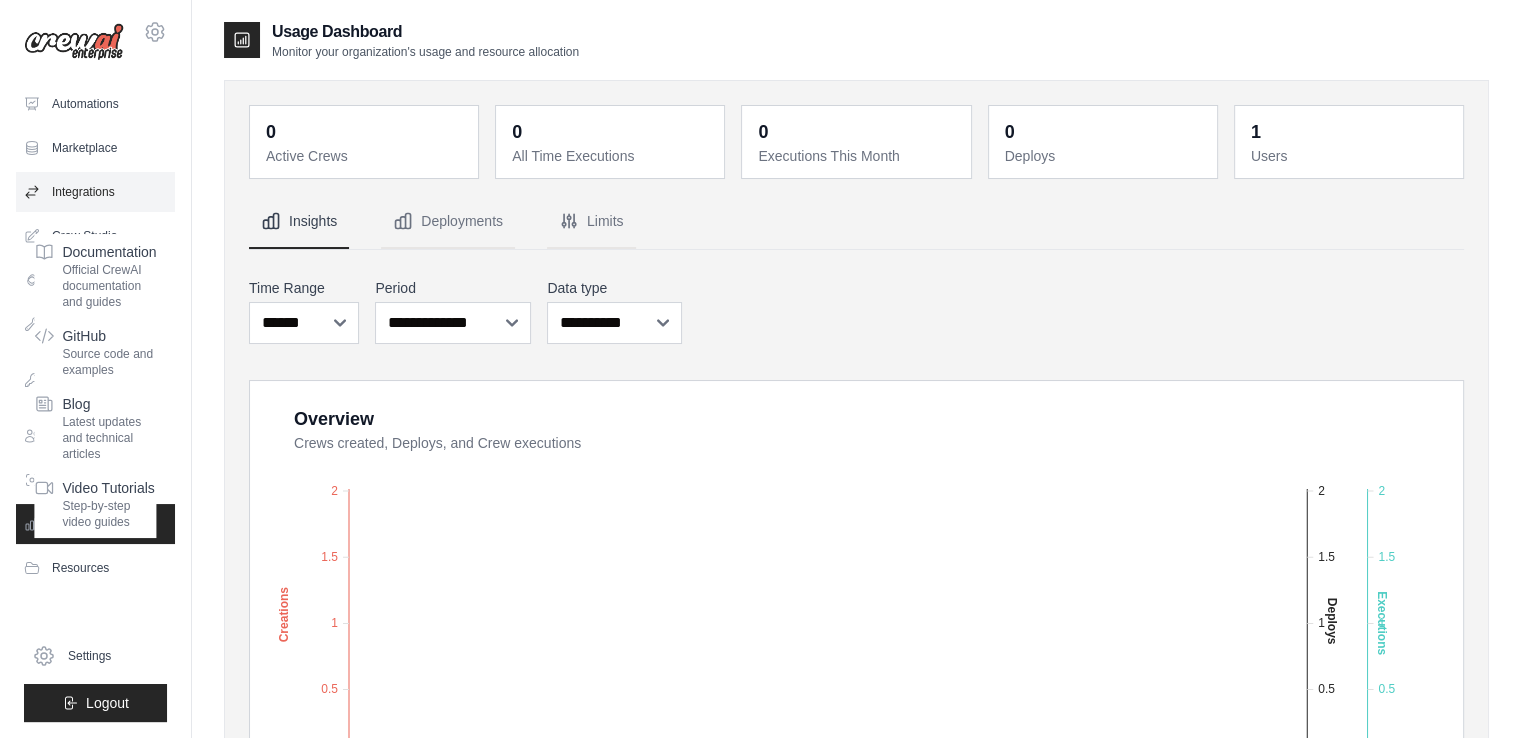 click on "Integrations" at bounding box center (95, 192) 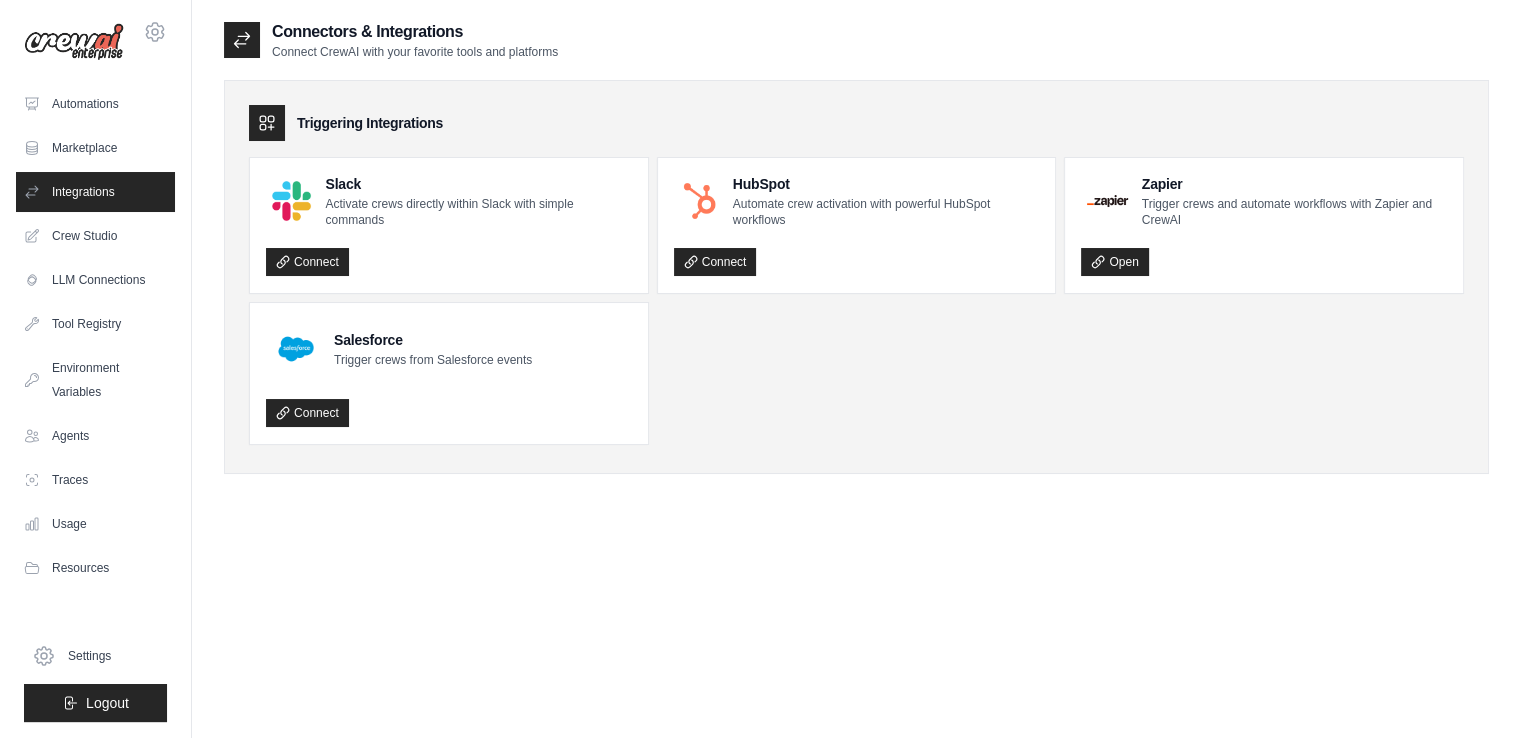 click on "Automations" at bounding box center (95, 104) 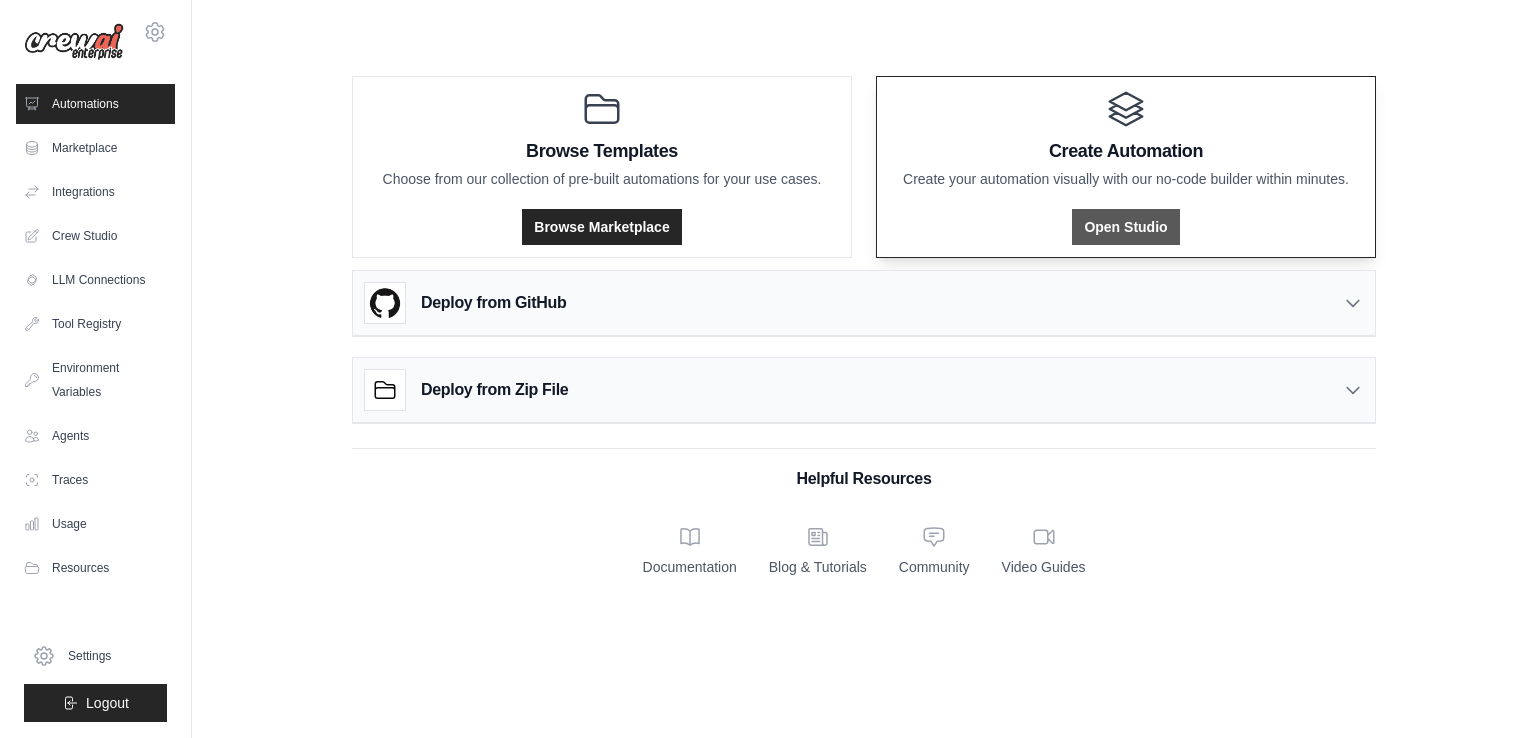 click on "Open Studio" at bounding box center (1125, 227) 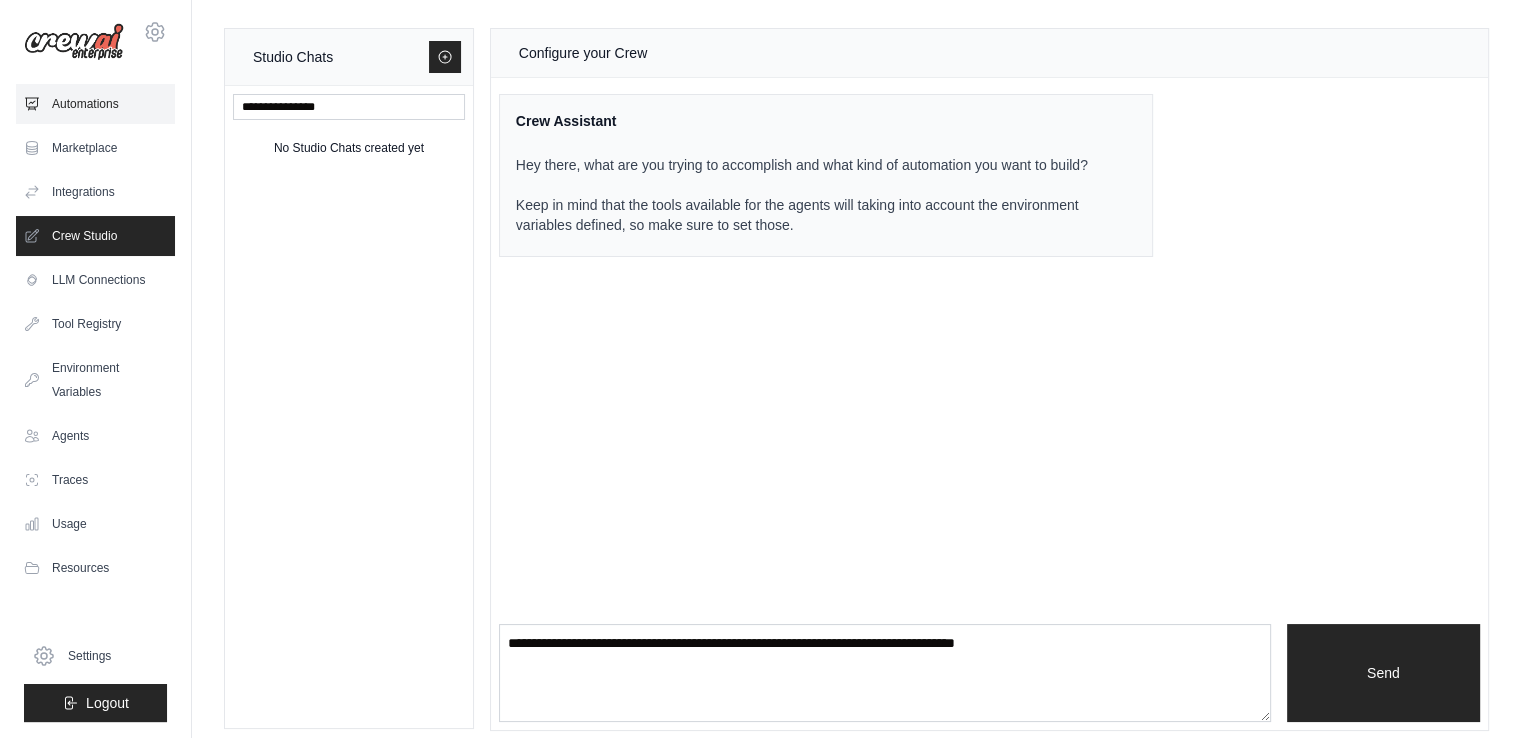 click on "Automations" at bounding box center (95, 104) 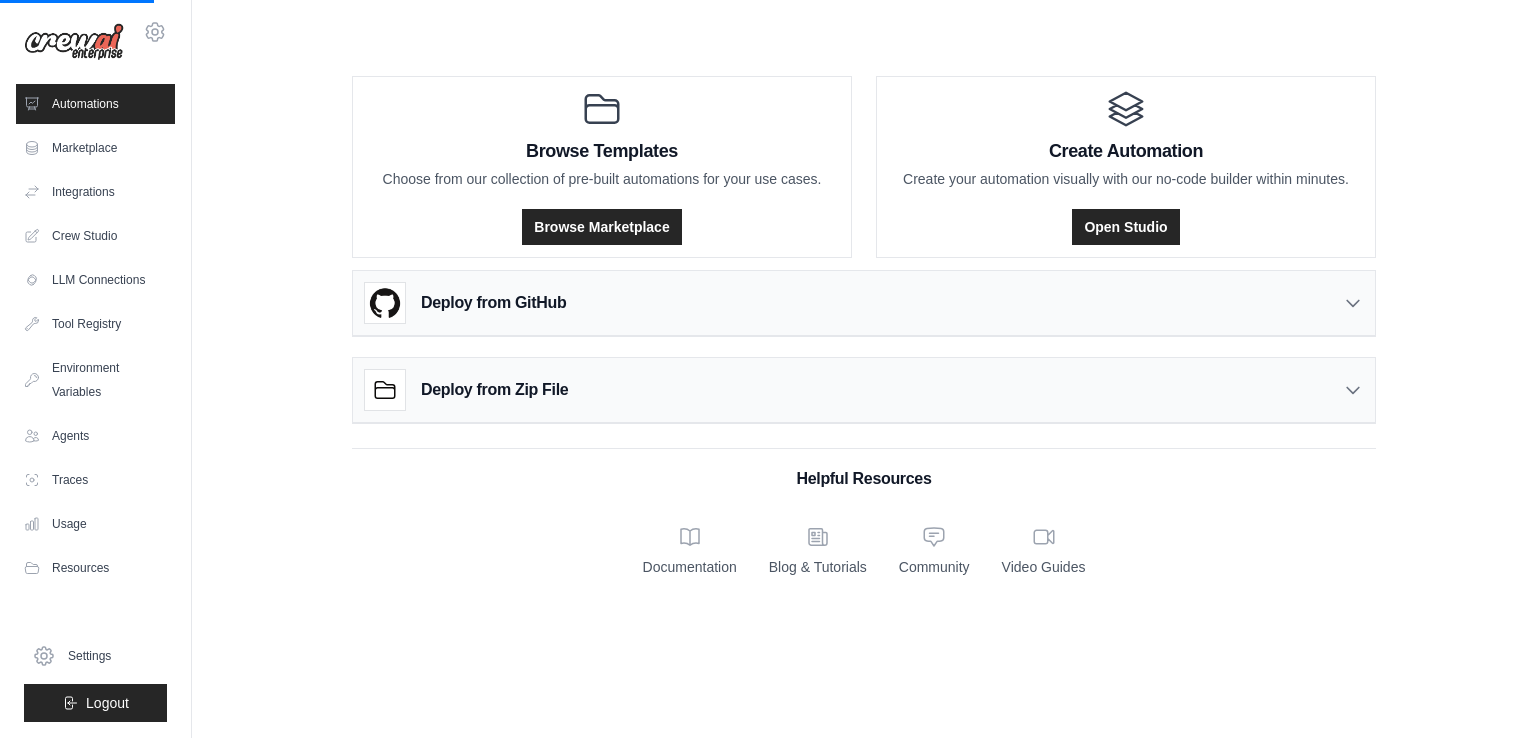 click on "Deploy from GitHub" at bounding box center (493, 303) 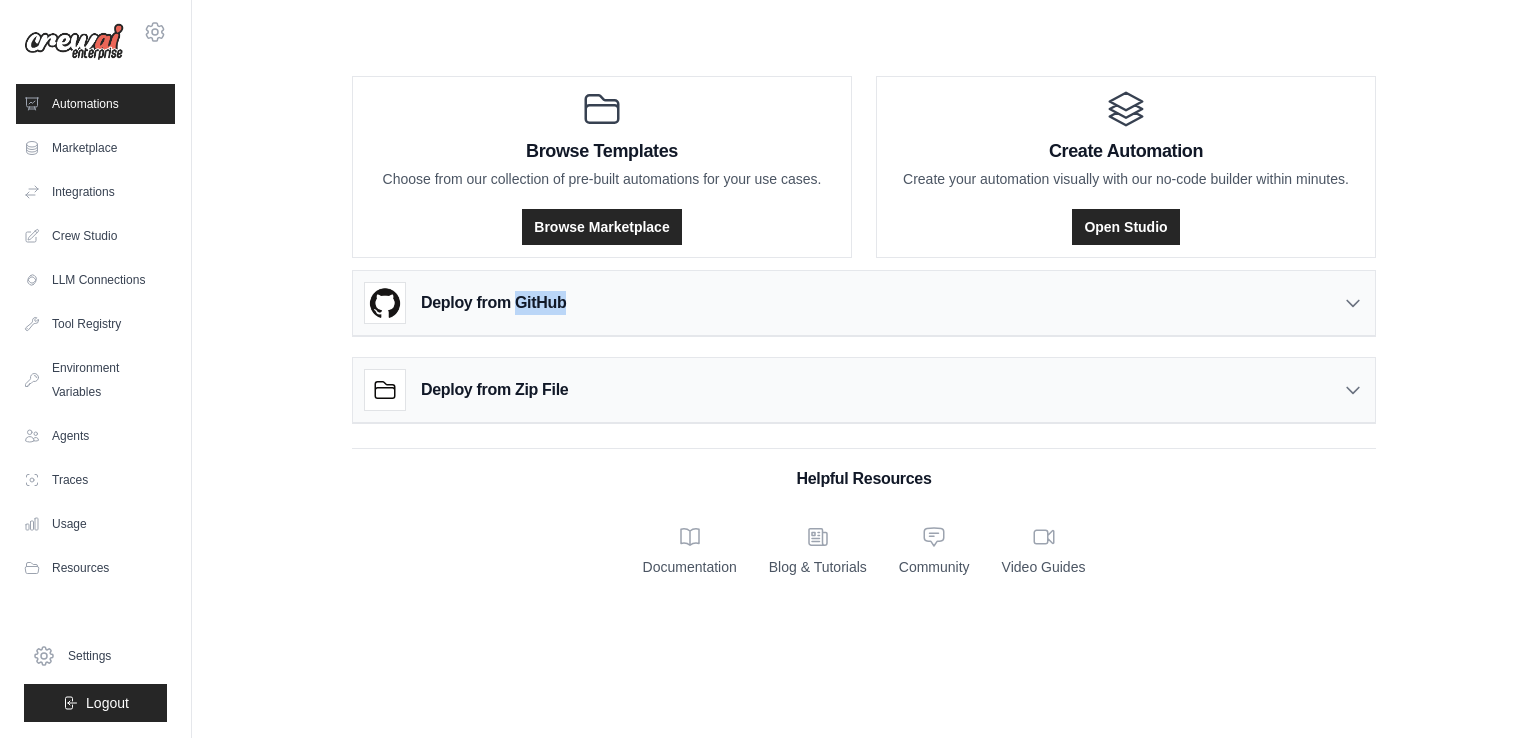 click on "Deploy from GitHub" at bounding box center (493, 303) 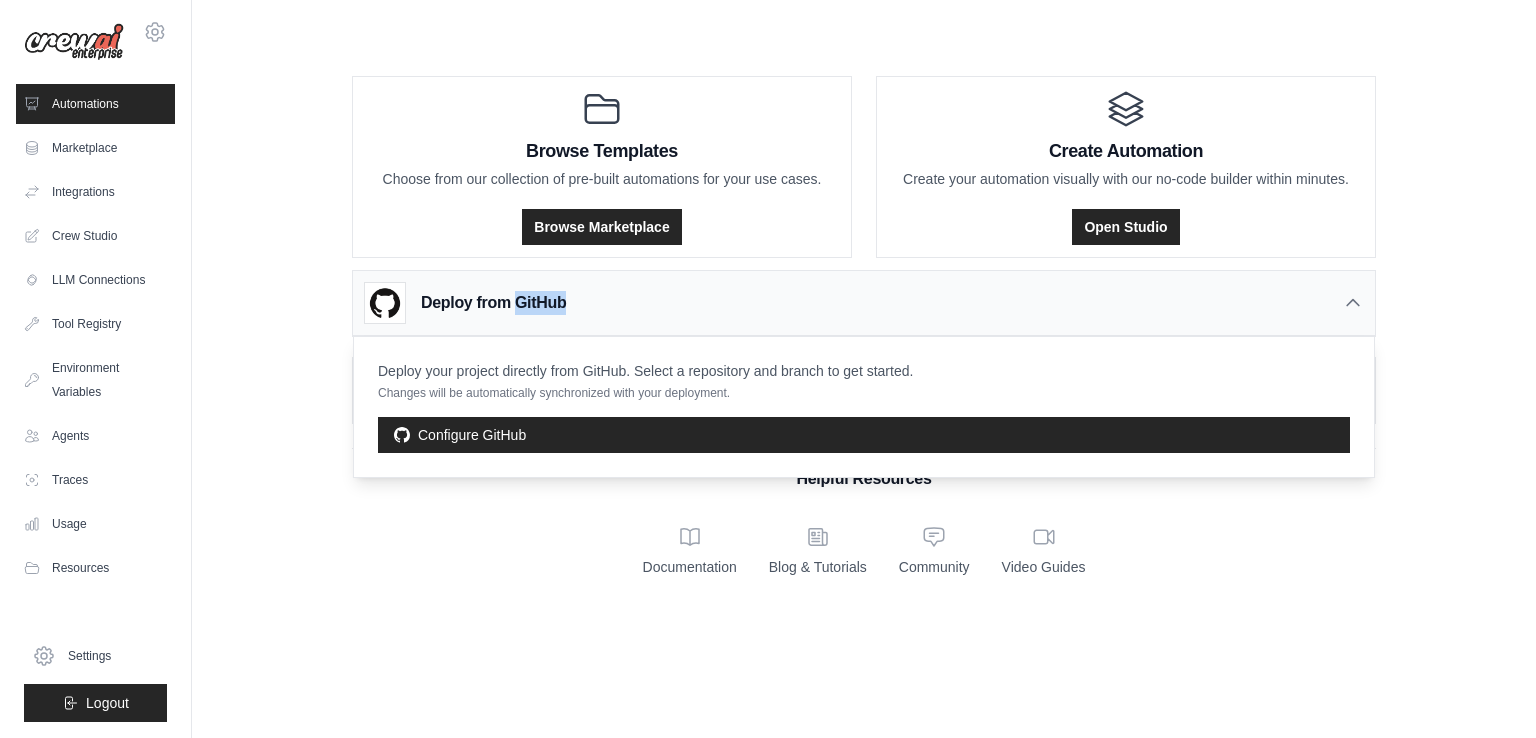 click on "Deploy from GitHub" at bounding box center [493, 303] 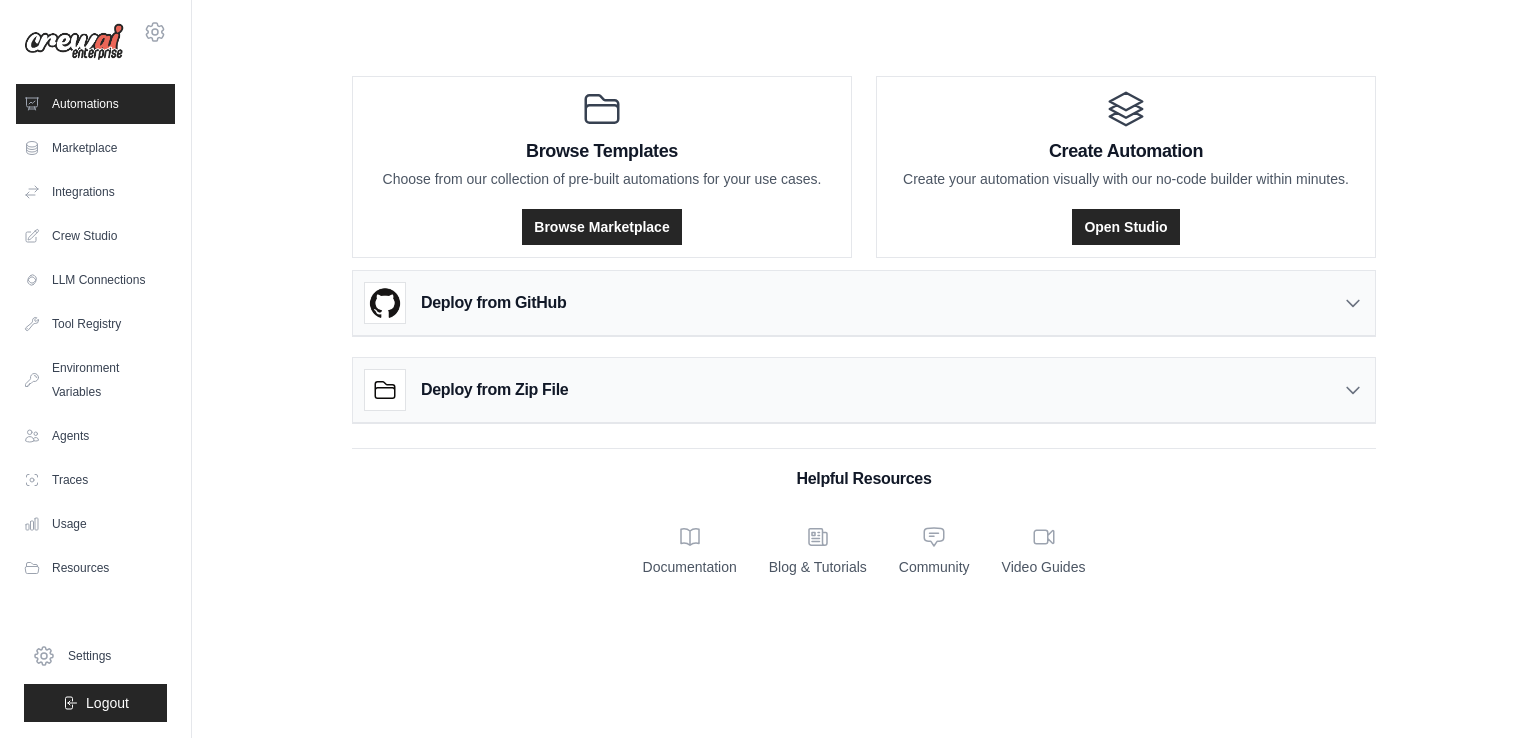 click on "Deploy from Zip File" at bounding box center [494, 390] 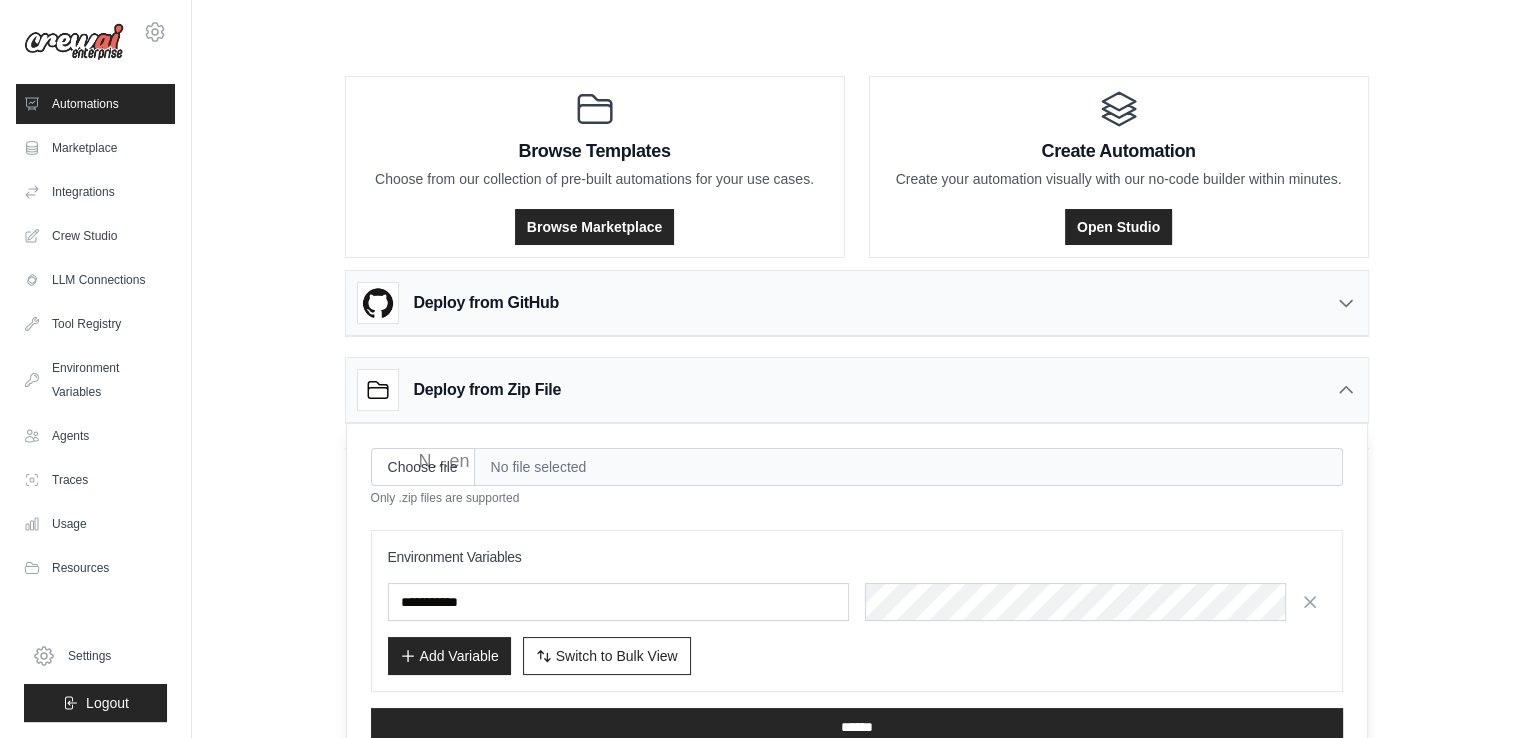 click on "Deploy from Zip File" at bounding box center [487, 390] 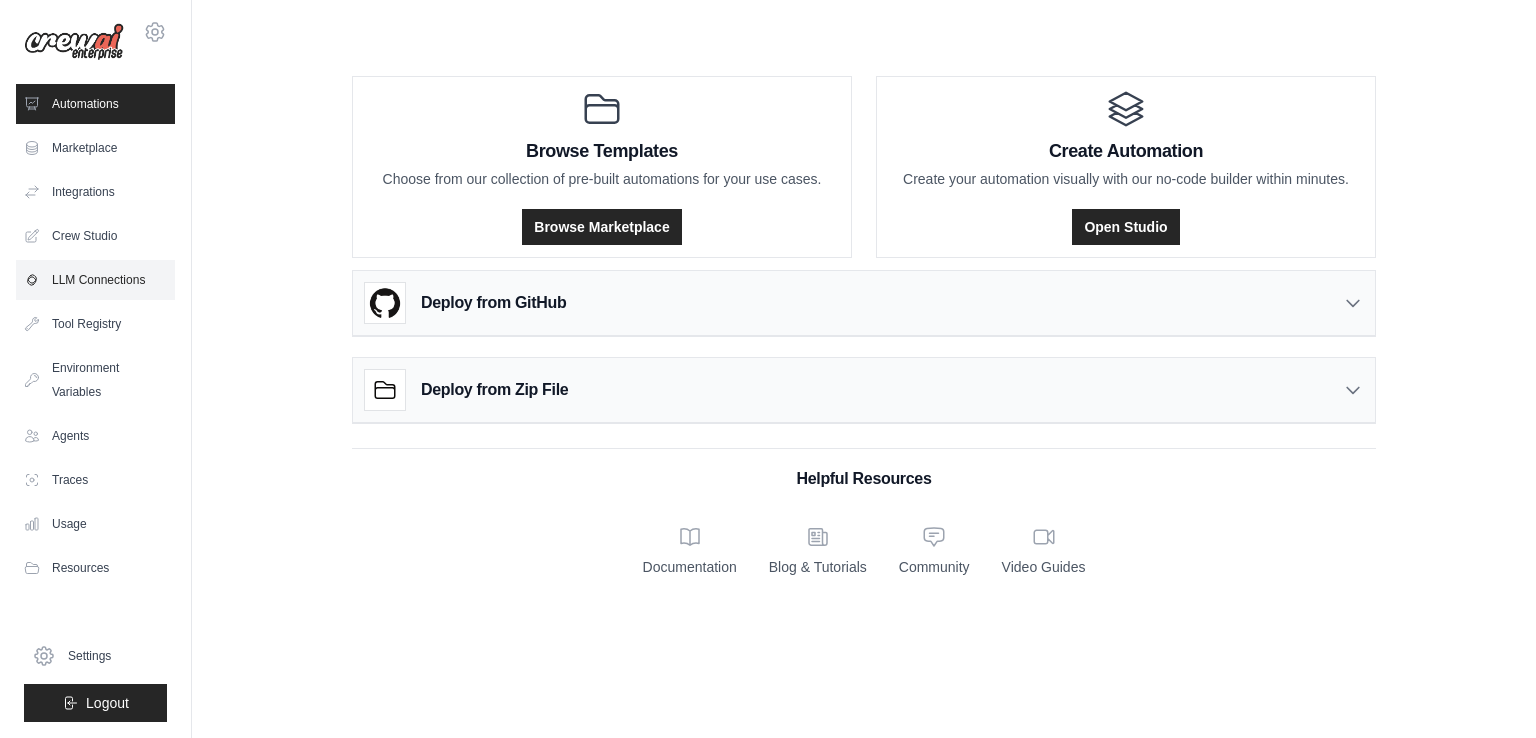 click on "LLM Connections" at bounding box center (95, 280) 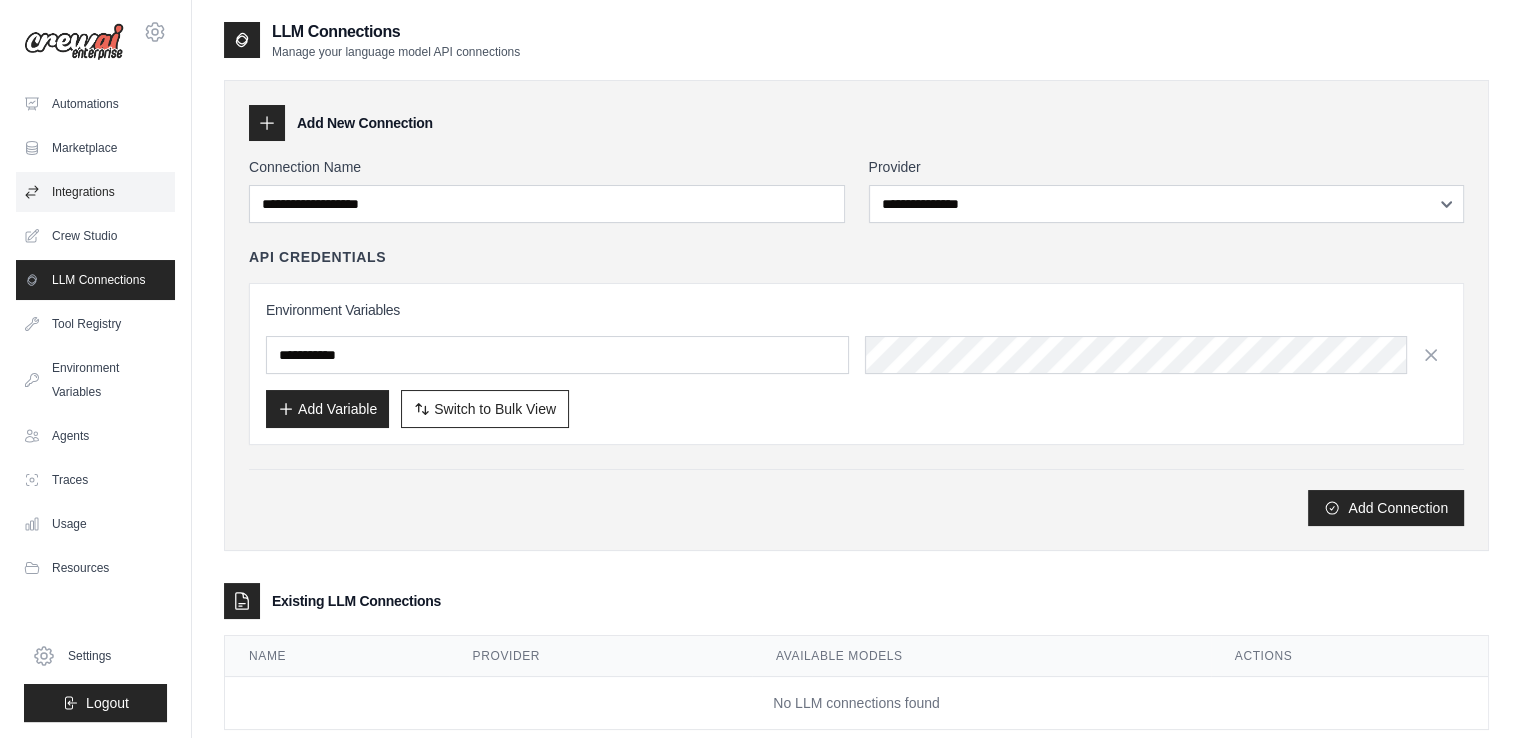 click on "Integrations" at bounding box center (95, 192) 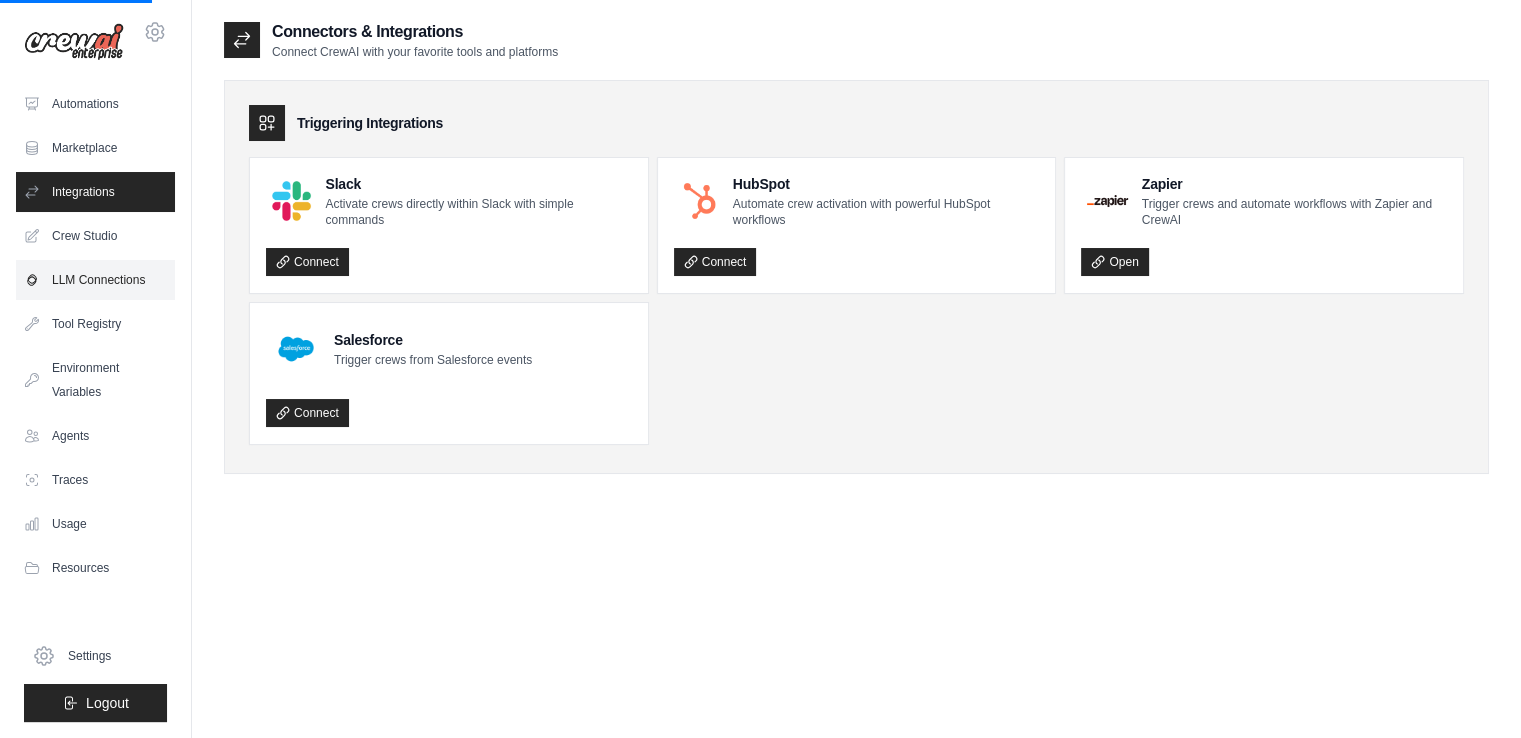 click on "LLM Connections" at bounding box center [95, 280] 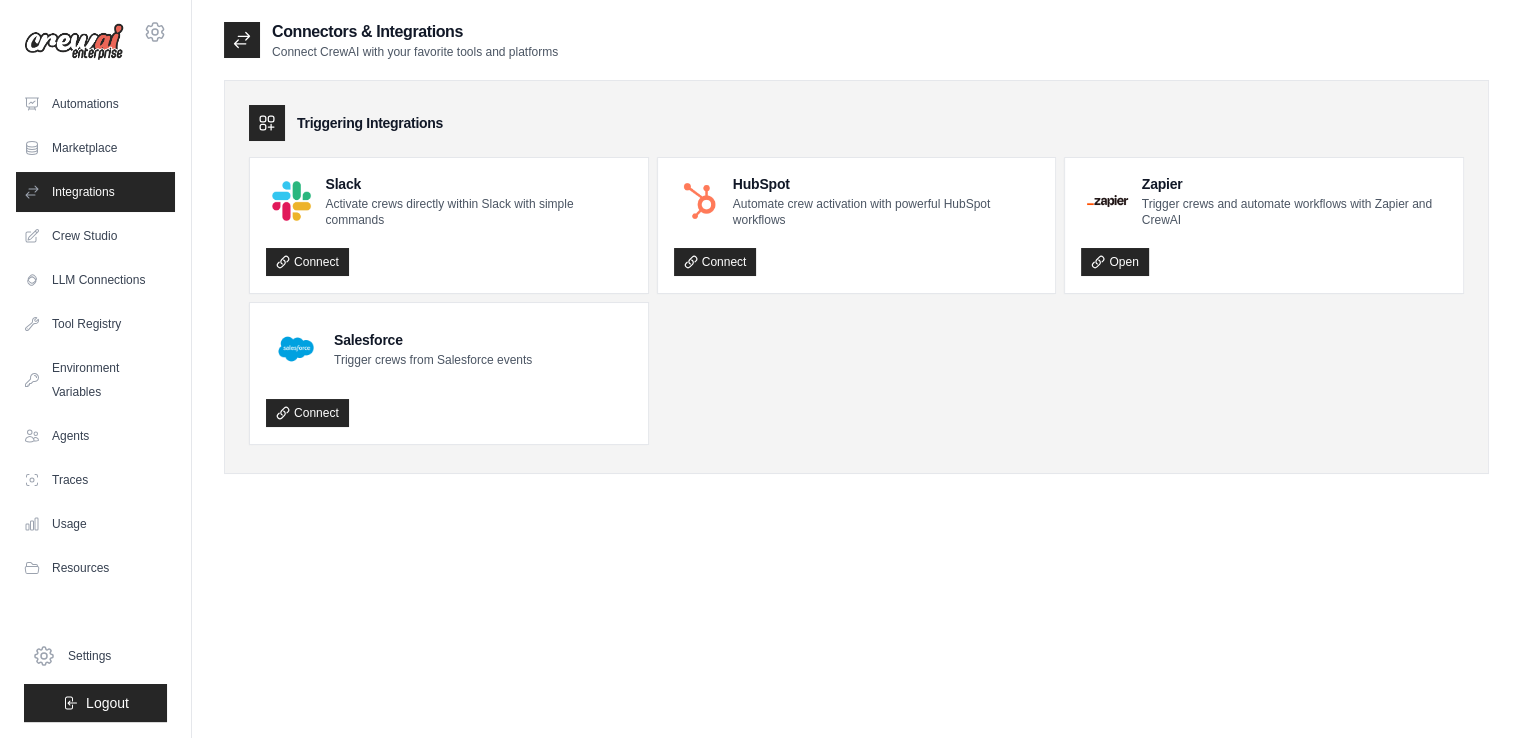 click on "Automations
Marketplace
Integrations
Crew Studio
LLM Connections" at bounding box center (95, 336) 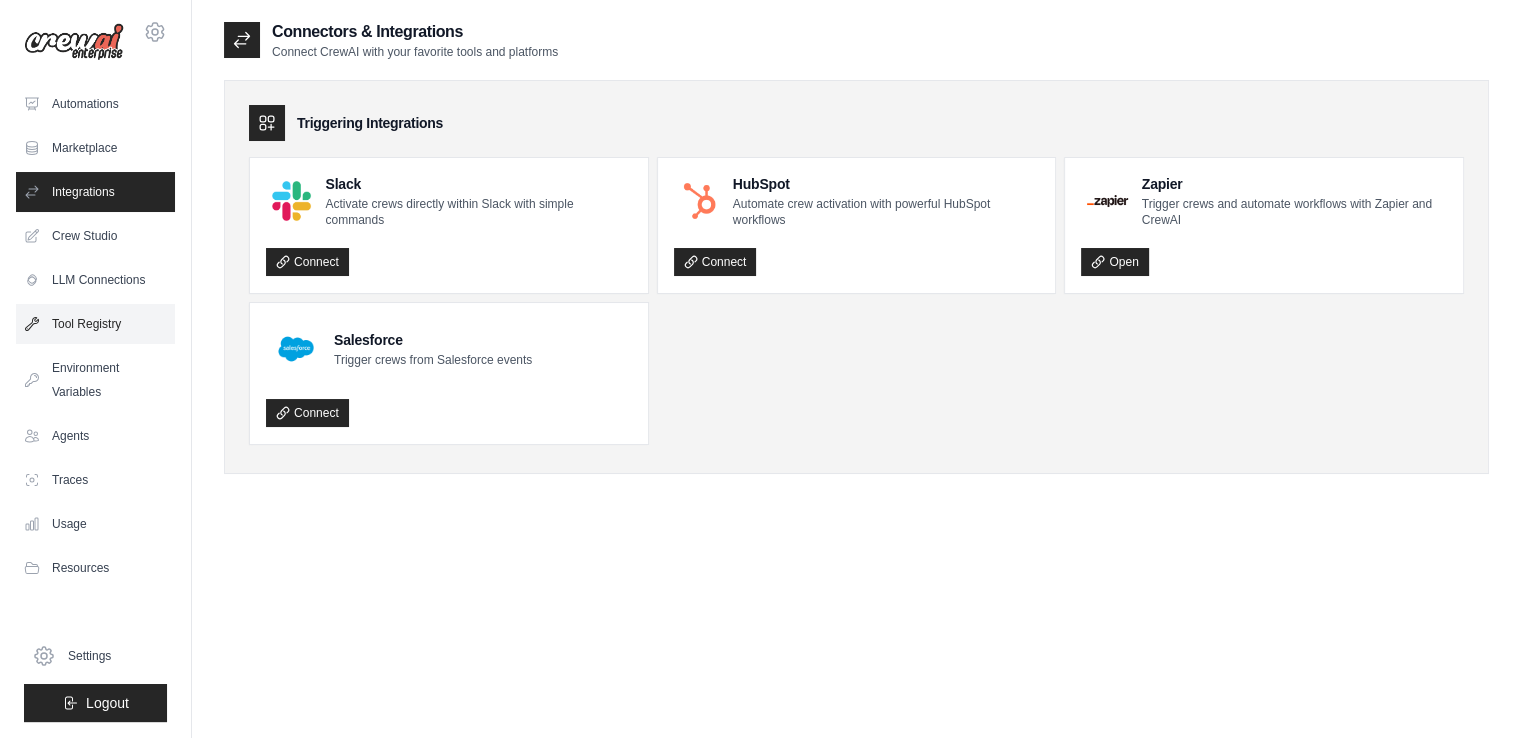click on "Tool Registry" at bounding box center [95, 324] 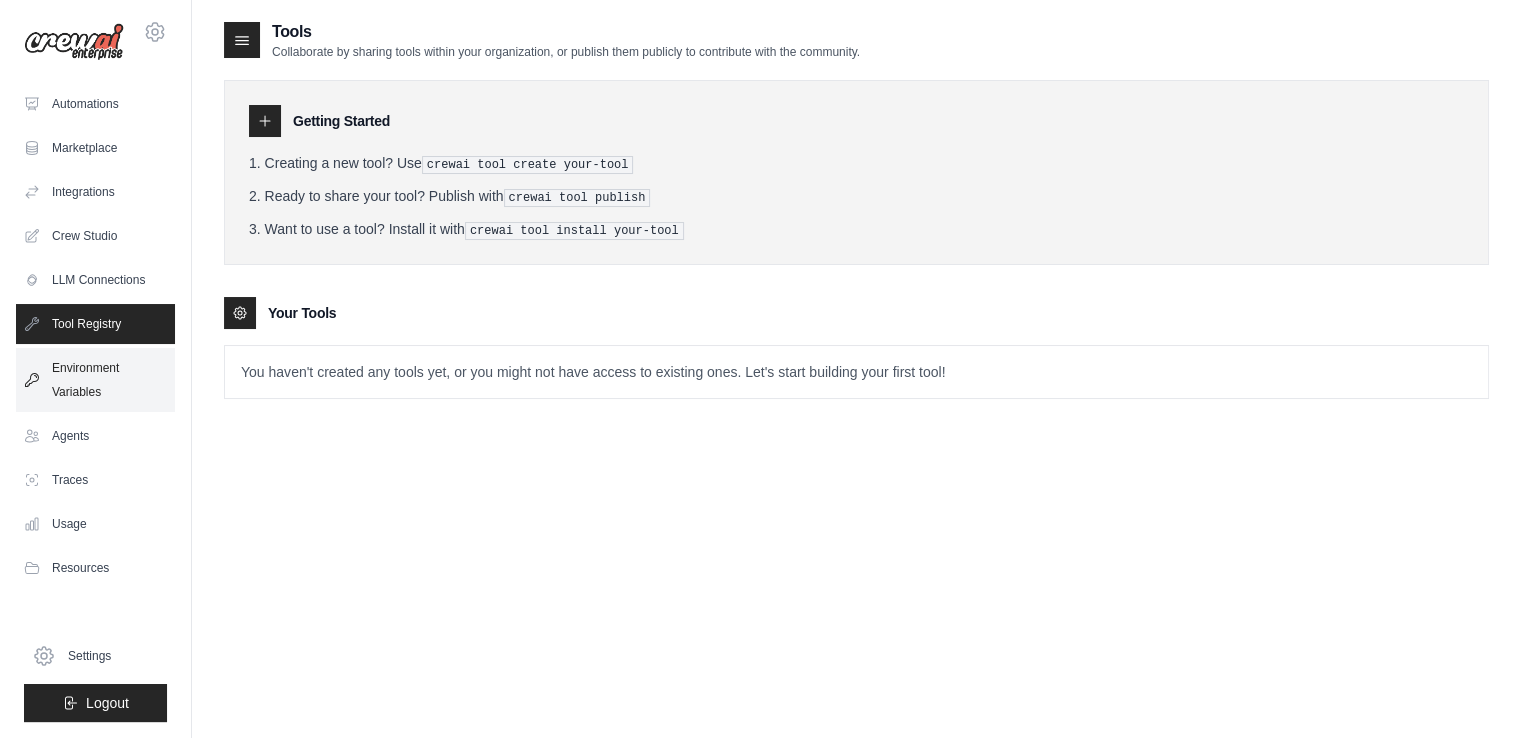 click on "Environment Variables" at bounding box center [95, 380] 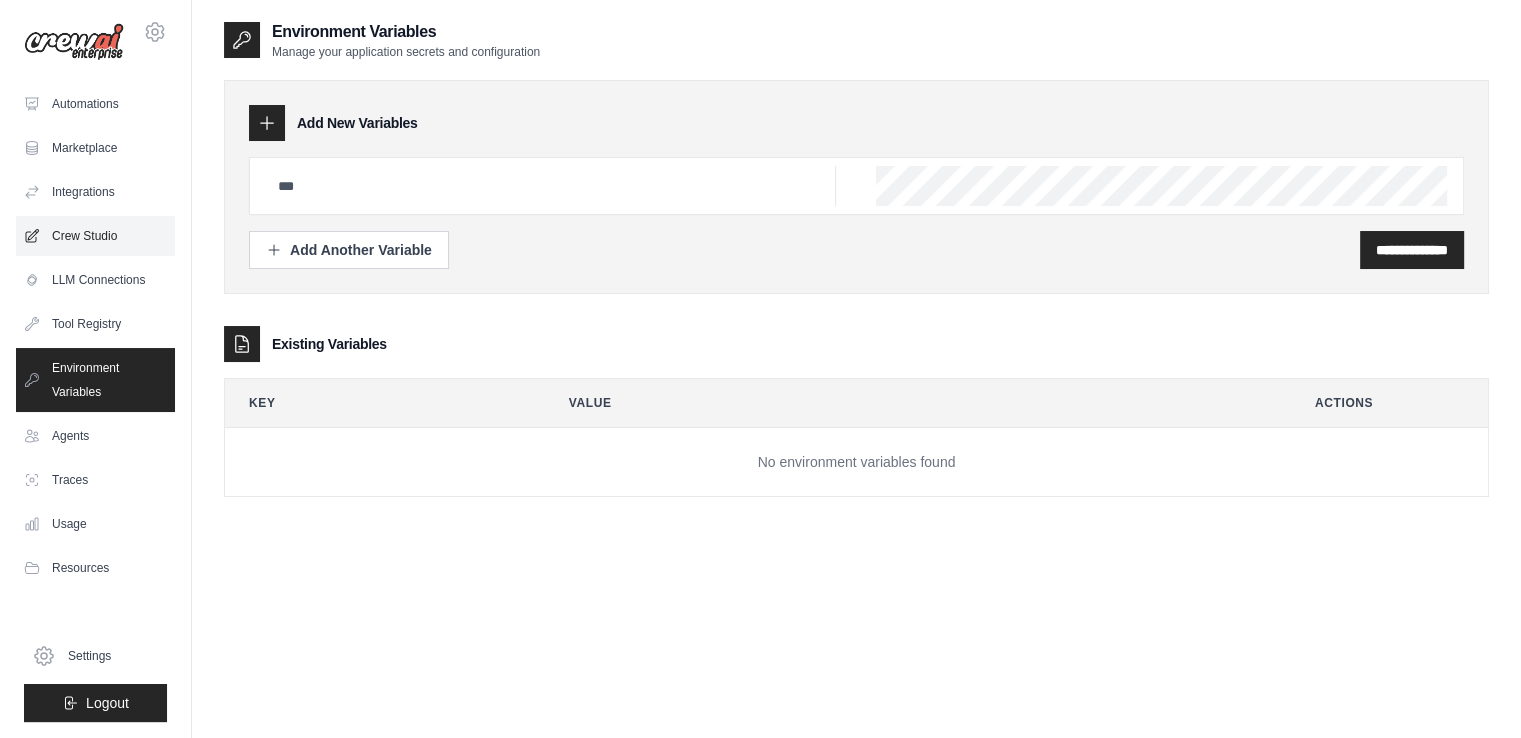 click on "Crew Studio" at bounding box center (95, 236) 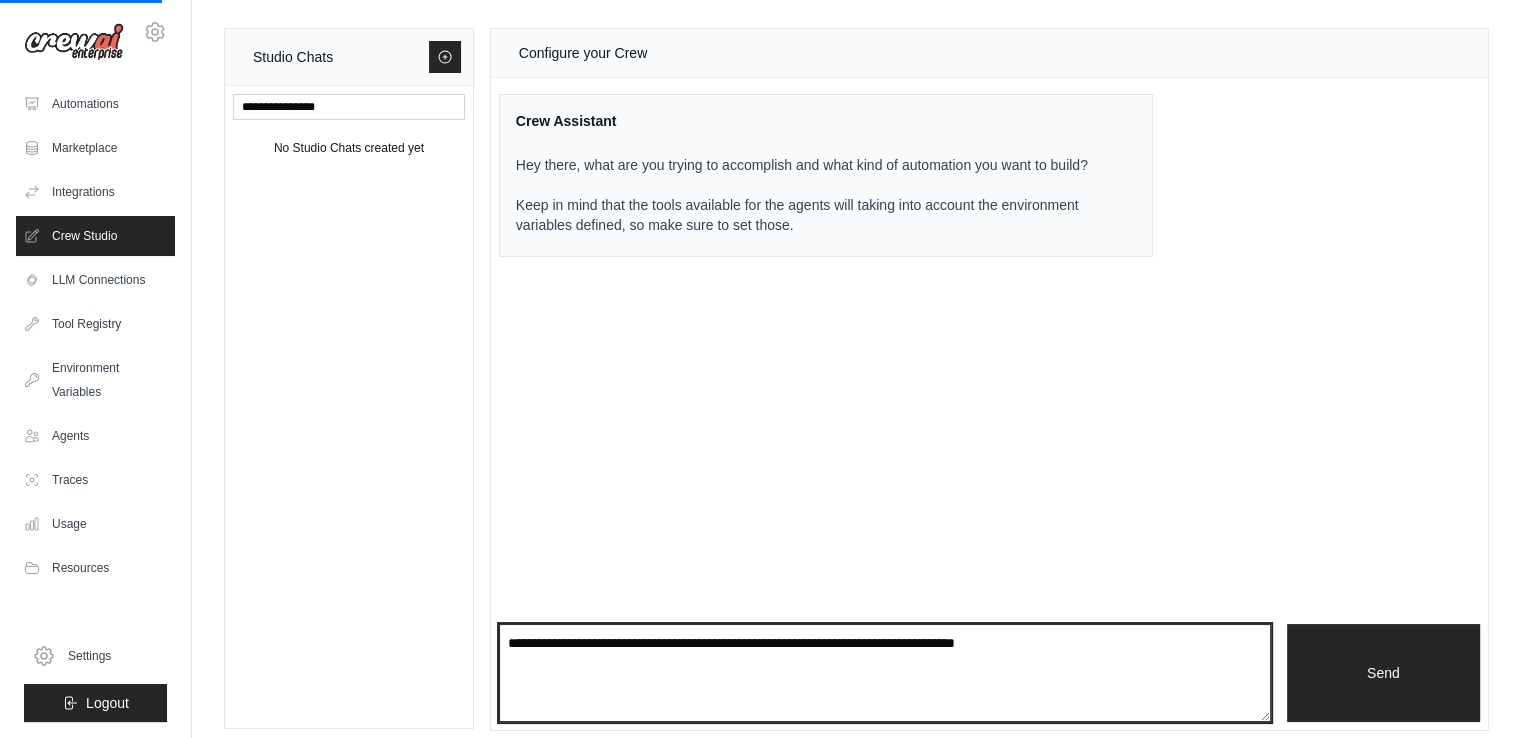 click at bounding box center [885, 673] 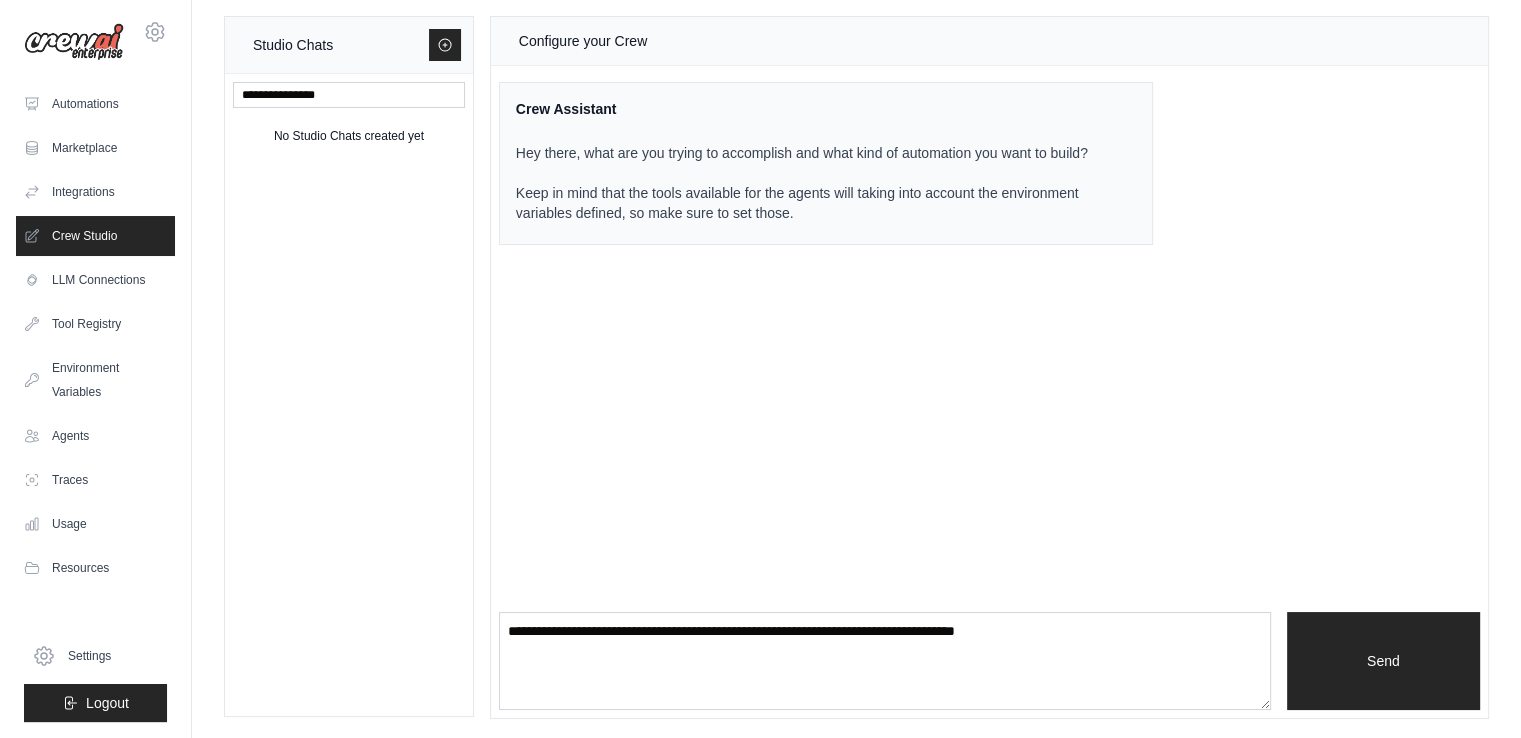 scroll, scrollTop: 12, scrollLeft: 0, axis: vertical 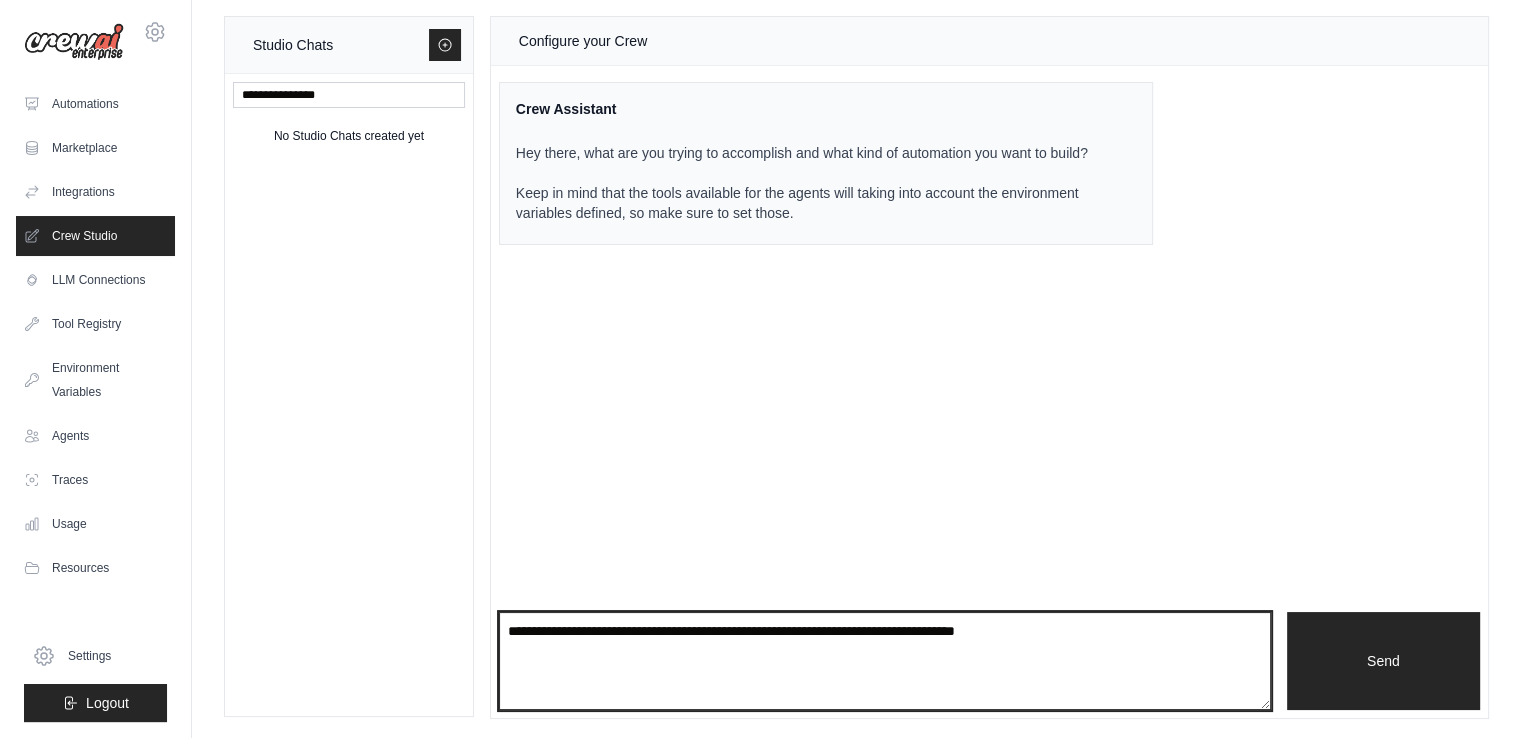 click at bounding box center [885, 661] 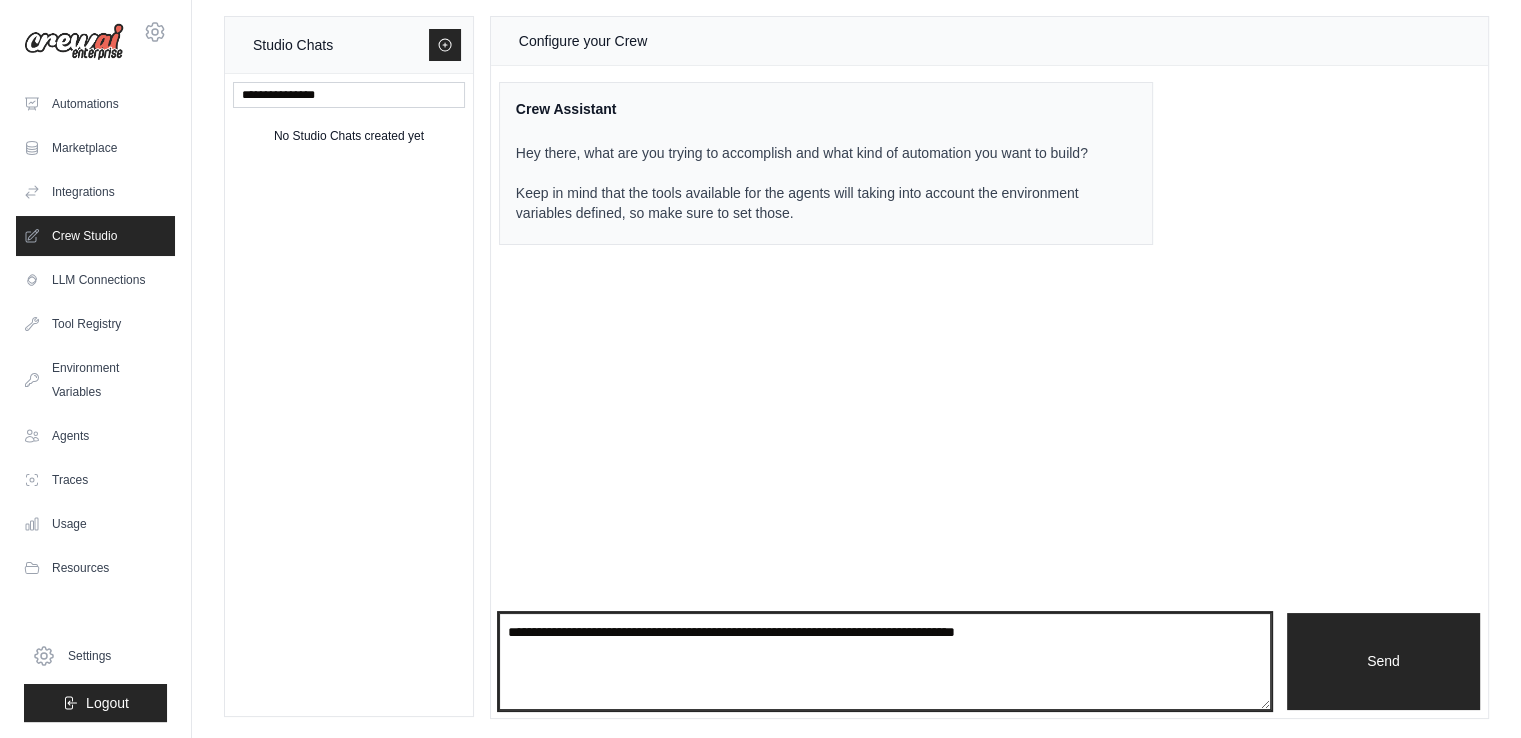 paste on "**********" 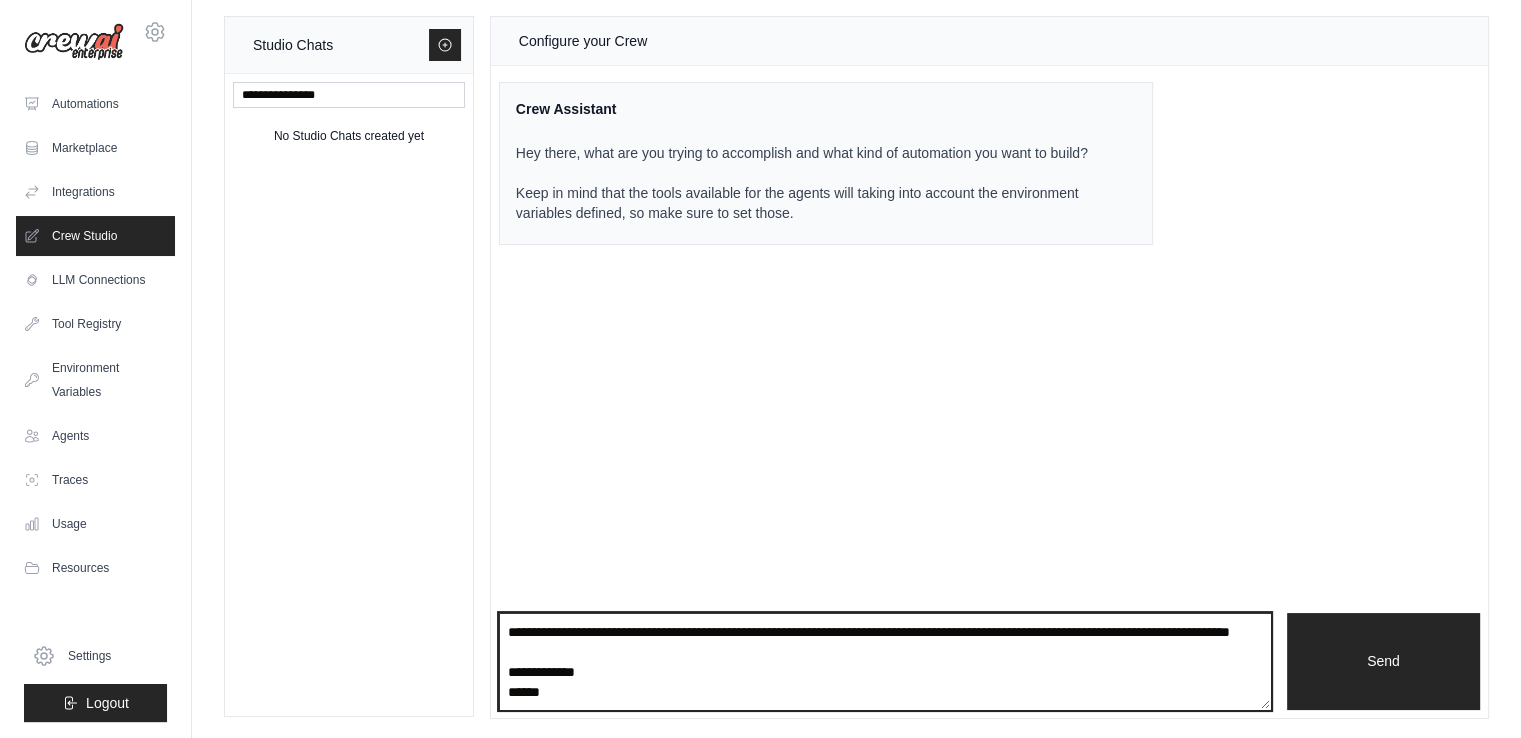 scroll, scrollTop: 749, scrollLeft: 0, axis: vertical 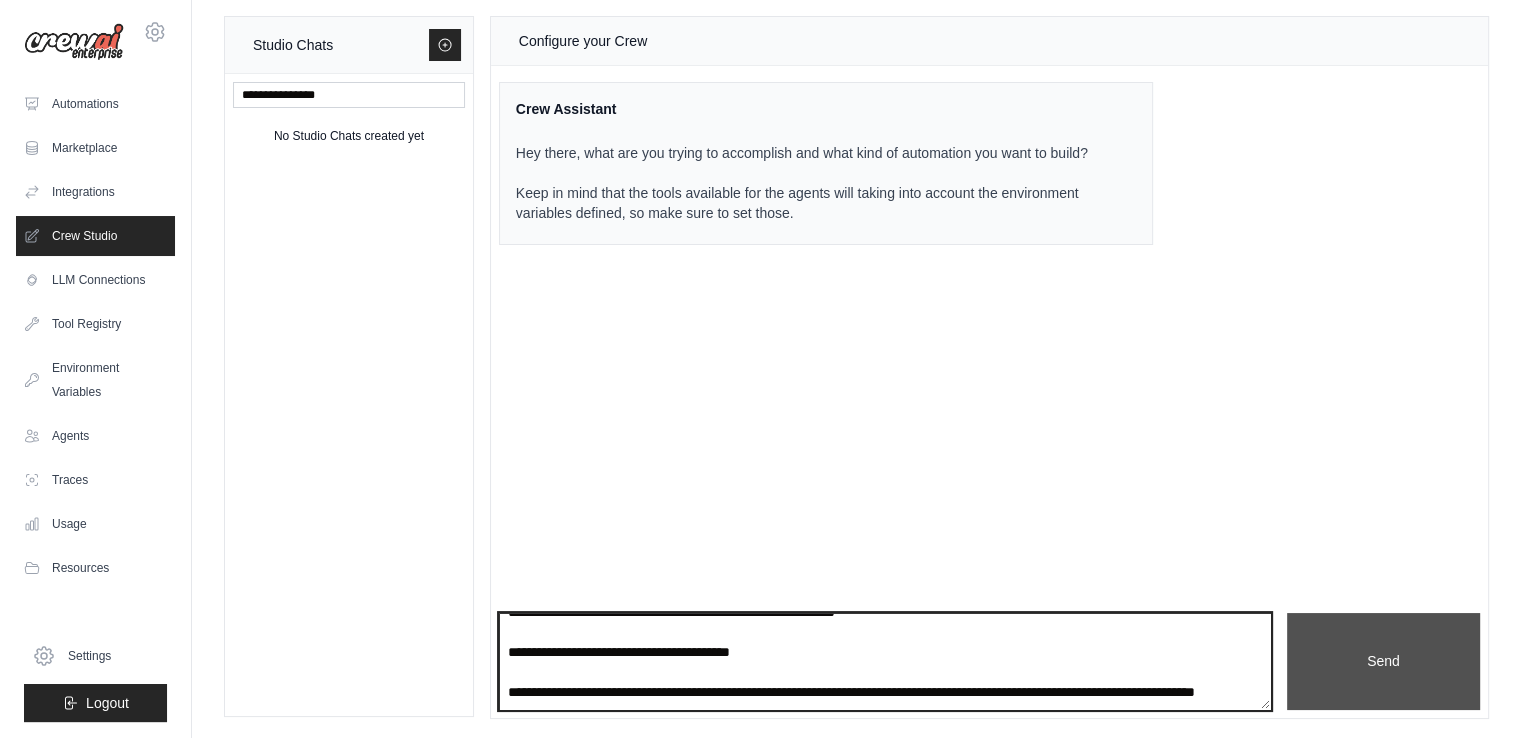 type on "**********" 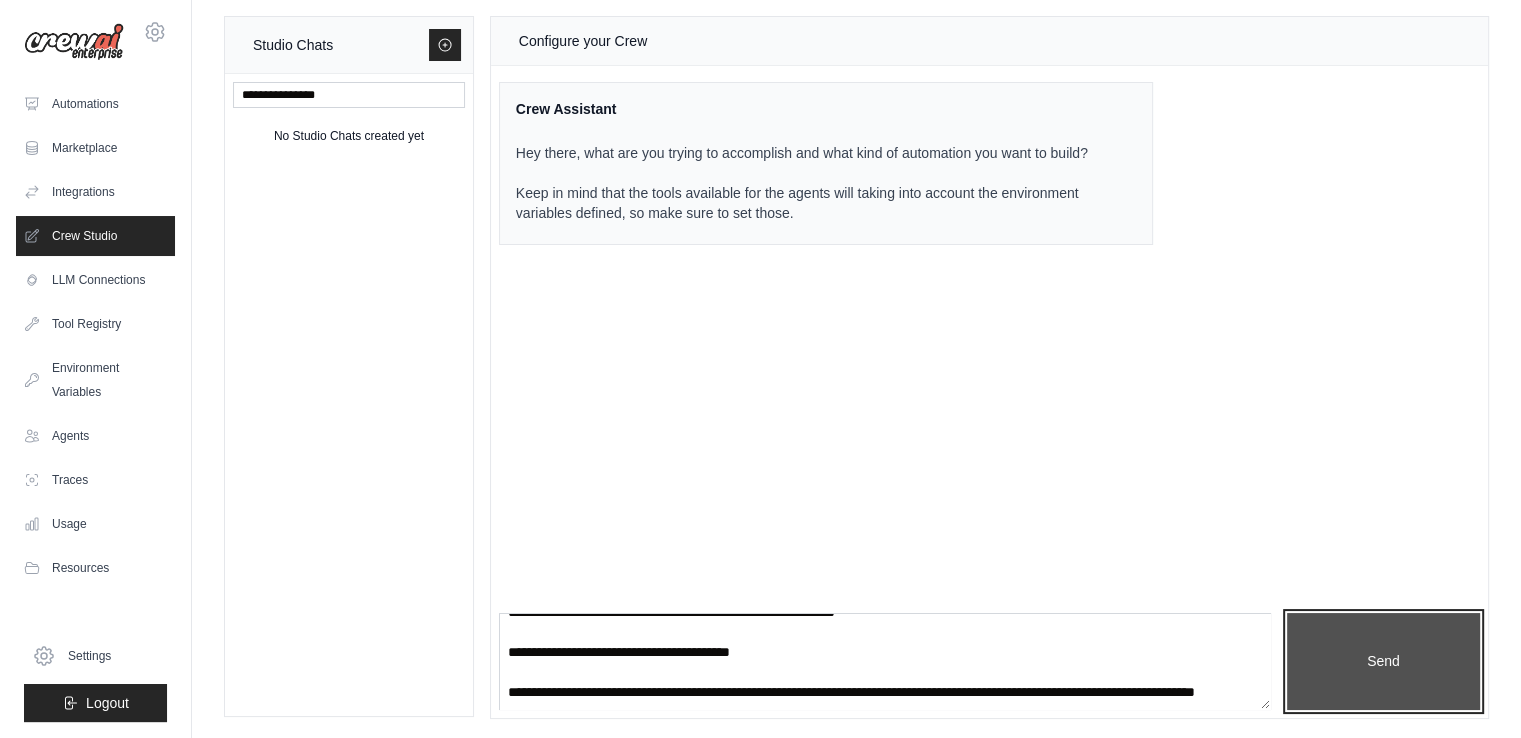 click on "Send" at bounding box center [1383, 662] 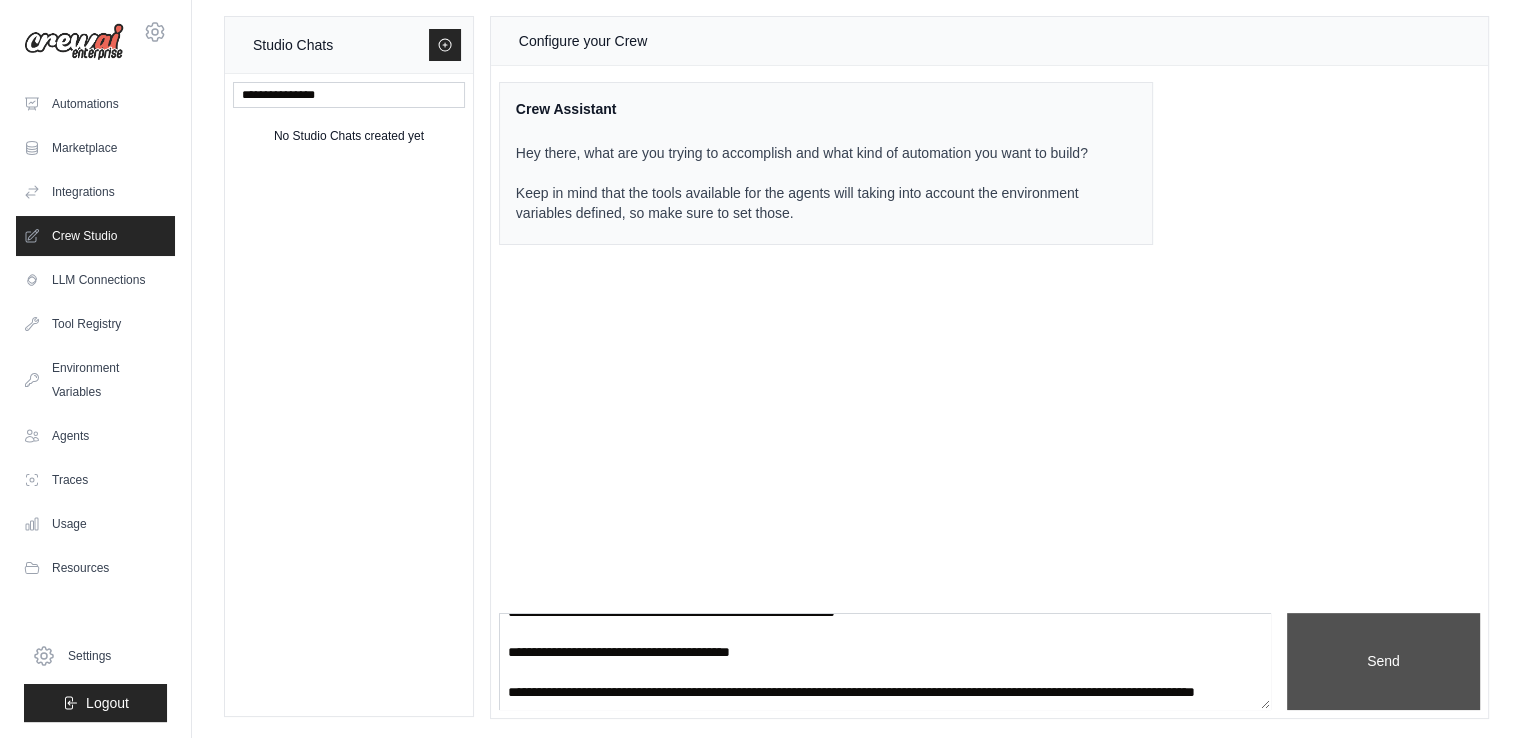 scroll, scrollTop: 0, scrollLeft: 0, axis: both 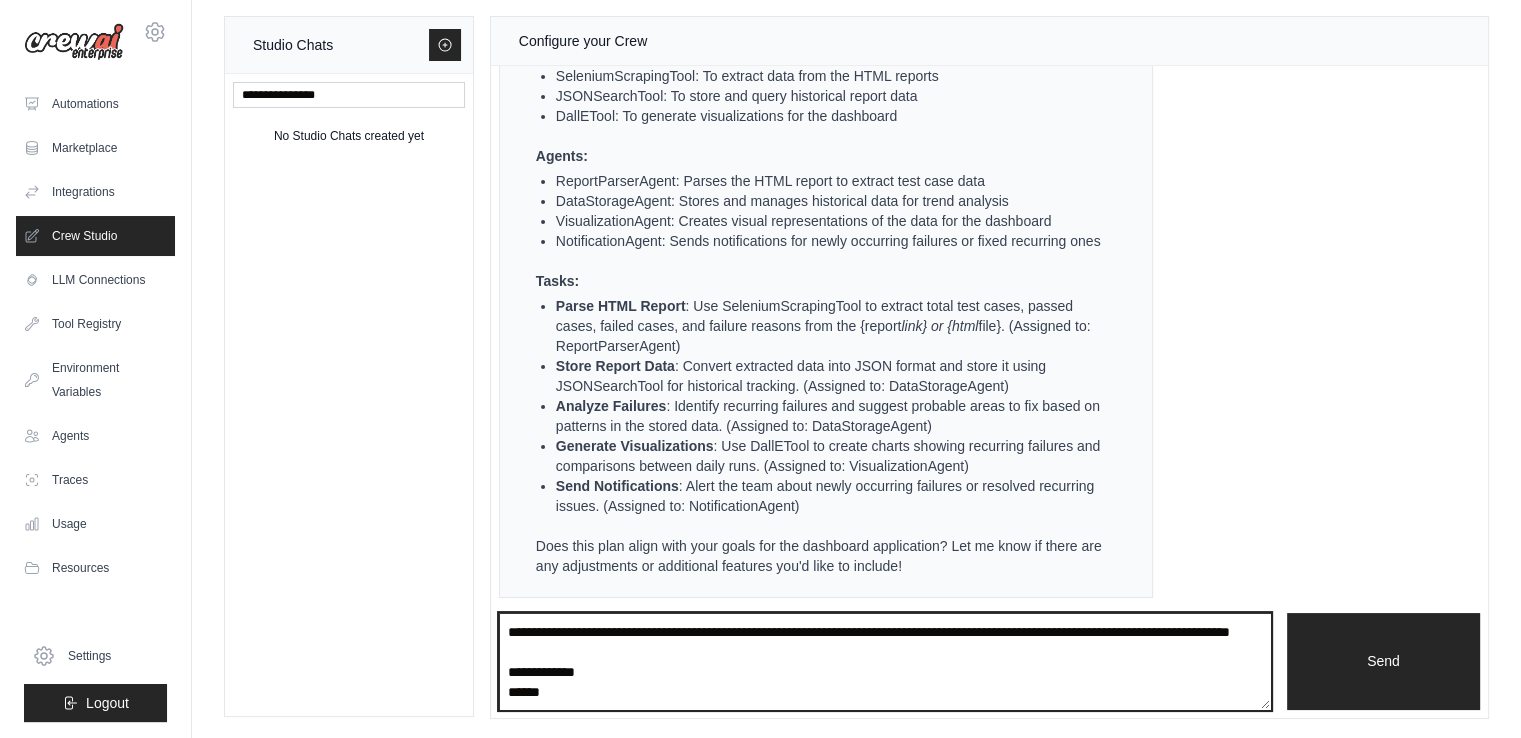 click at bounding box center [885, 662] 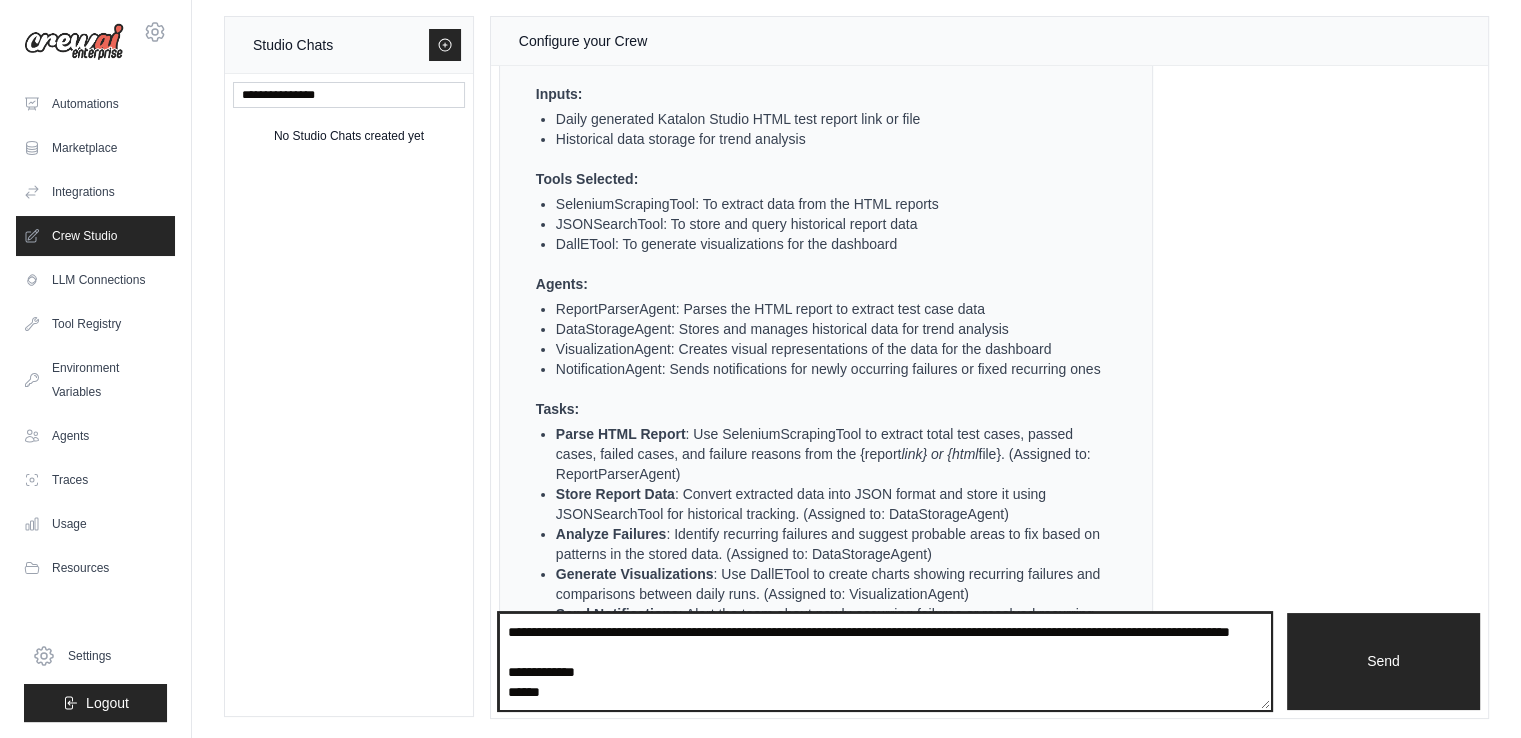 scroll, scrollTop: 1284, scrollLeft: 0, axis: vertical 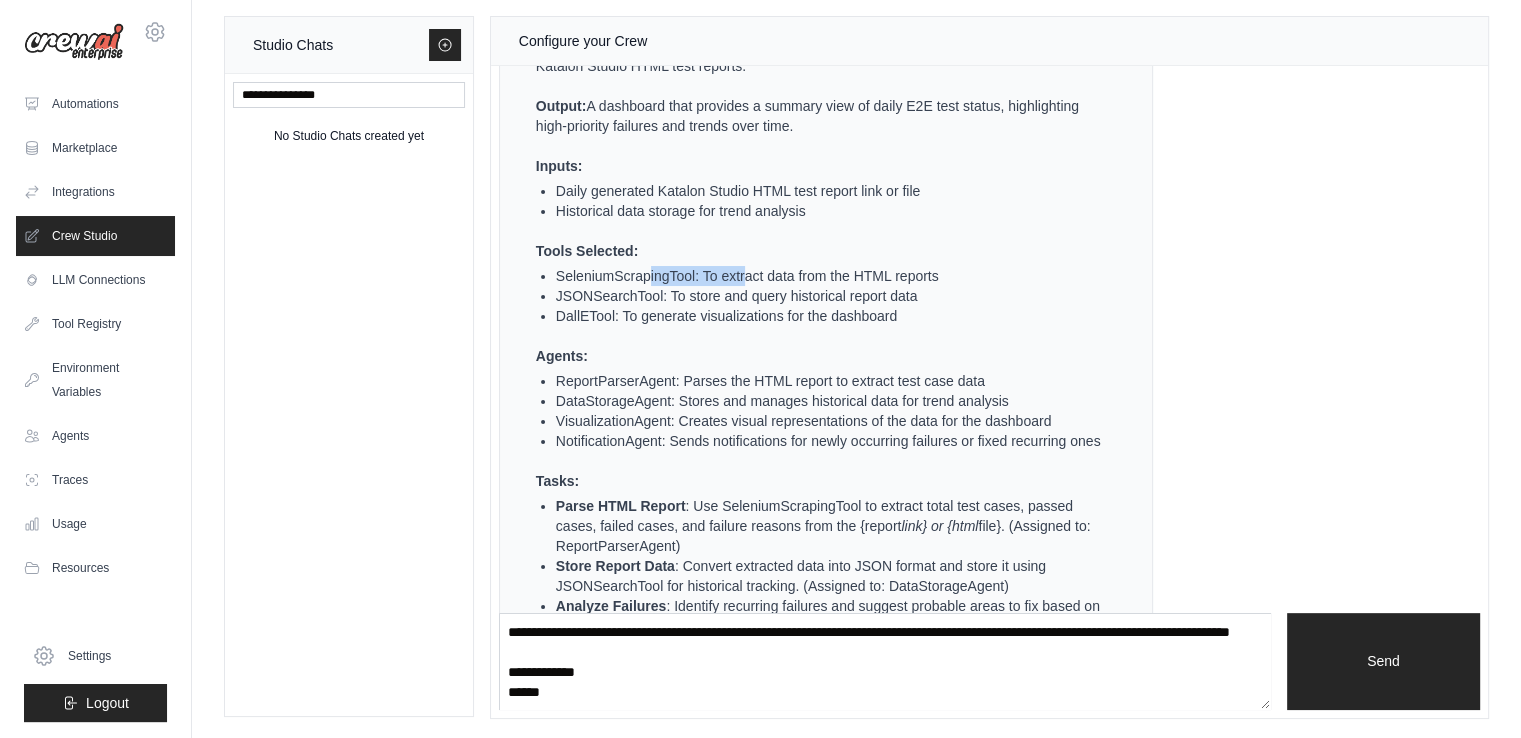 drag, startPoint x: 648, startPoint y: 281, endPoint x: 753, endPoint y: 279, distance: 105.01904 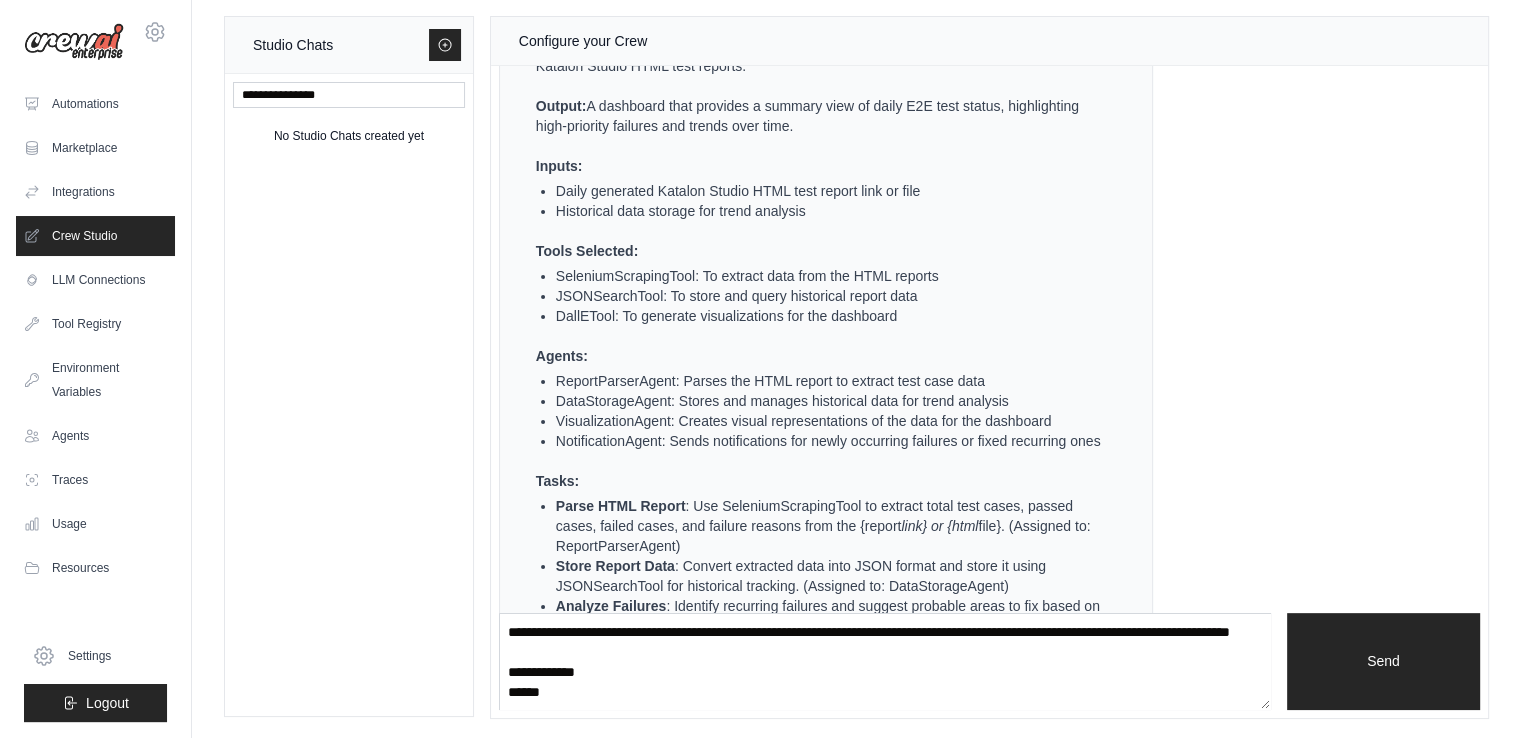 click on "SeleniumScrapingTool: To extract data from the HTML reports" at bounding box center (834, 276) 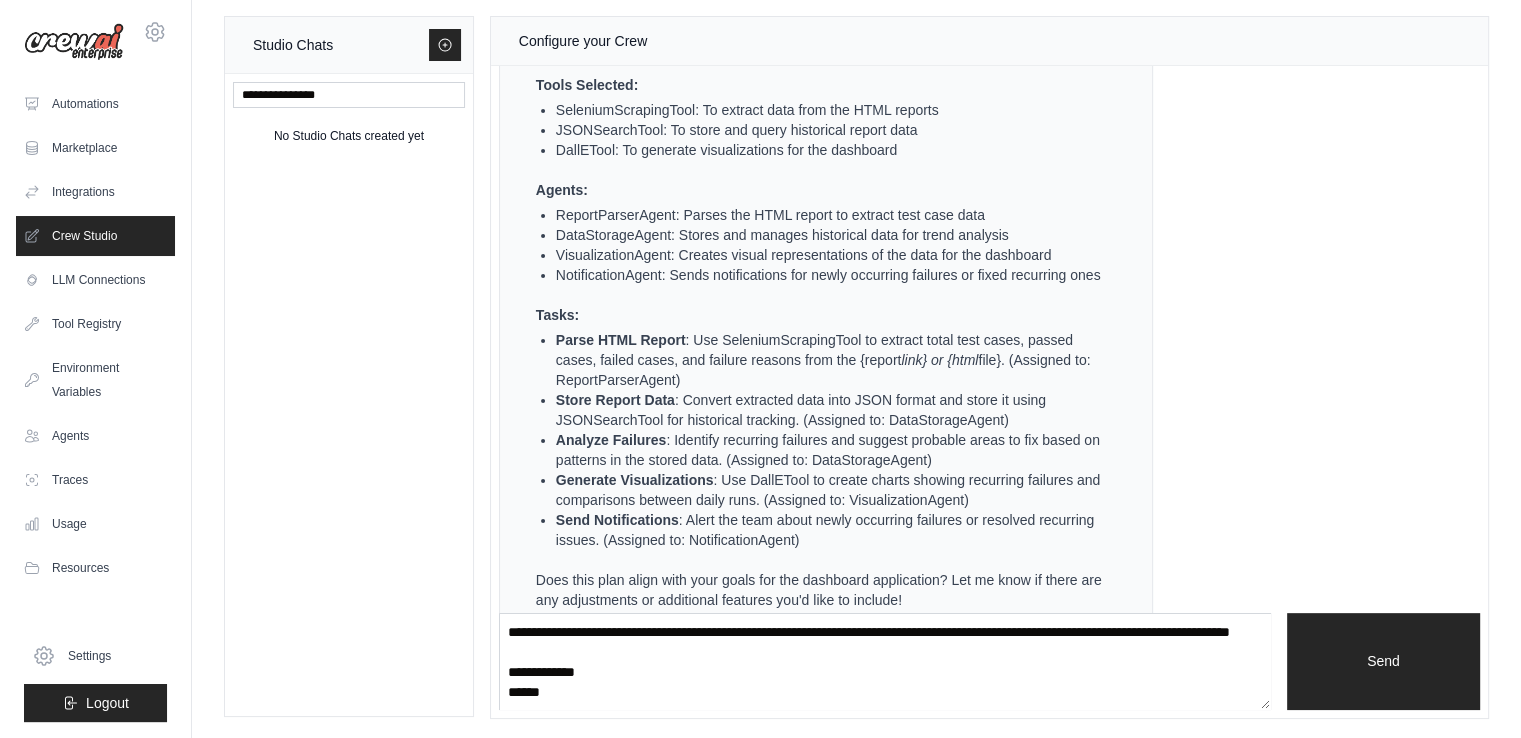 scroll, scrollTop: 1484, scrollLeft: 0, axis: vertical 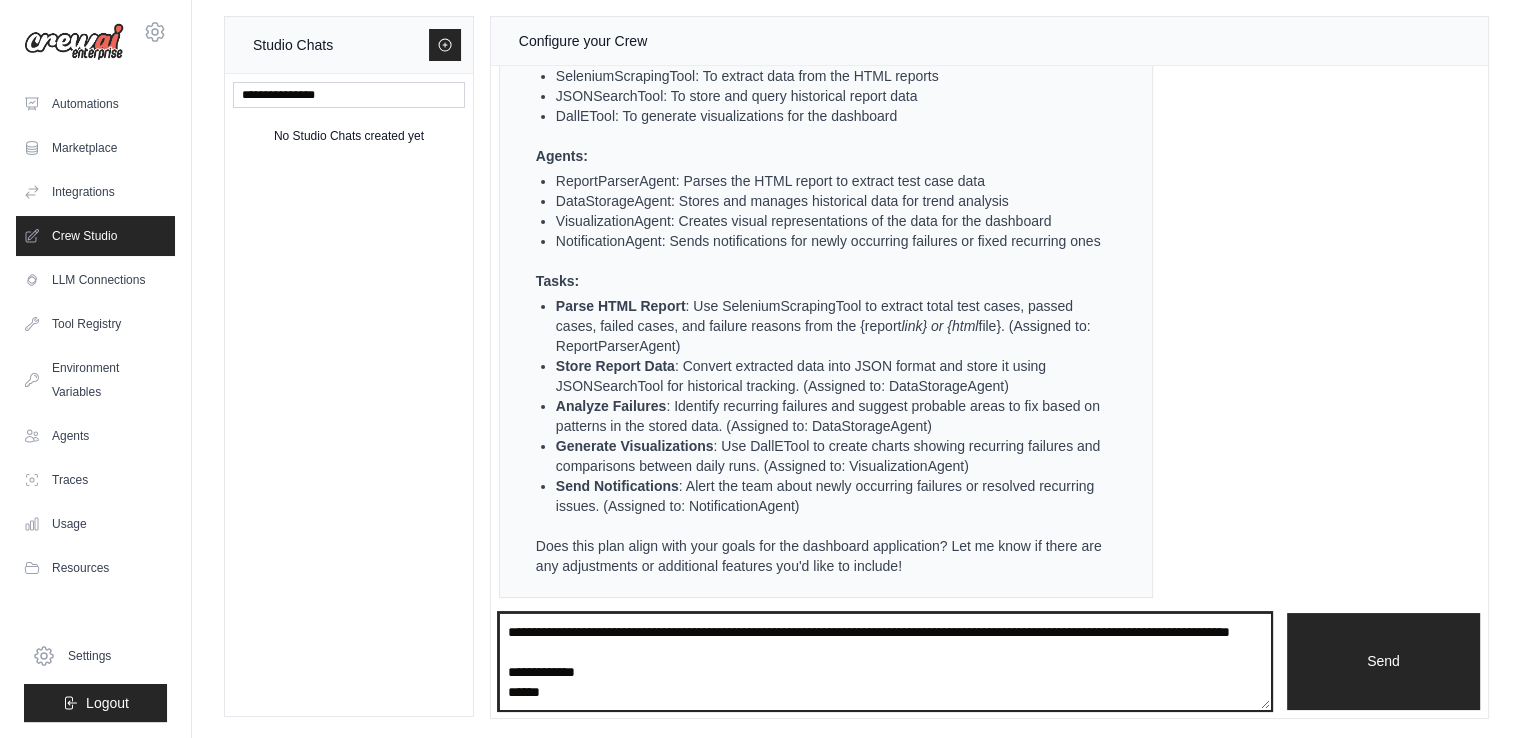 click at bounding box center (885, 662) 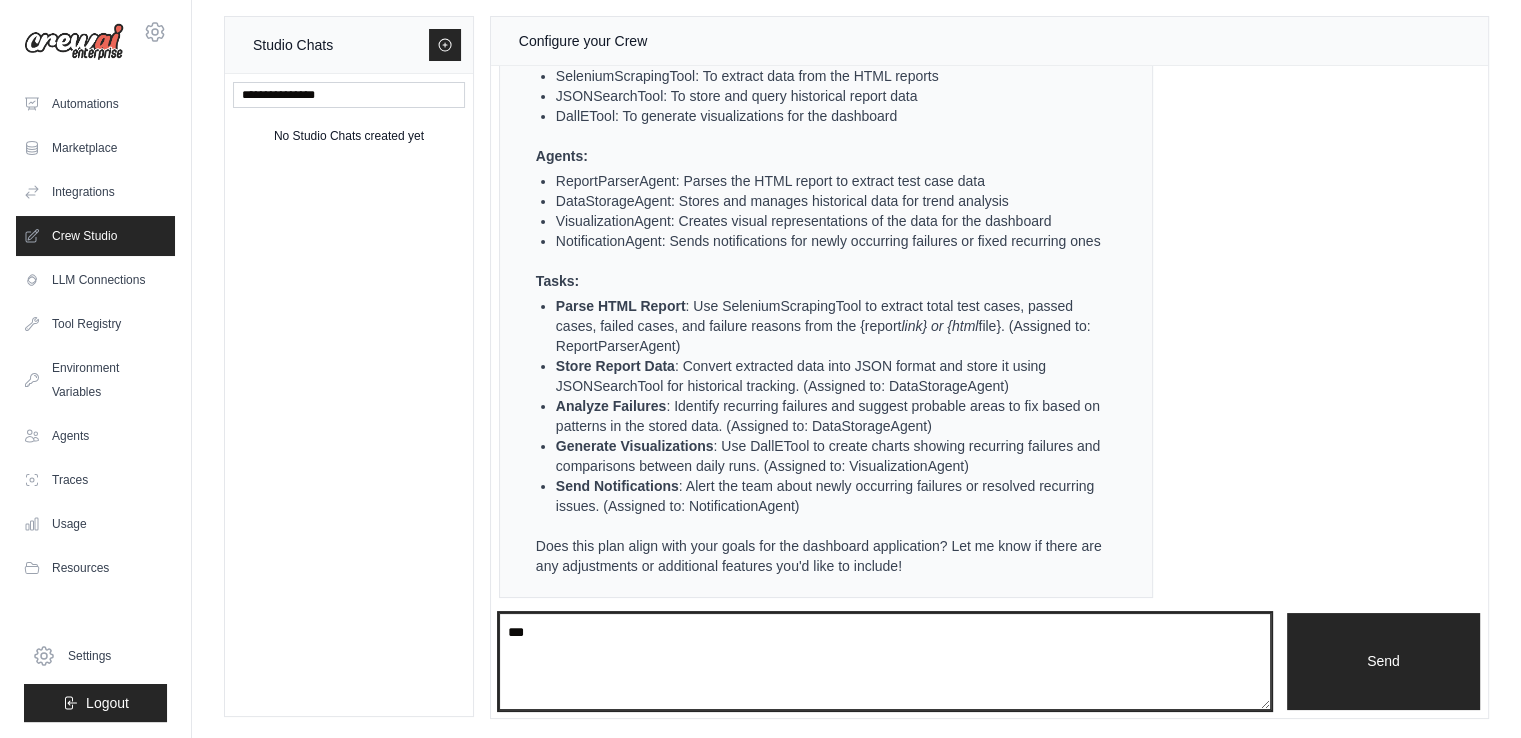 type on "***" 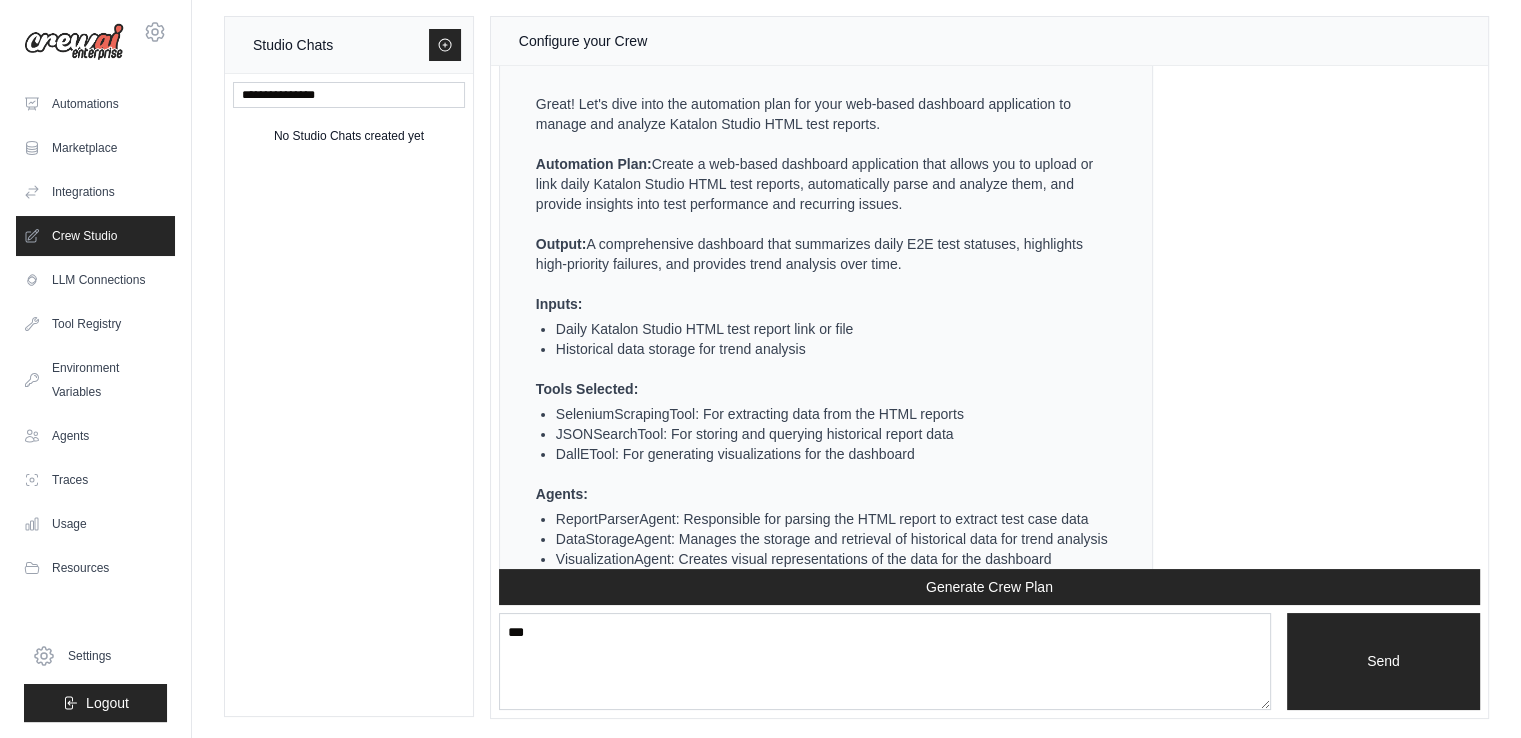scroll, scrollTop: 2524, scrollLeft: 0, axis: vertical 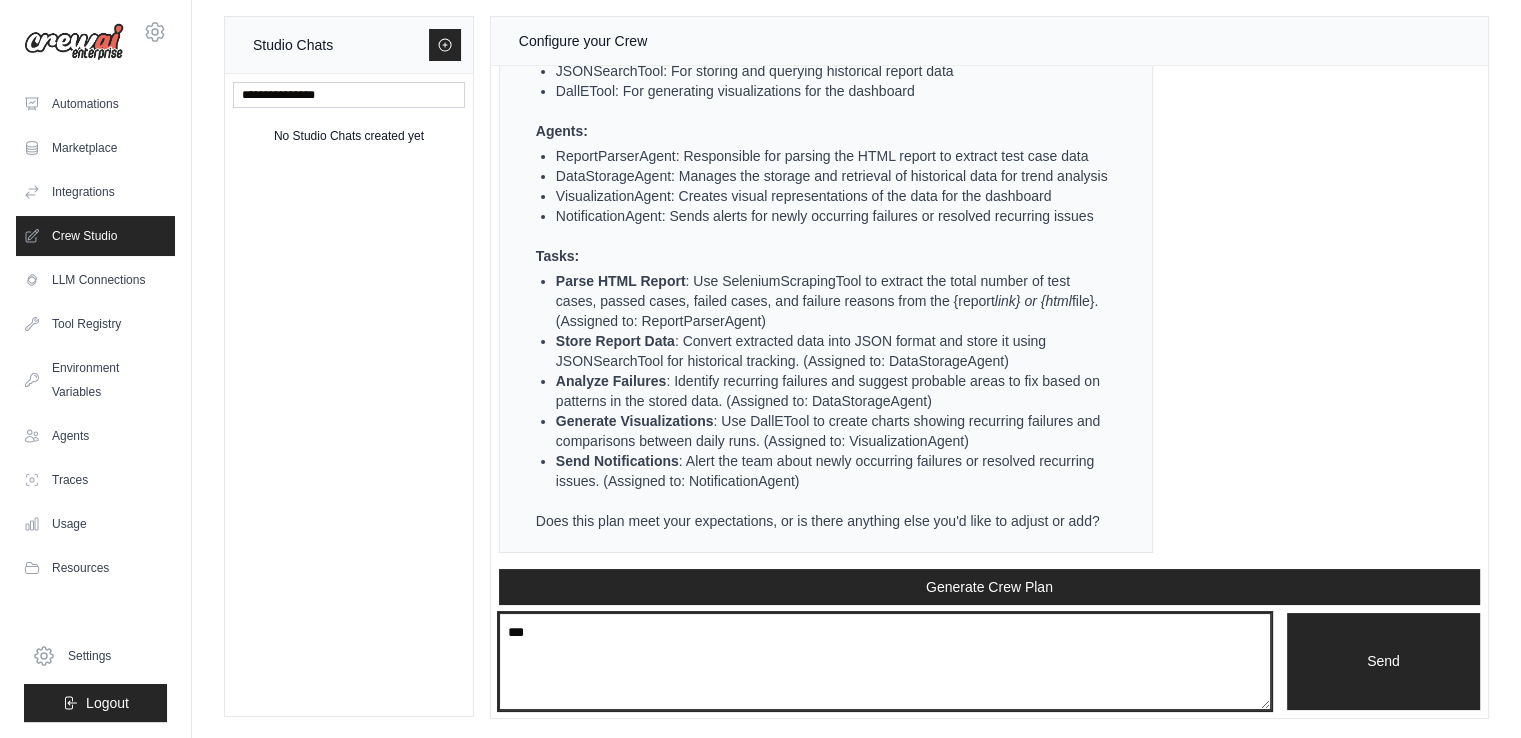click on "***" at bounding box center [885, 662] 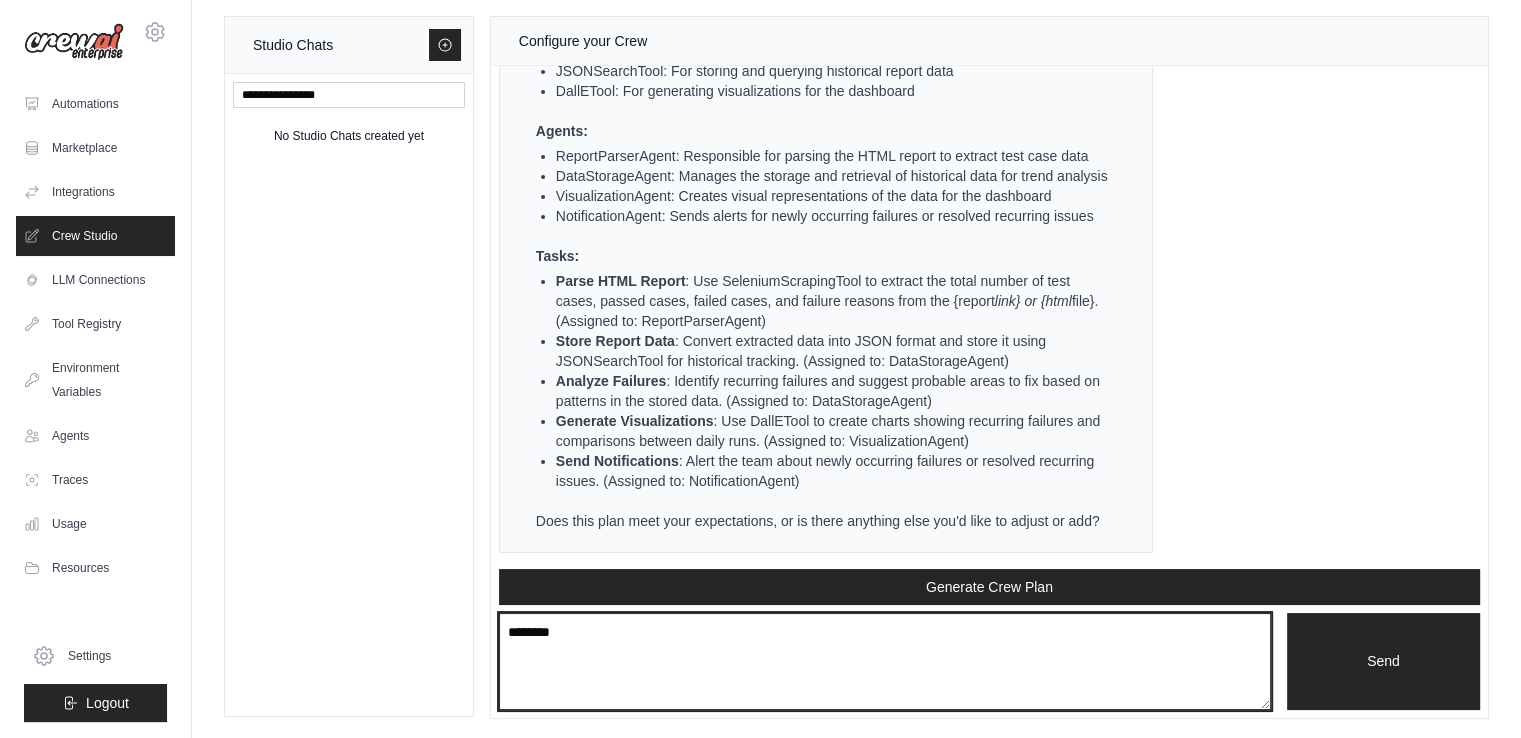 type on "********" 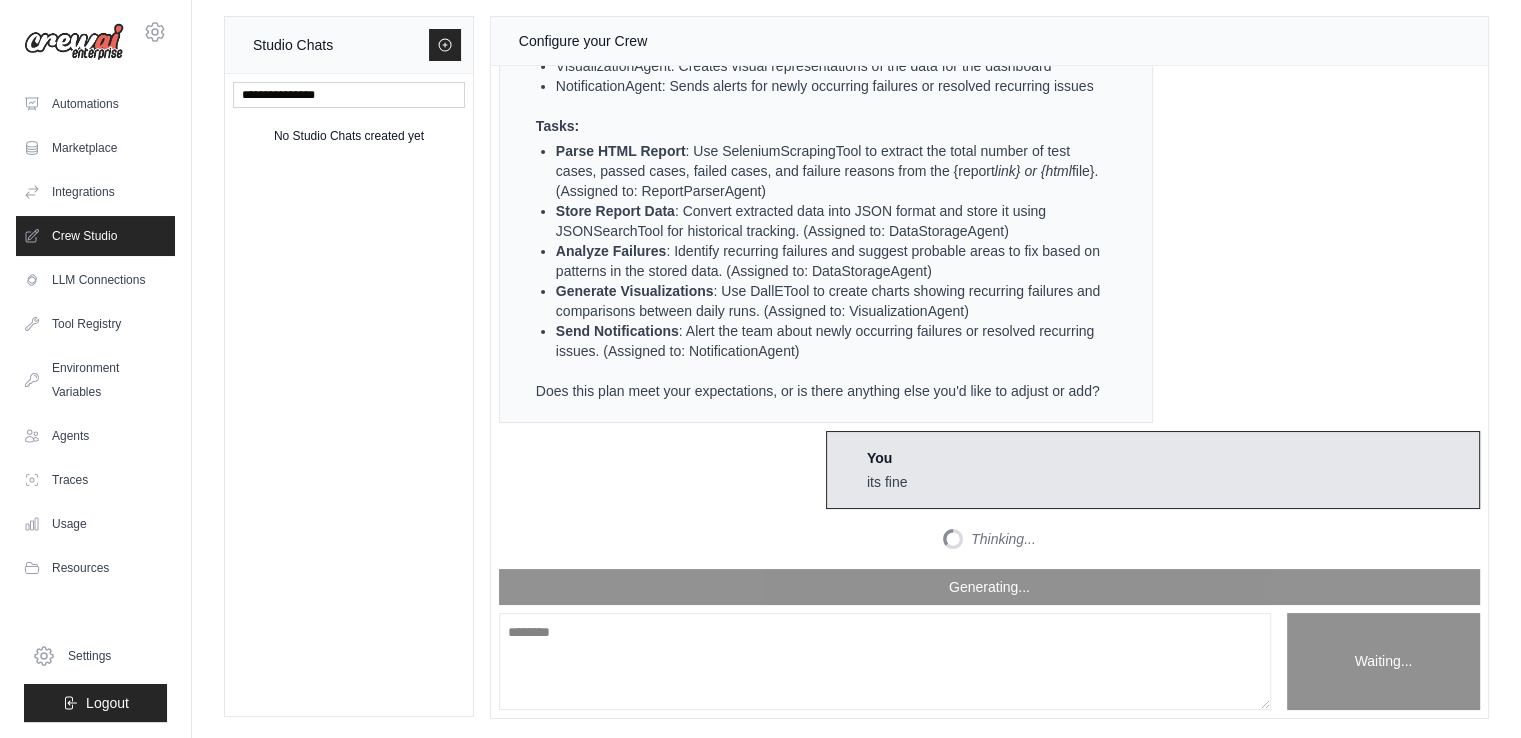 scroll, scrollTop: 2760, scrollLeft: 0, axis: vertical 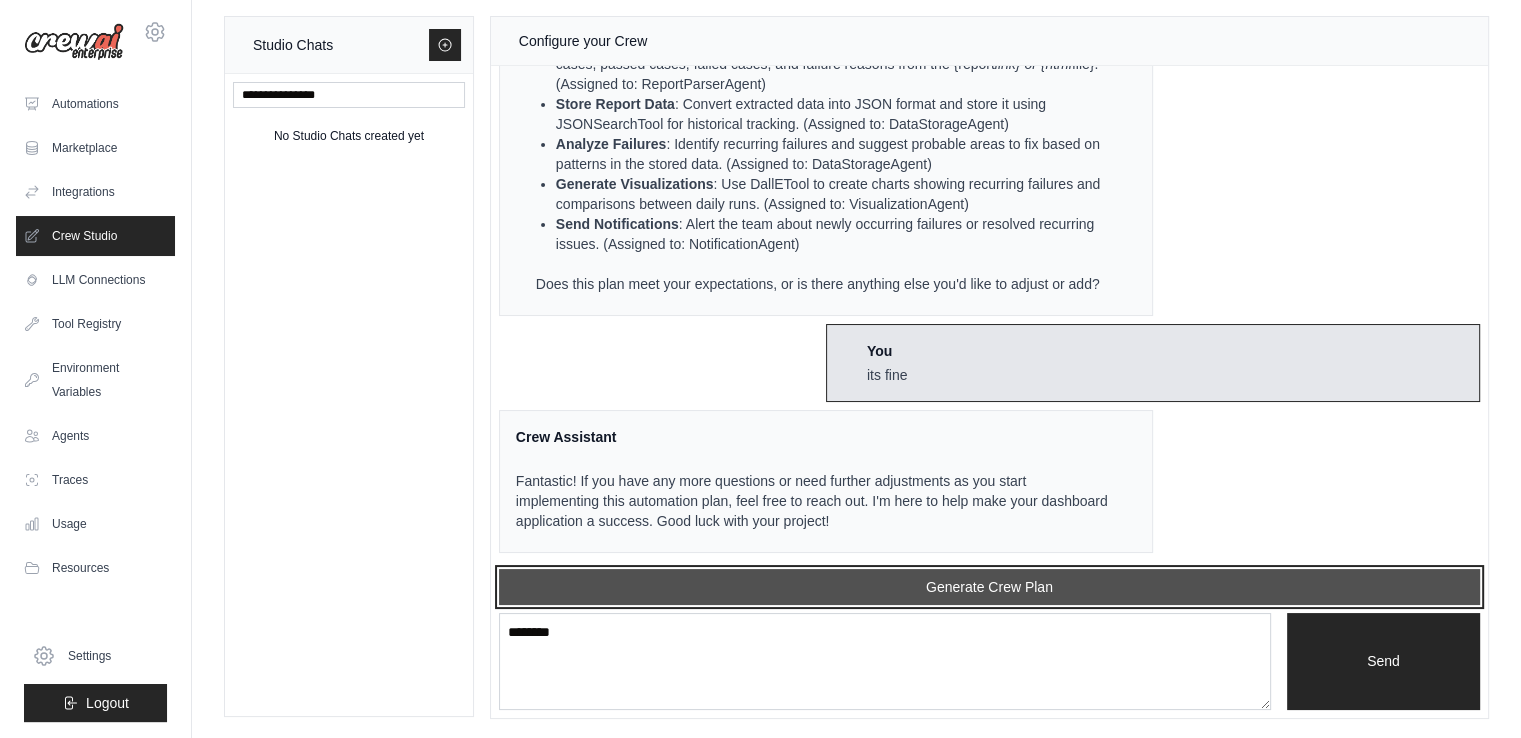 click on "Generate Crew Plan" at bounding box center (989, 587) 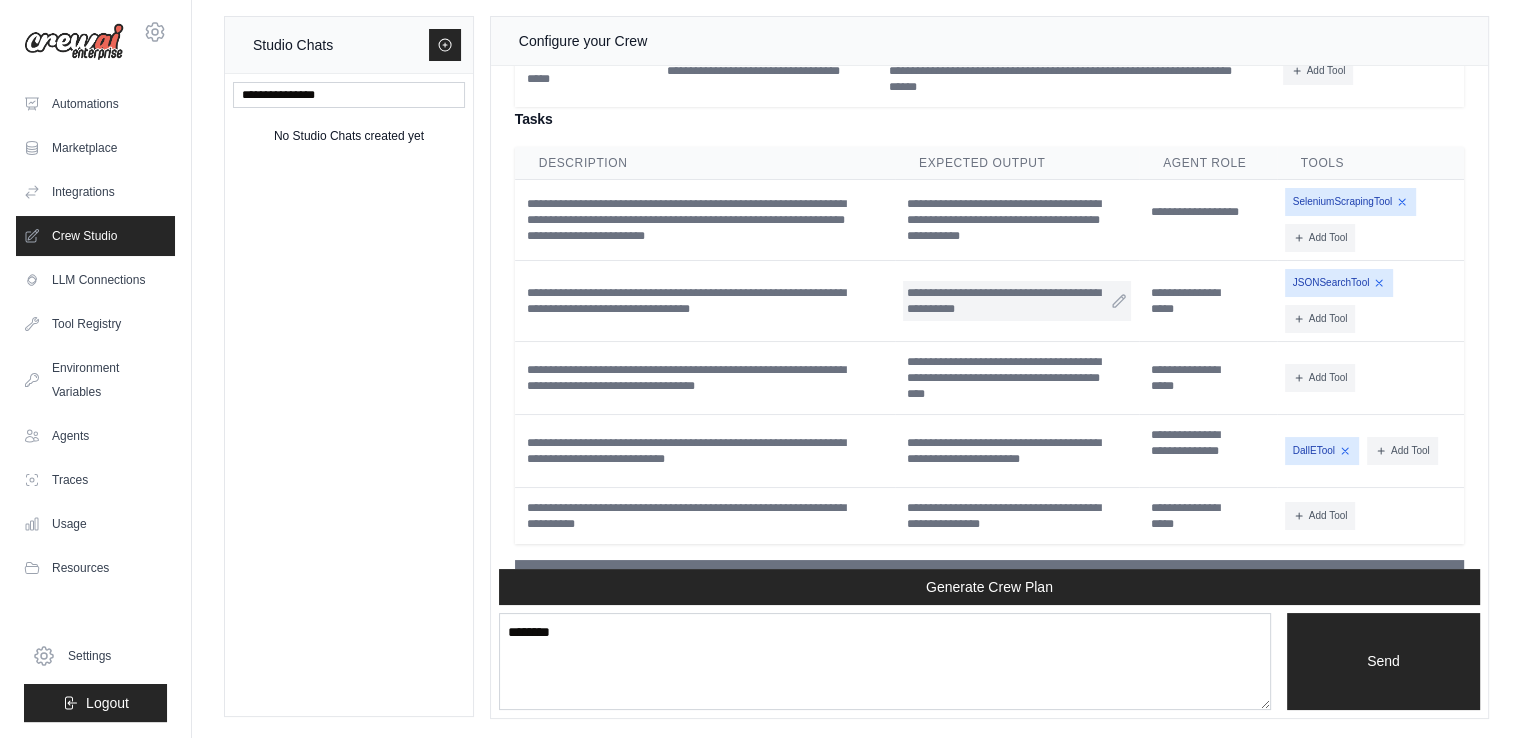 scroll, scrollTop: 3815, scrollLeft: 0, axis: vertical 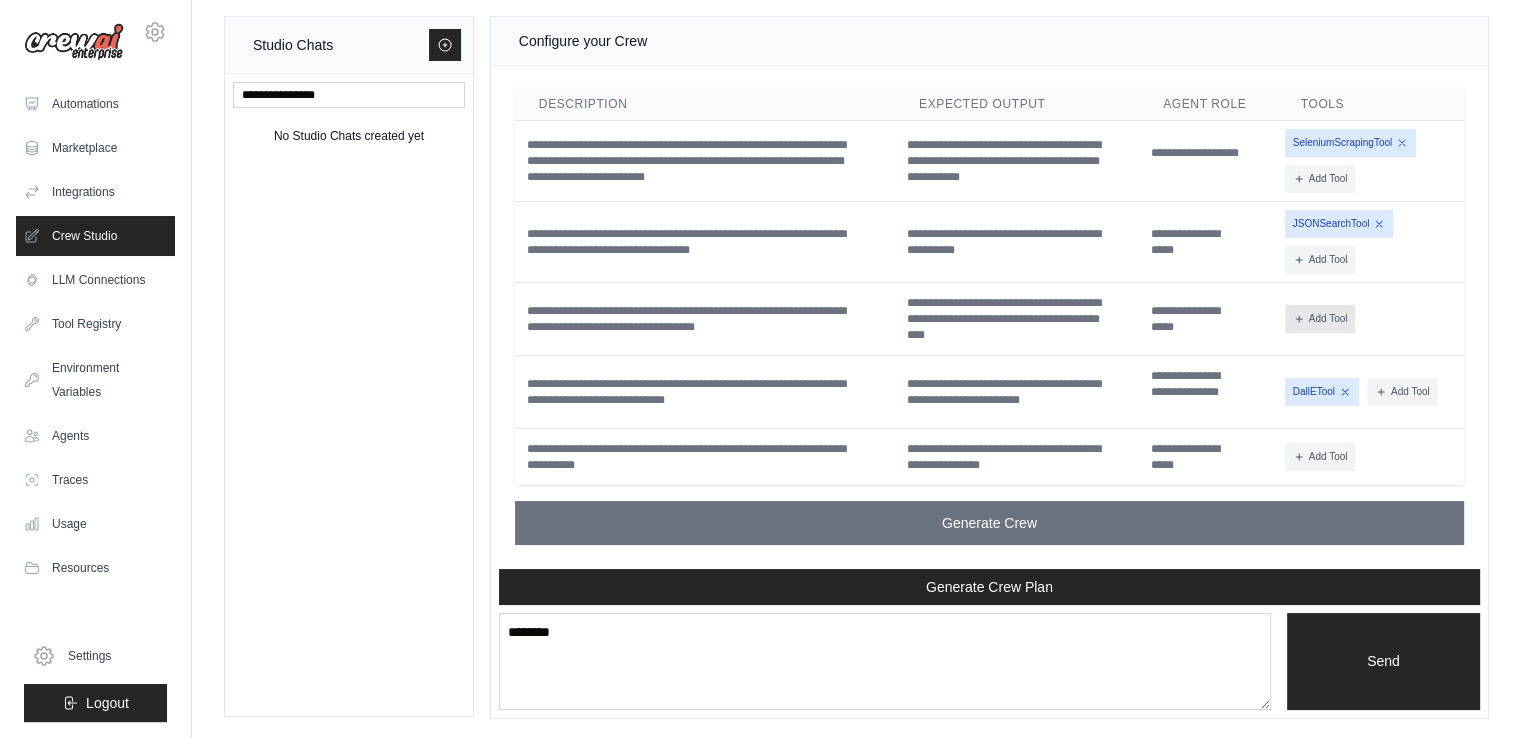 click on "Add Tool" at bounding box center [1320, 319] 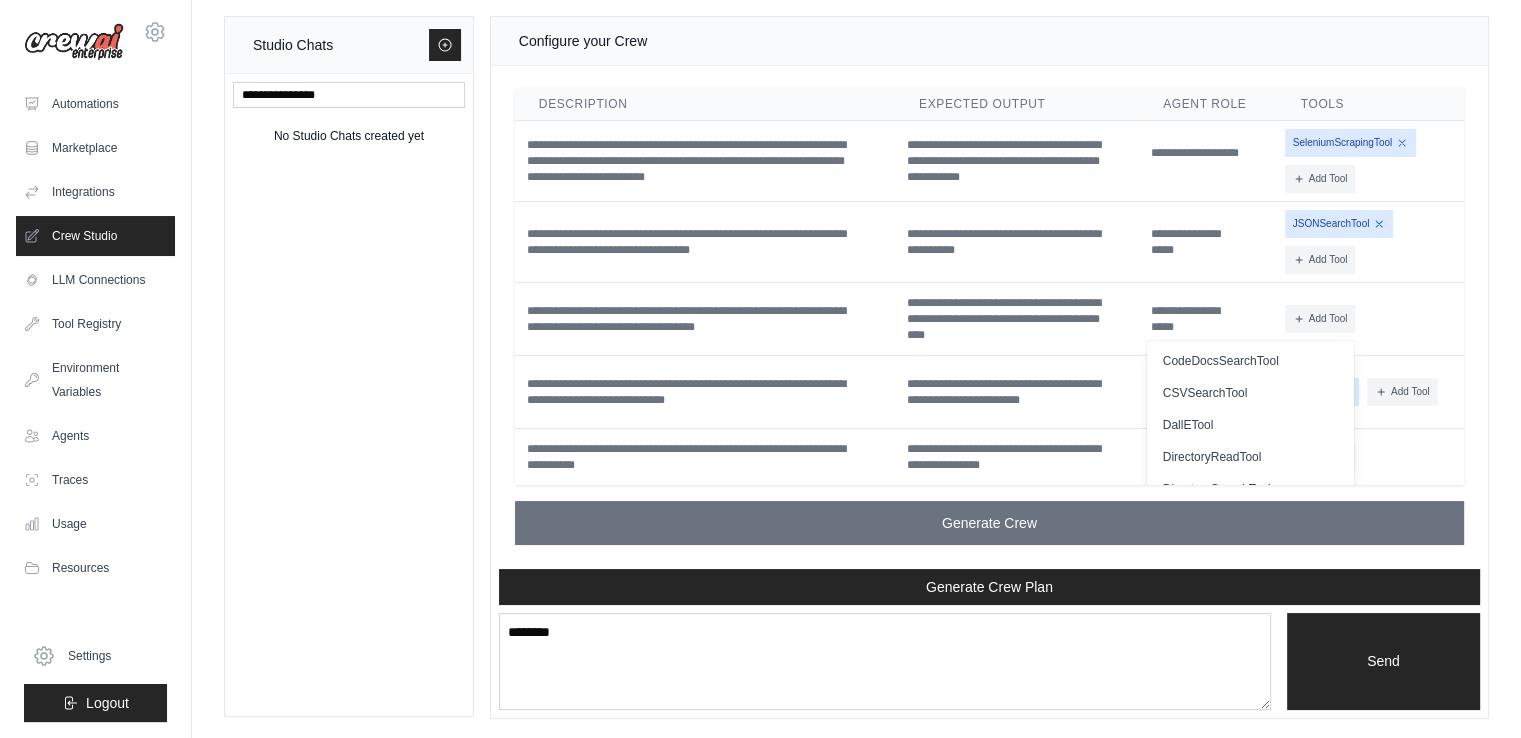 click on "Add Tool
CodeDocsSearchTool
CSVSearchTool
DallETool
DirectoryReadTool" at bounding box center (1370, 319) 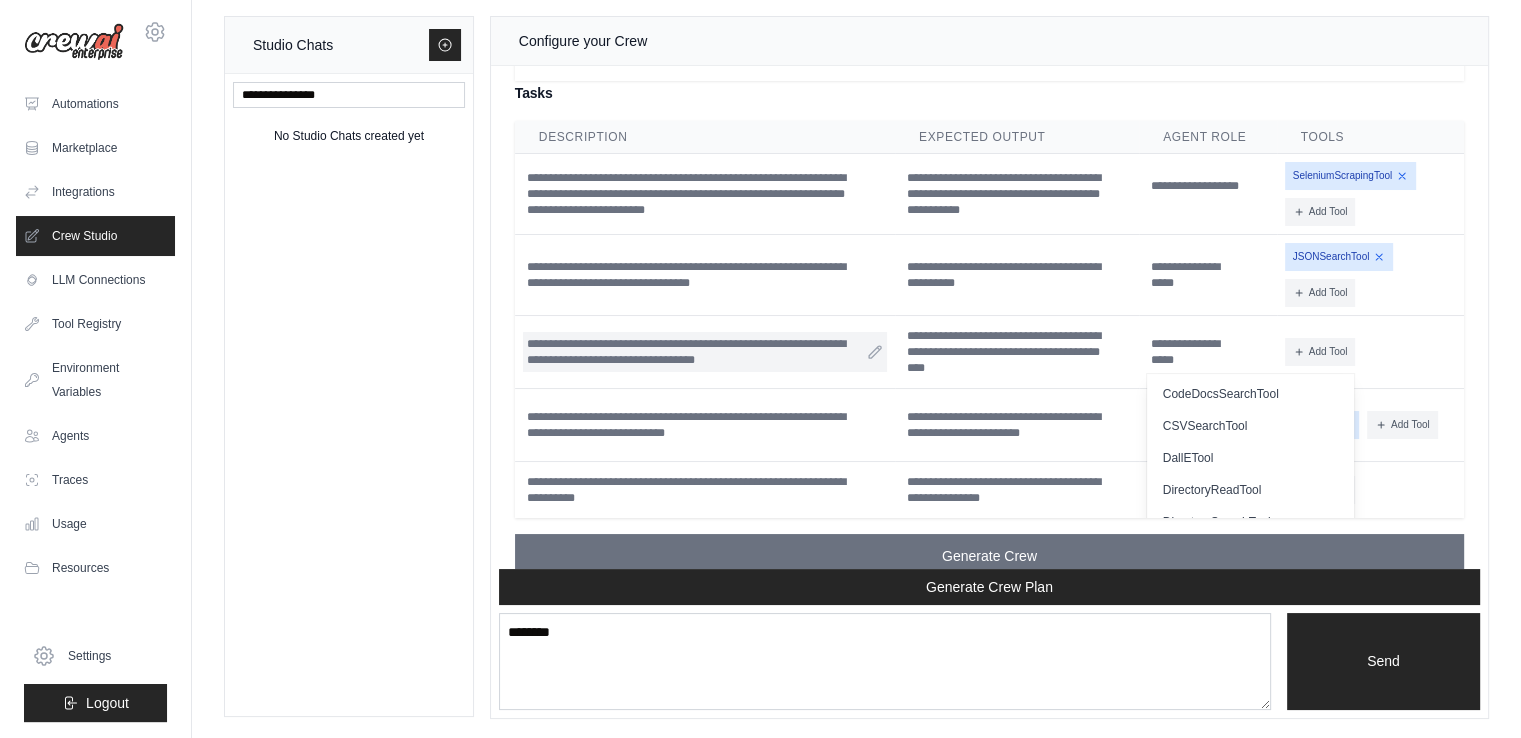 scroll, scrollTop: 3815, scrollLeft: 0, axis: vertical 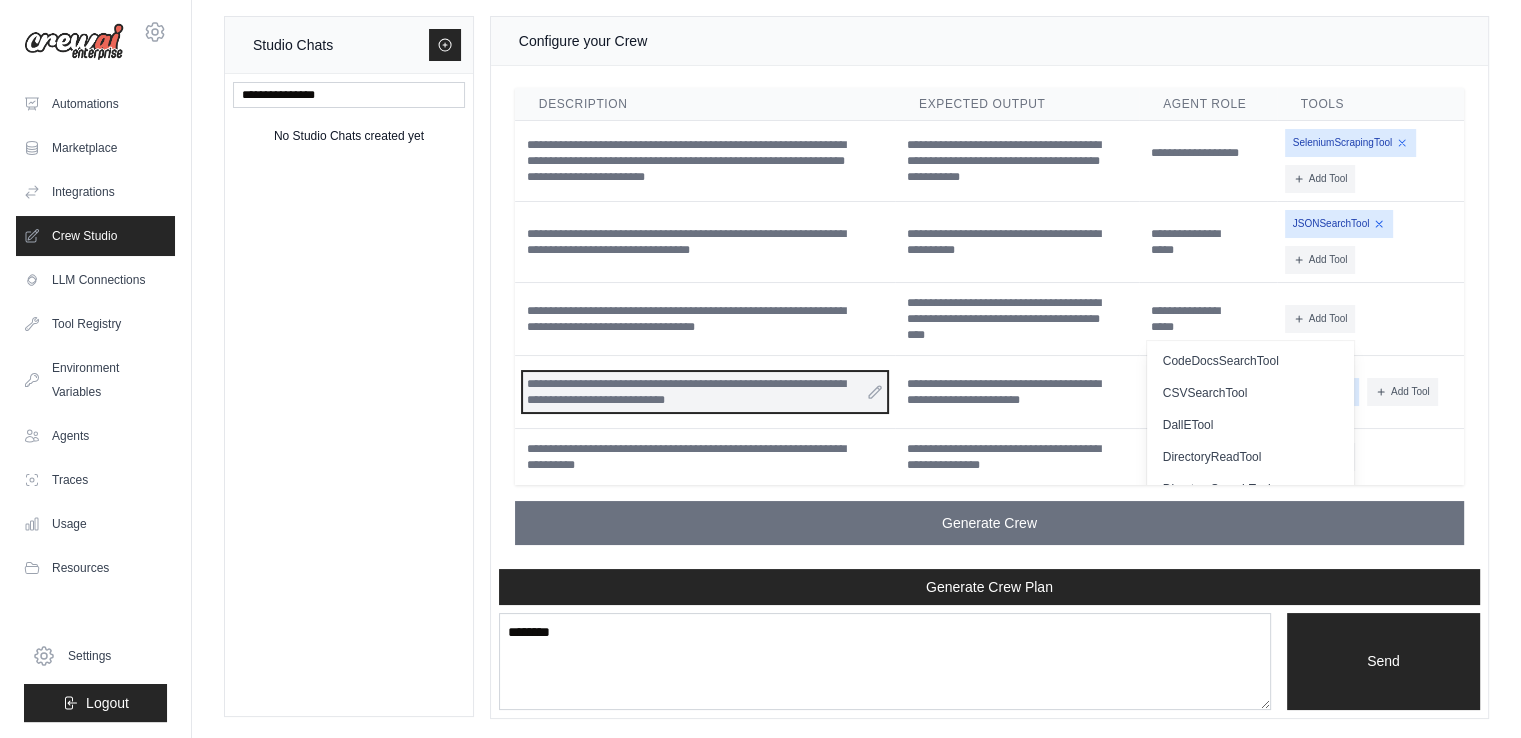 click on "**********" at bounding box center (705, 392) 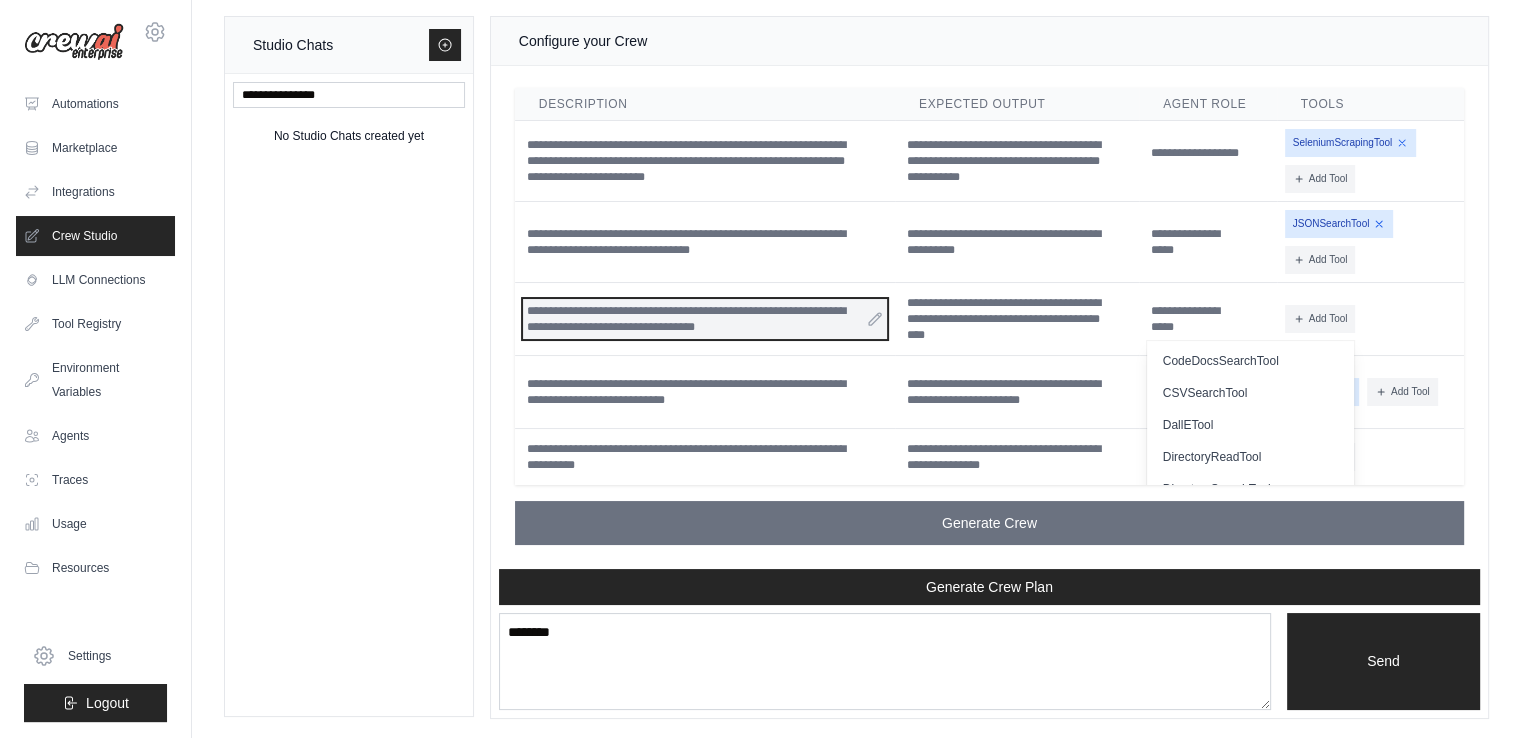 click on "**********" at bounding box center (705, 319) 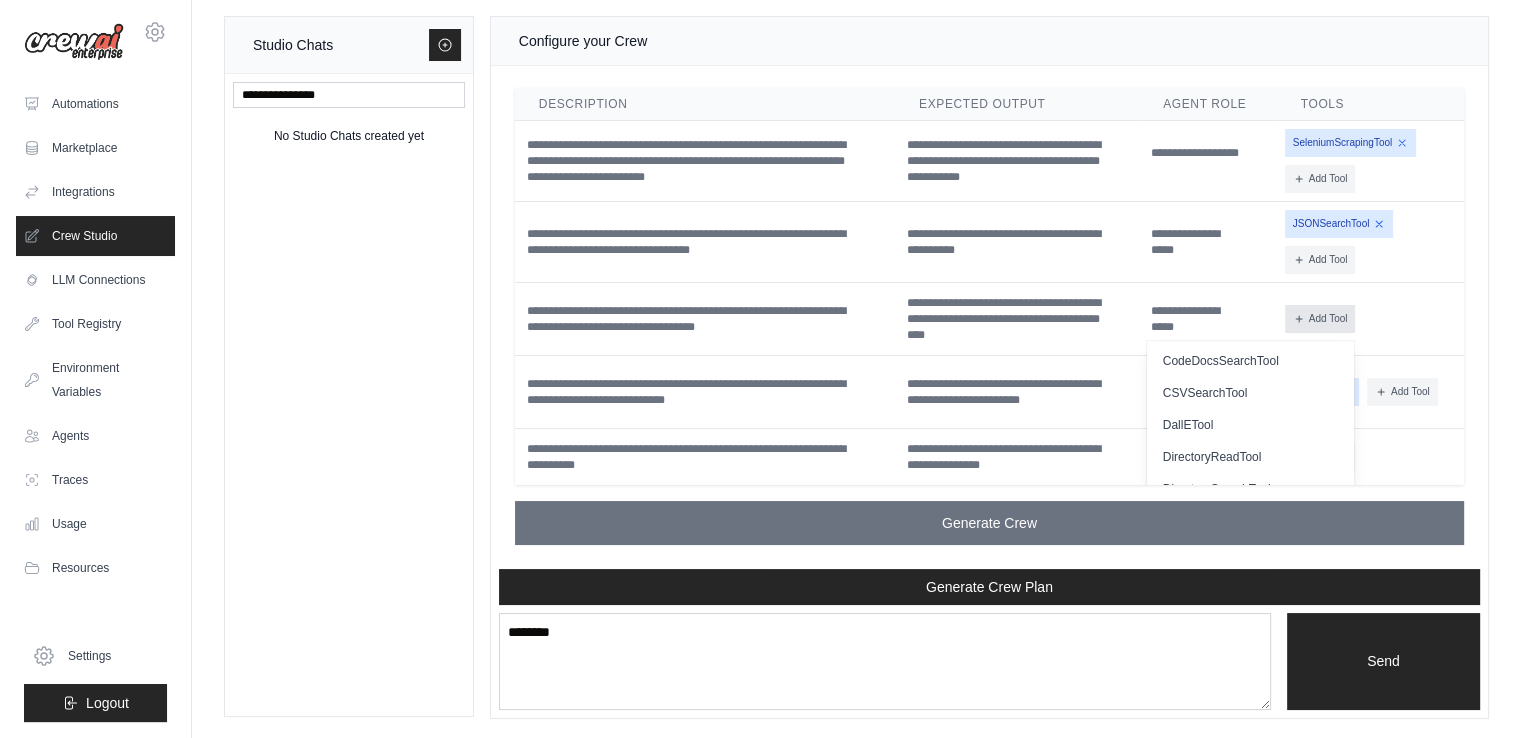 click on "Add Tool" at bounding box center [1320, 319] 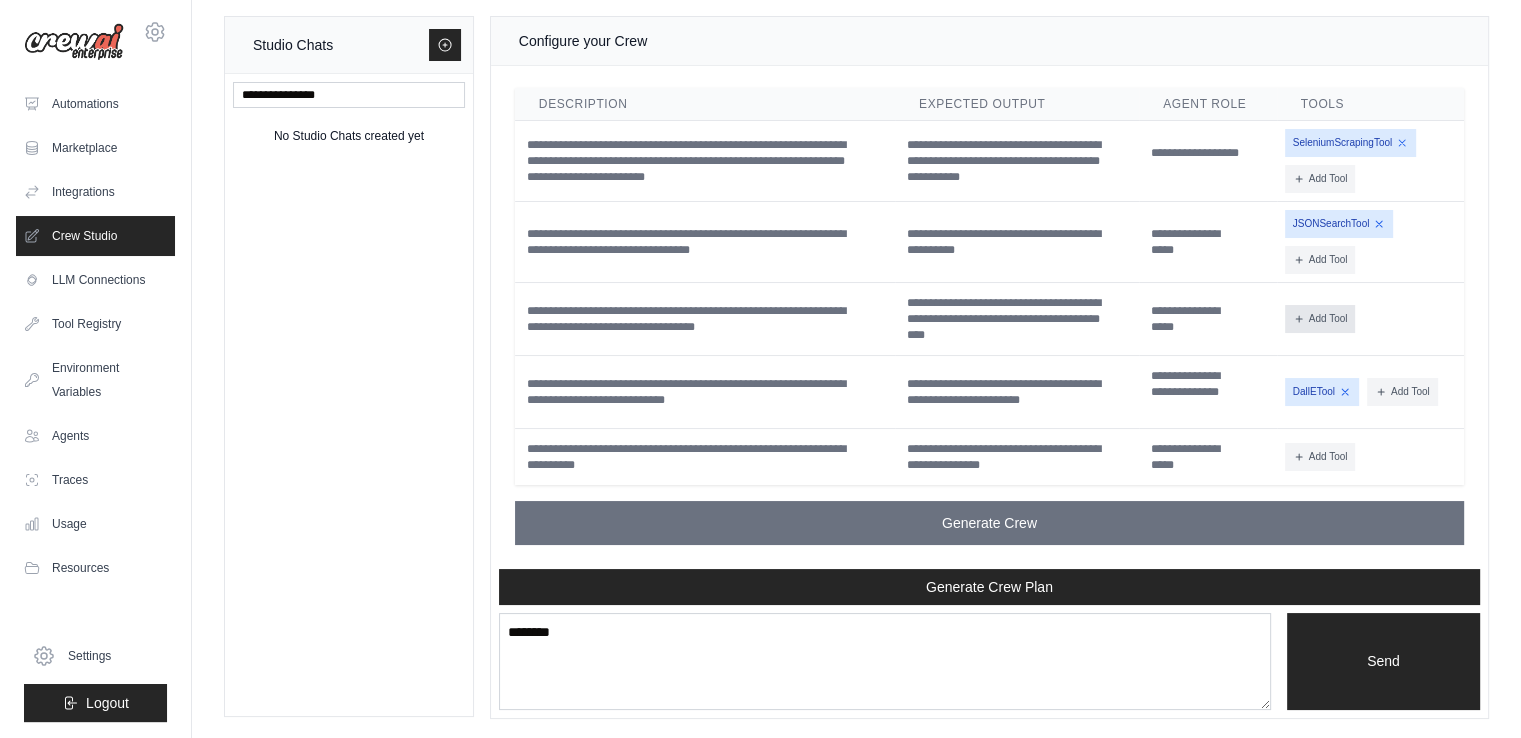 click on "Add Tool" at bounding box center [1320, 319] 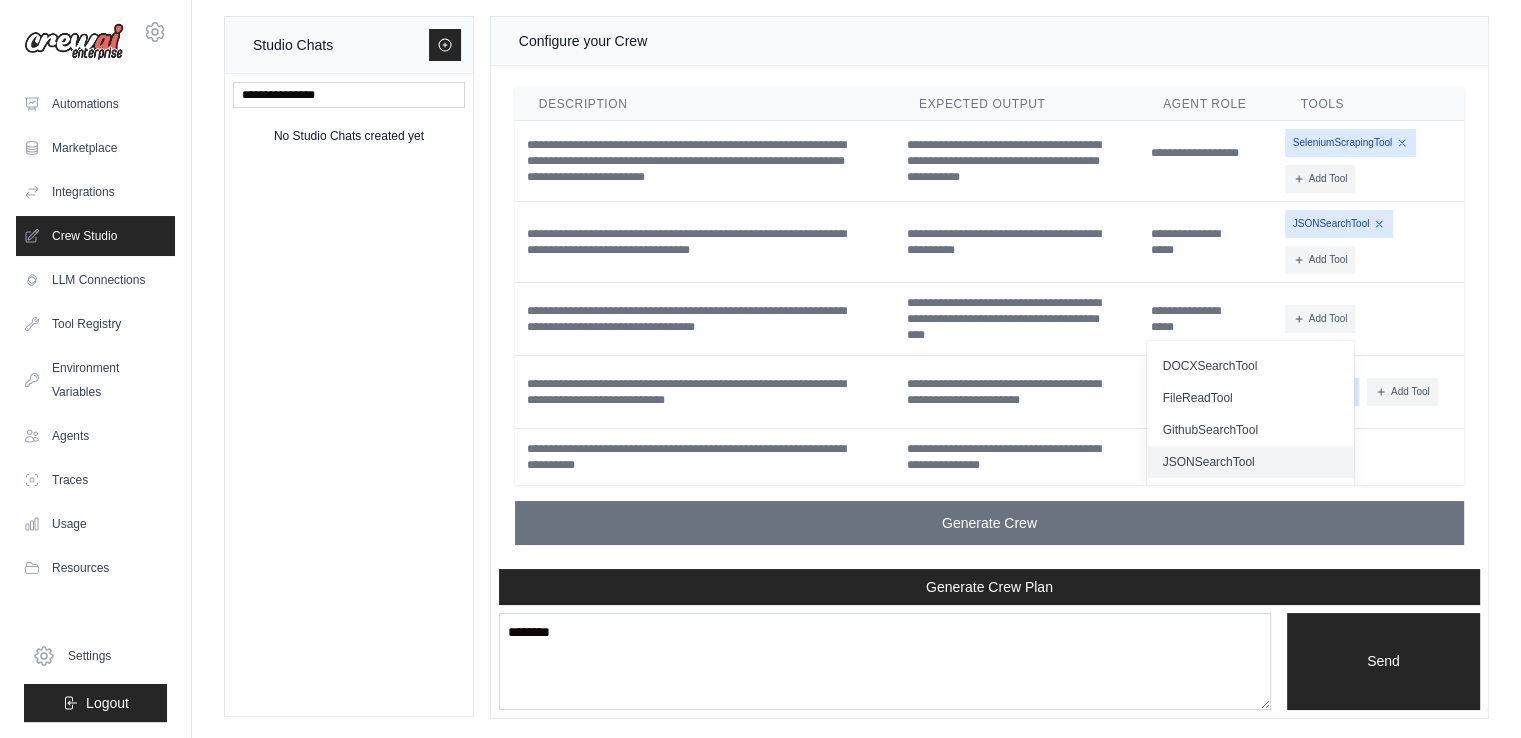 scroll, scrollTop: 200, scrollLeft: 0, axis: vertical 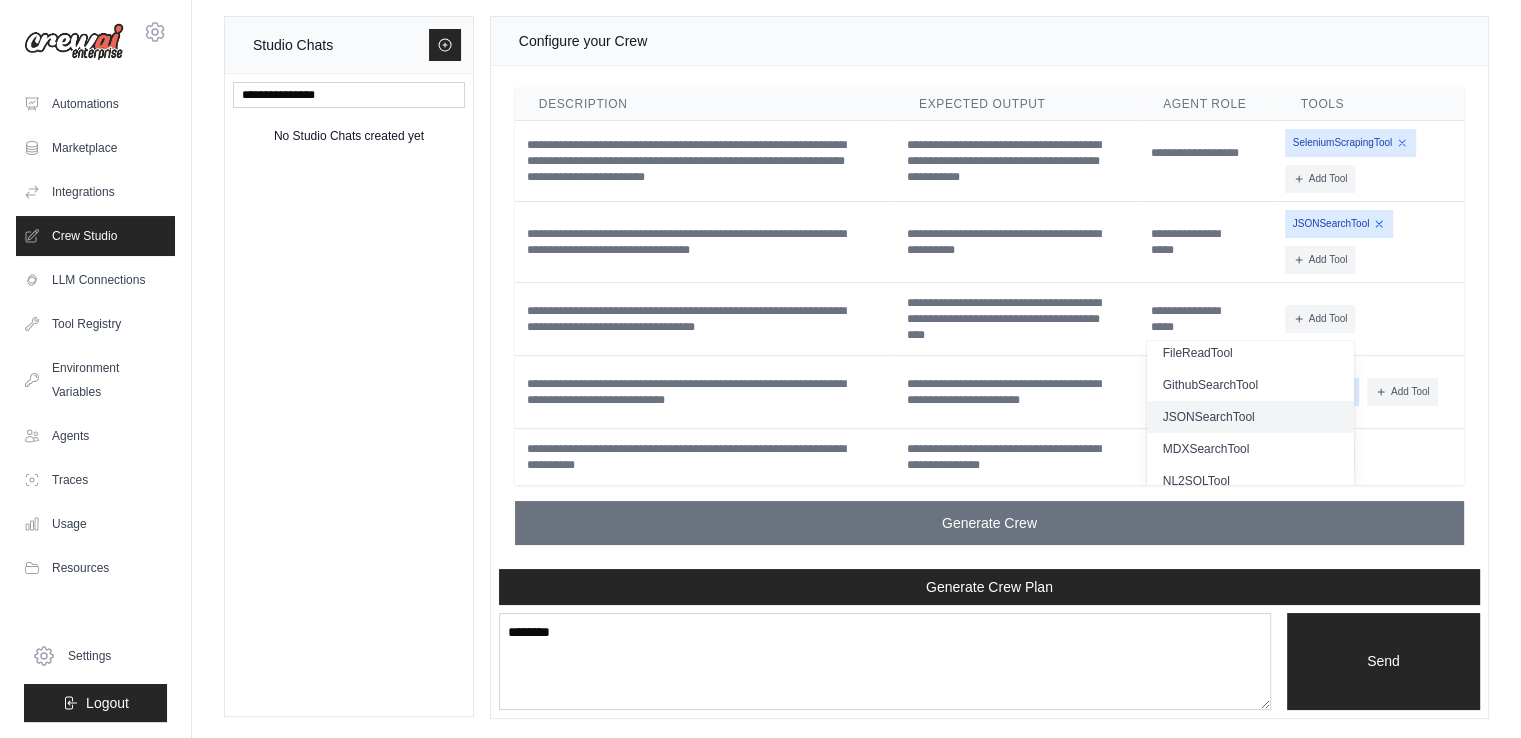 click on "JSONSearchTool" at bounding box center [1250, 417] 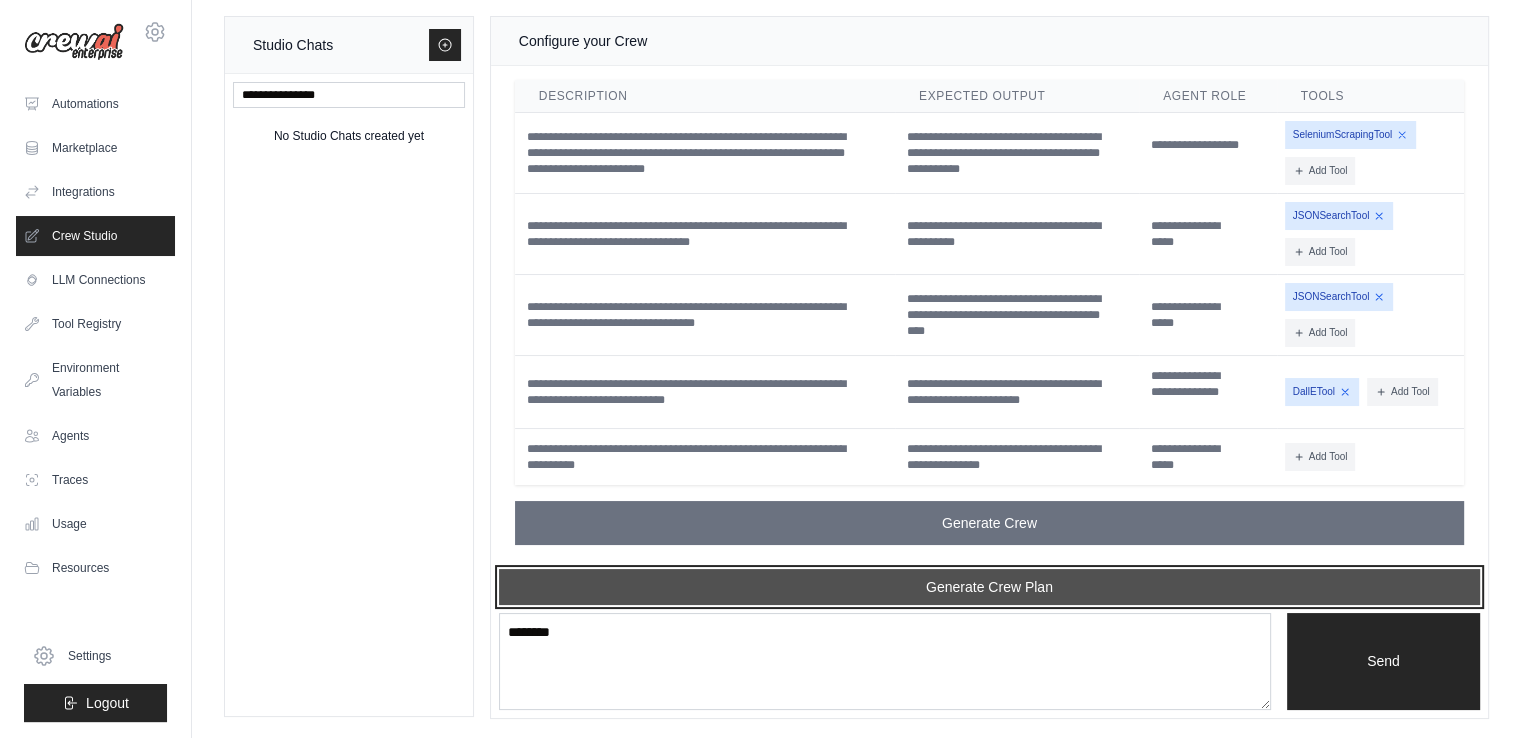 click on "Generate Crew Plan" at bounding box center [989, 587] 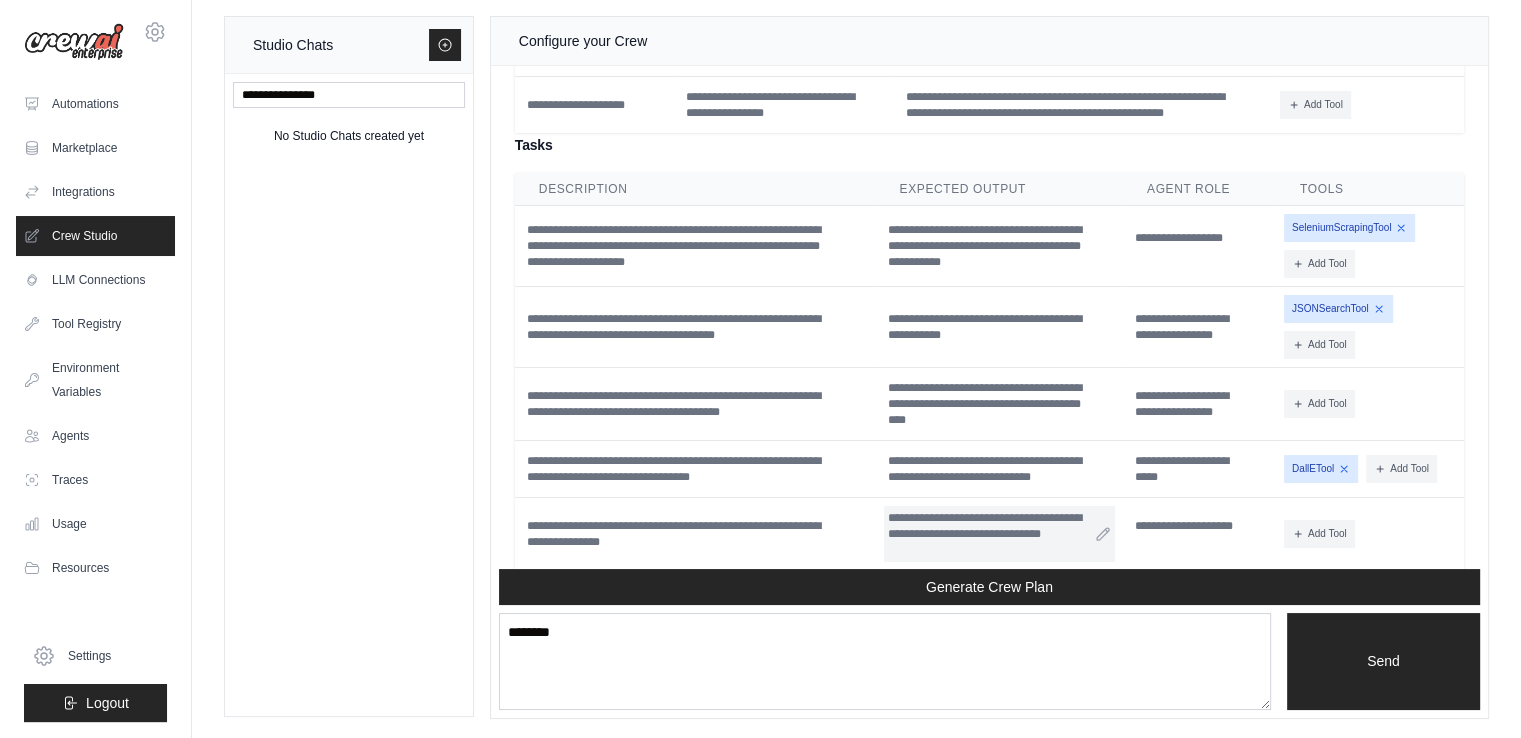 scroll, scrollTop: 4862, scrollLeft: 0, axis: vertical 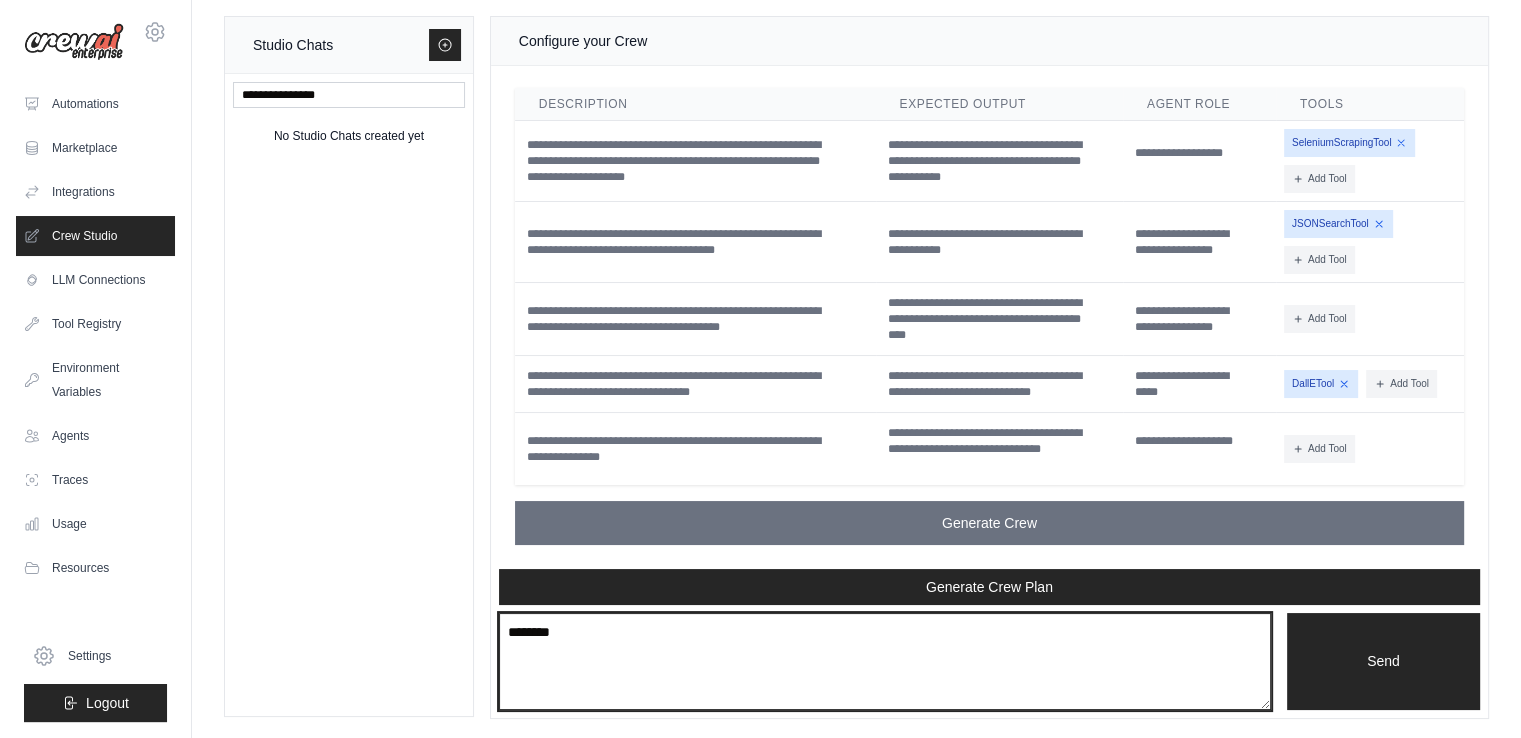 click on "********" at bounding box center (885, 662) 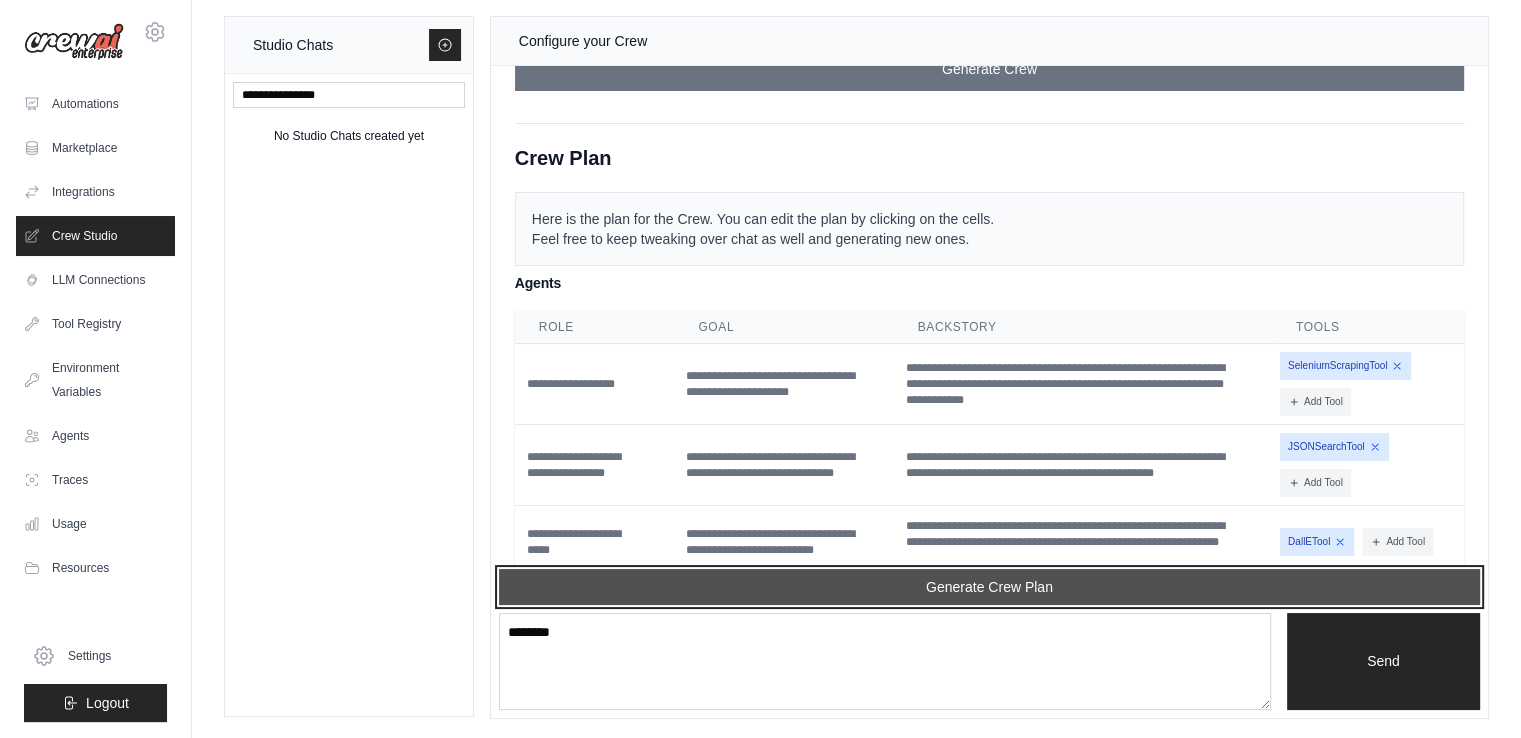 click on "Generate Crew Plan" at bounding box center (989, 587) 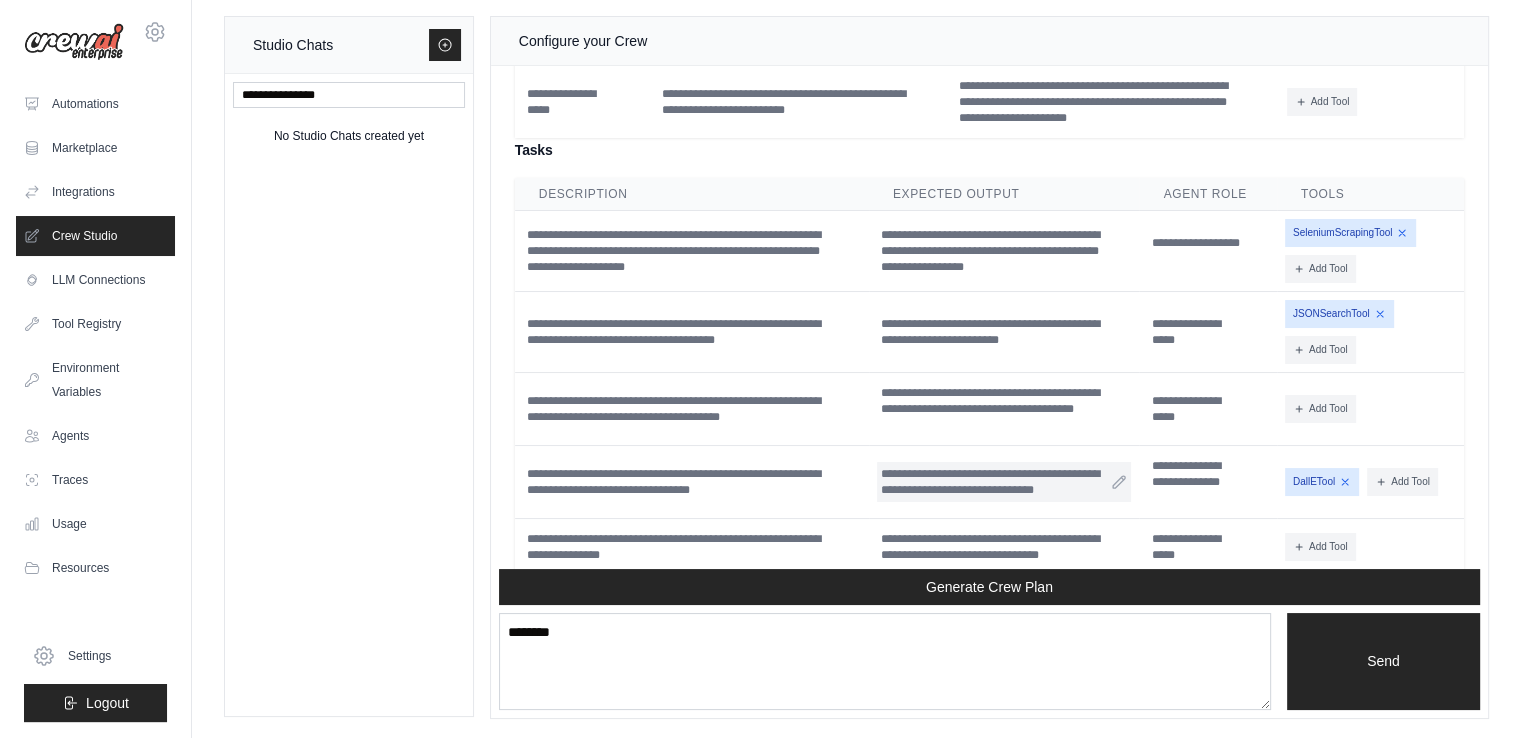 scroll, scrollTop: 5916, scrollLeft: 0, axis: vertical 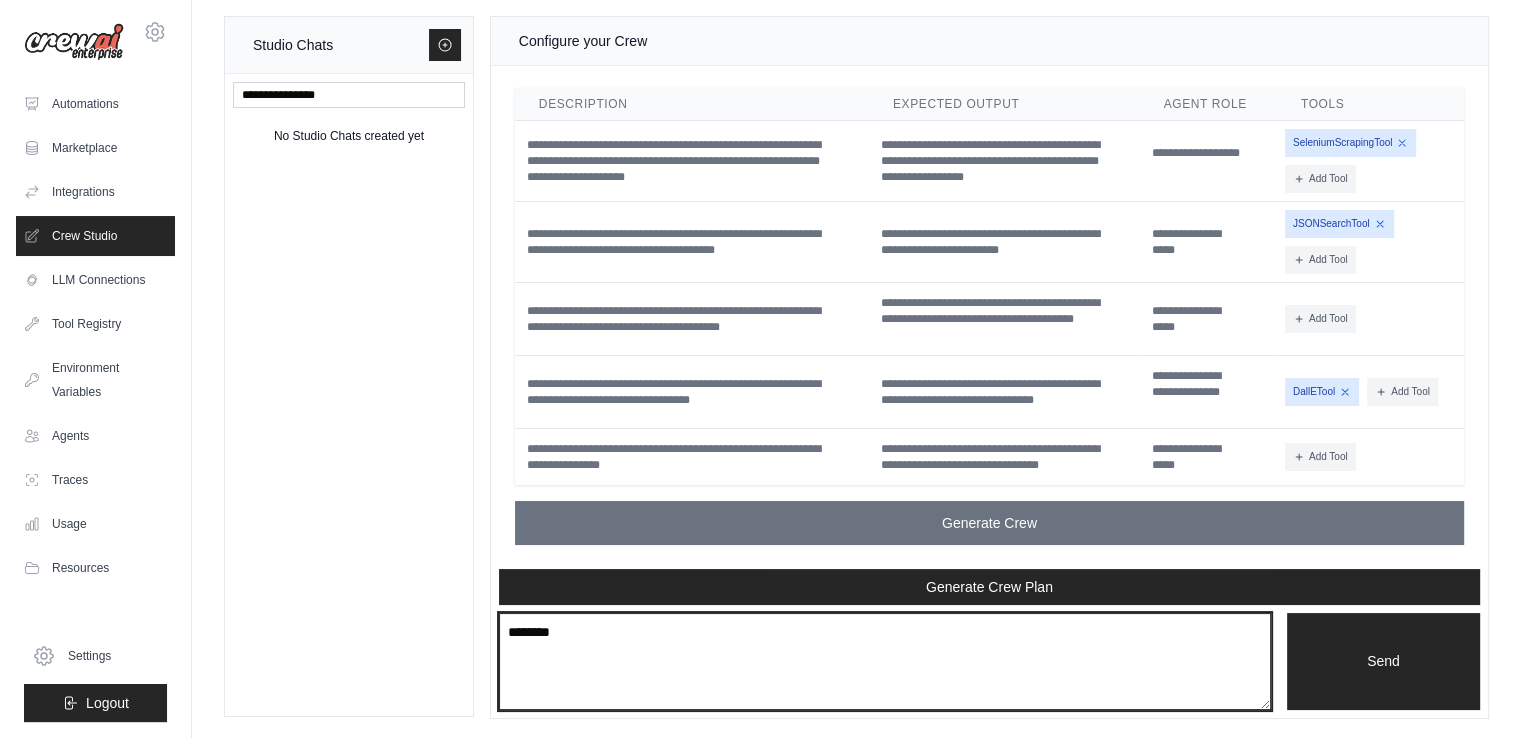 click on "********" at bounding box center (885, 662) 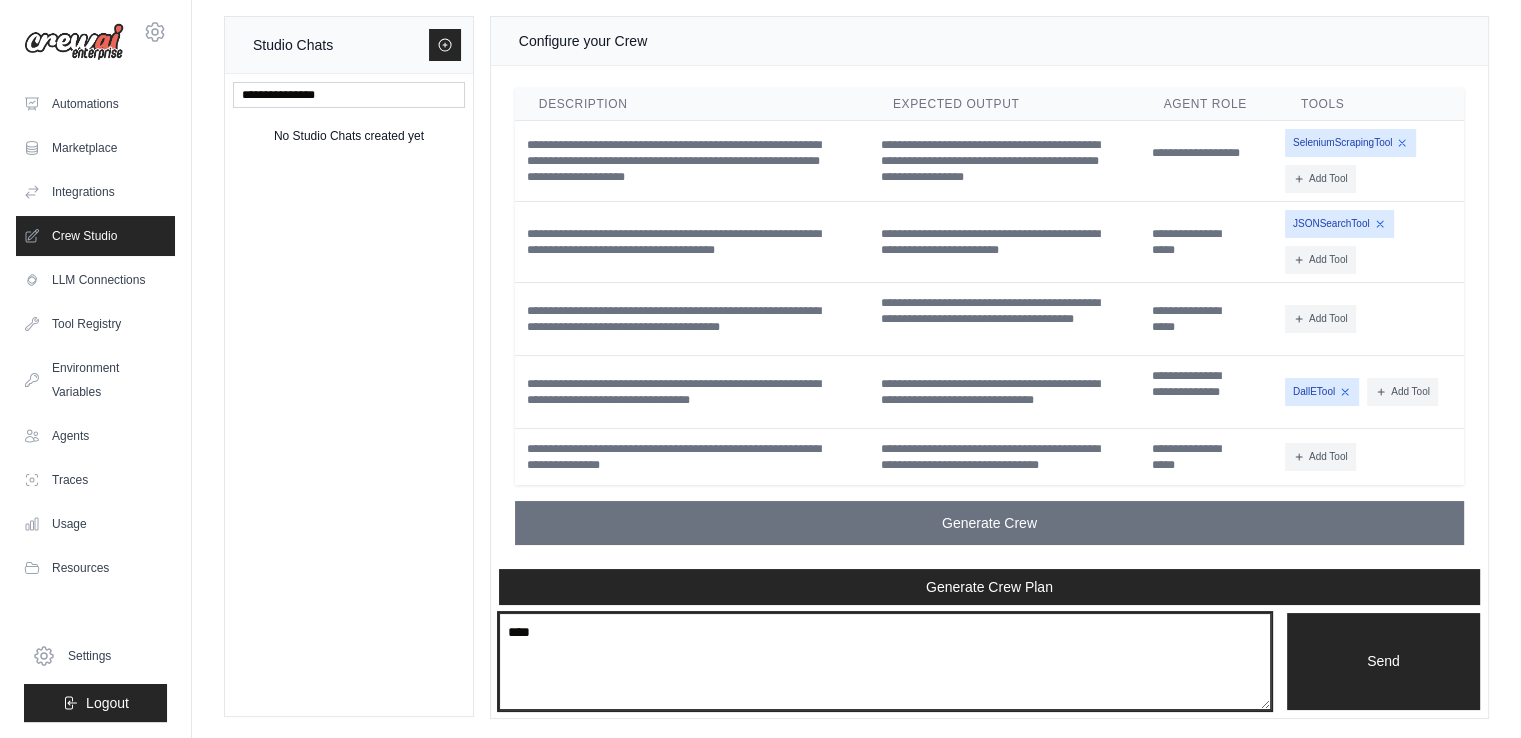 type on "****" 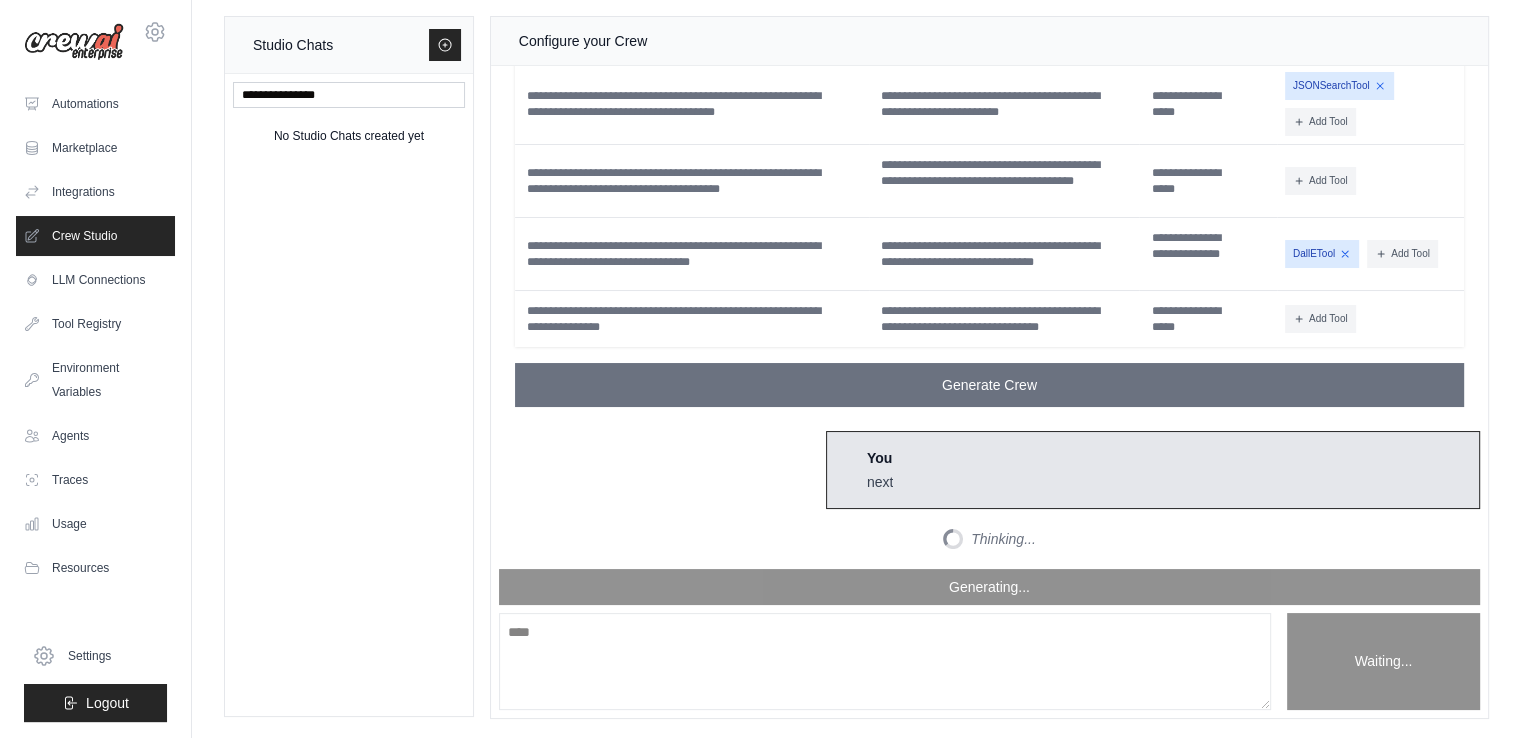 scroll, scrollTop: 6180, scrollLeft: 0, axis: vertical 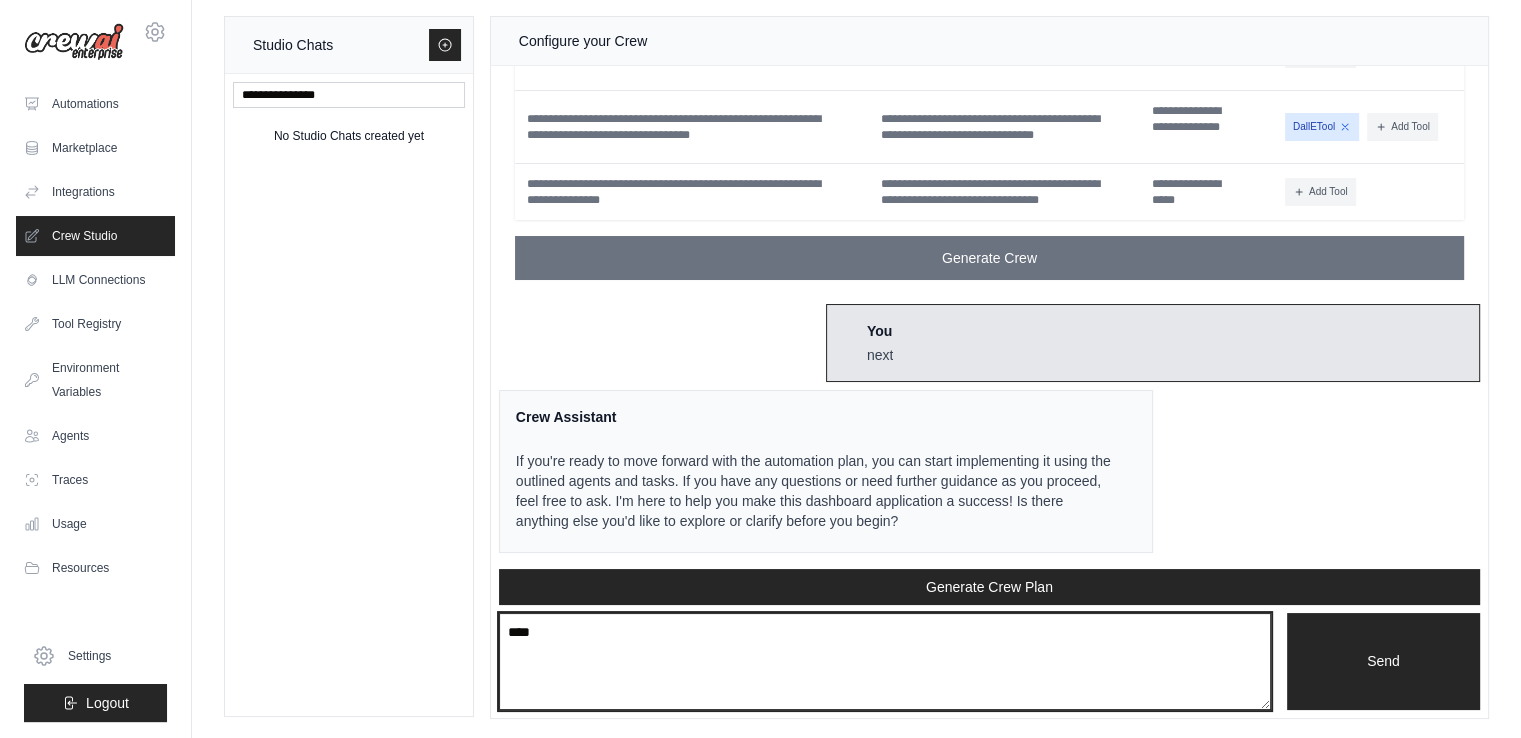 click on "****" at bounding box center (885, 662) 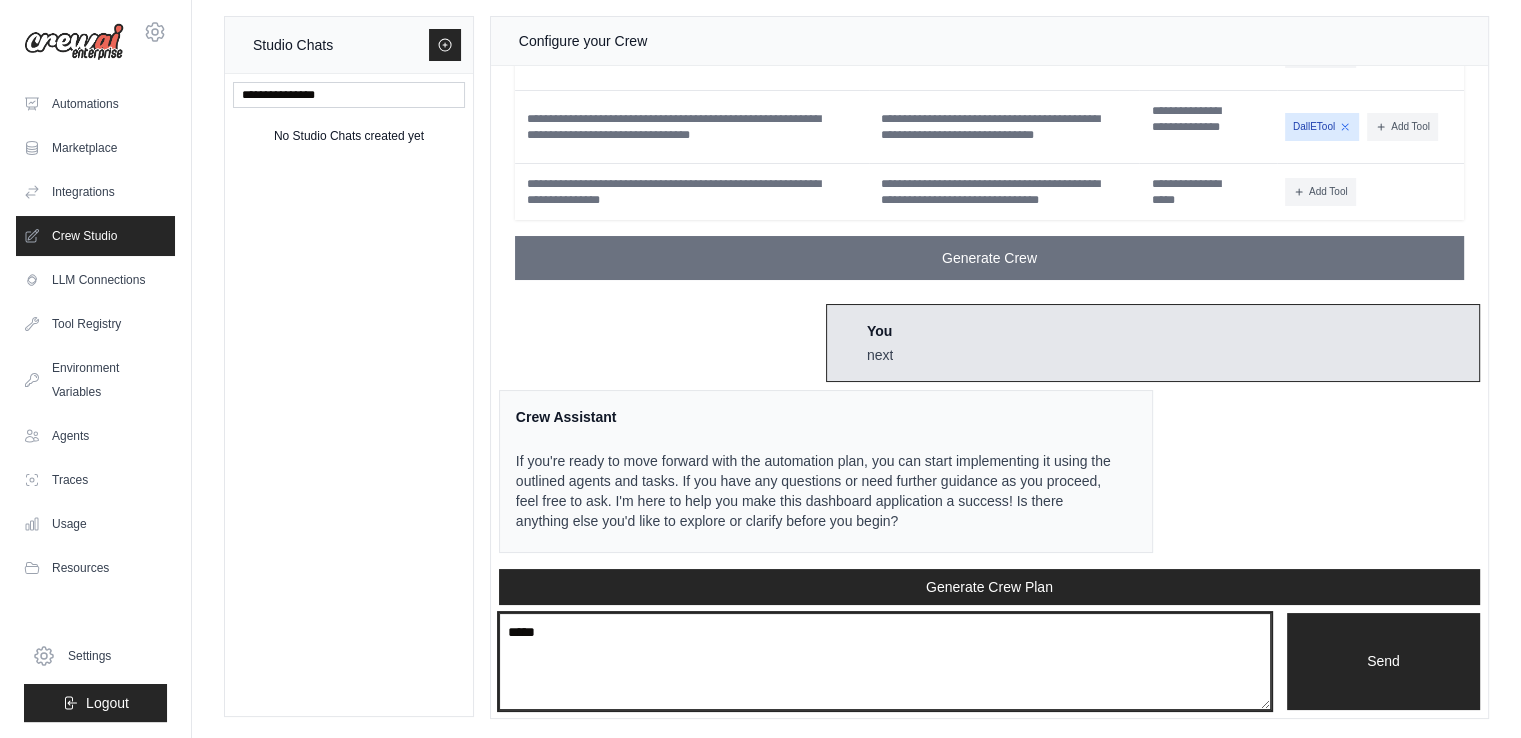 type on "*****" 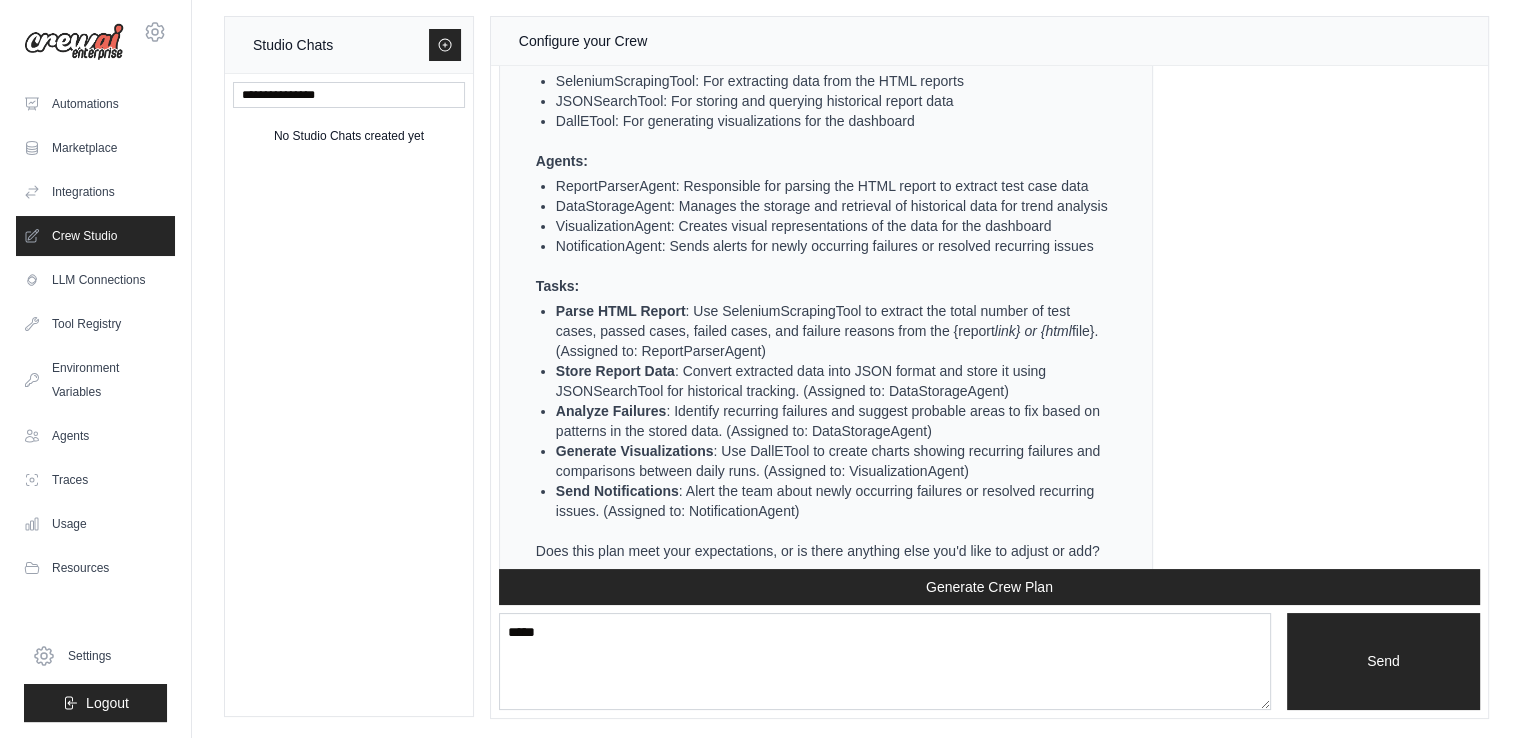 scroll, scrollTop: 7176, scrollLeft: 0, axis: vertical 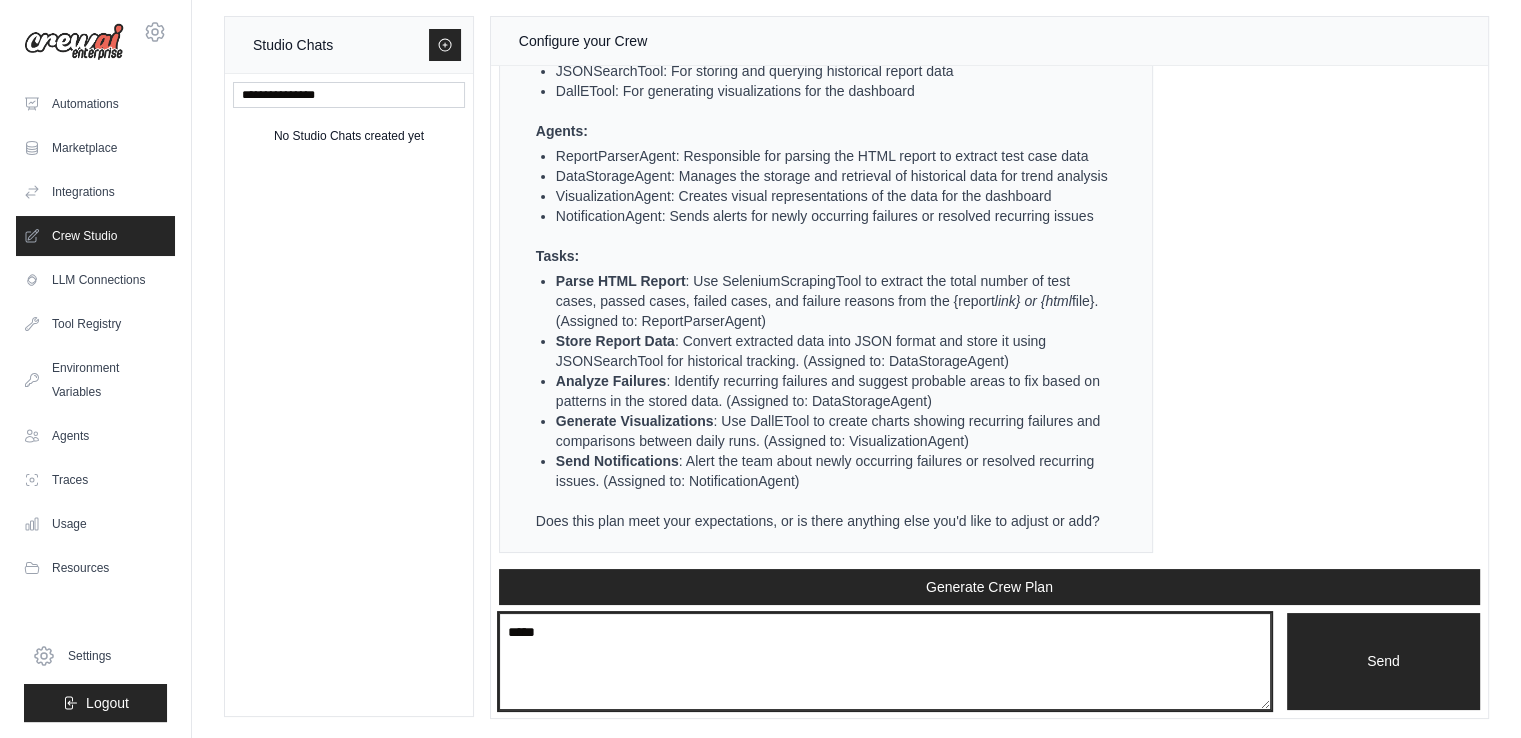 click on "*****" at bounding box center [885, 662] 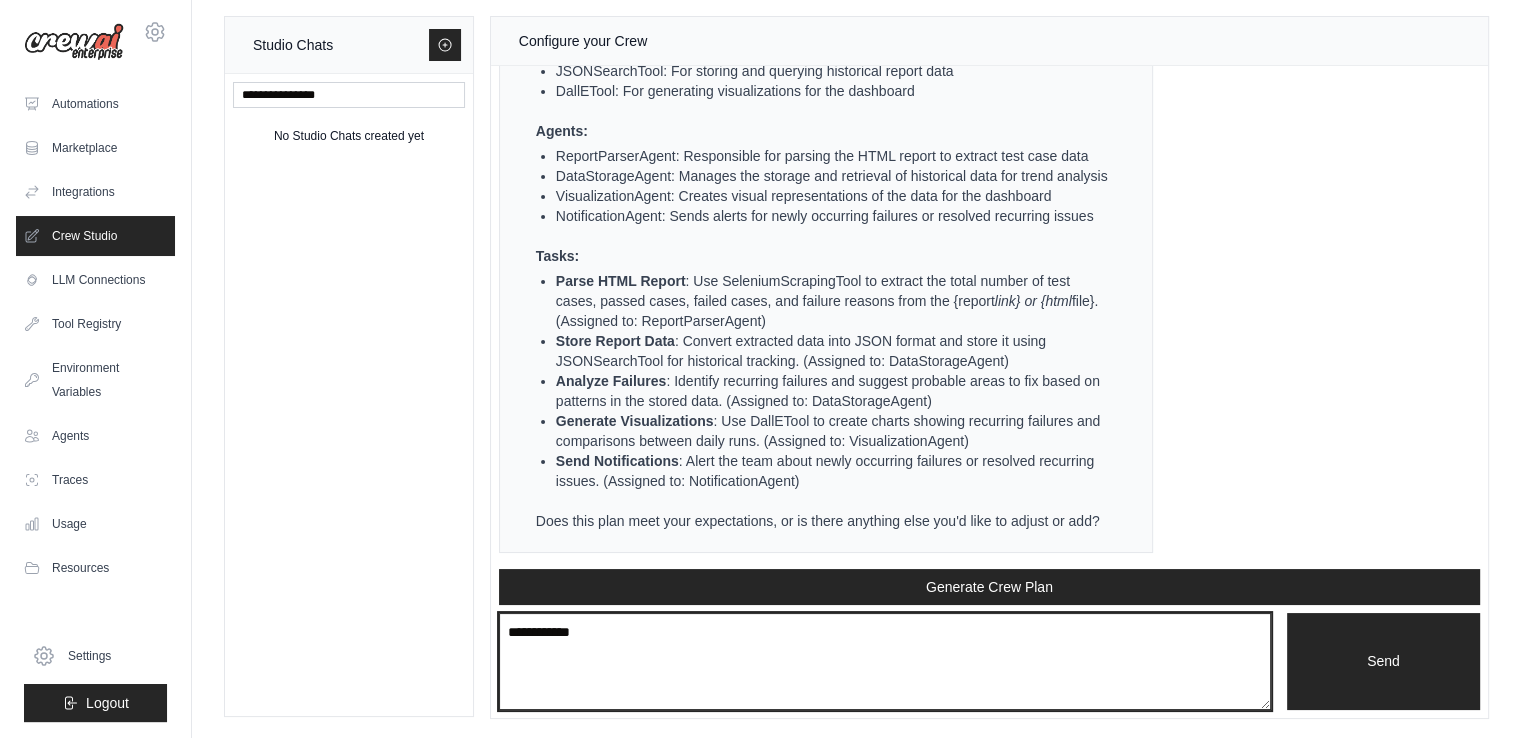 type on "**********" 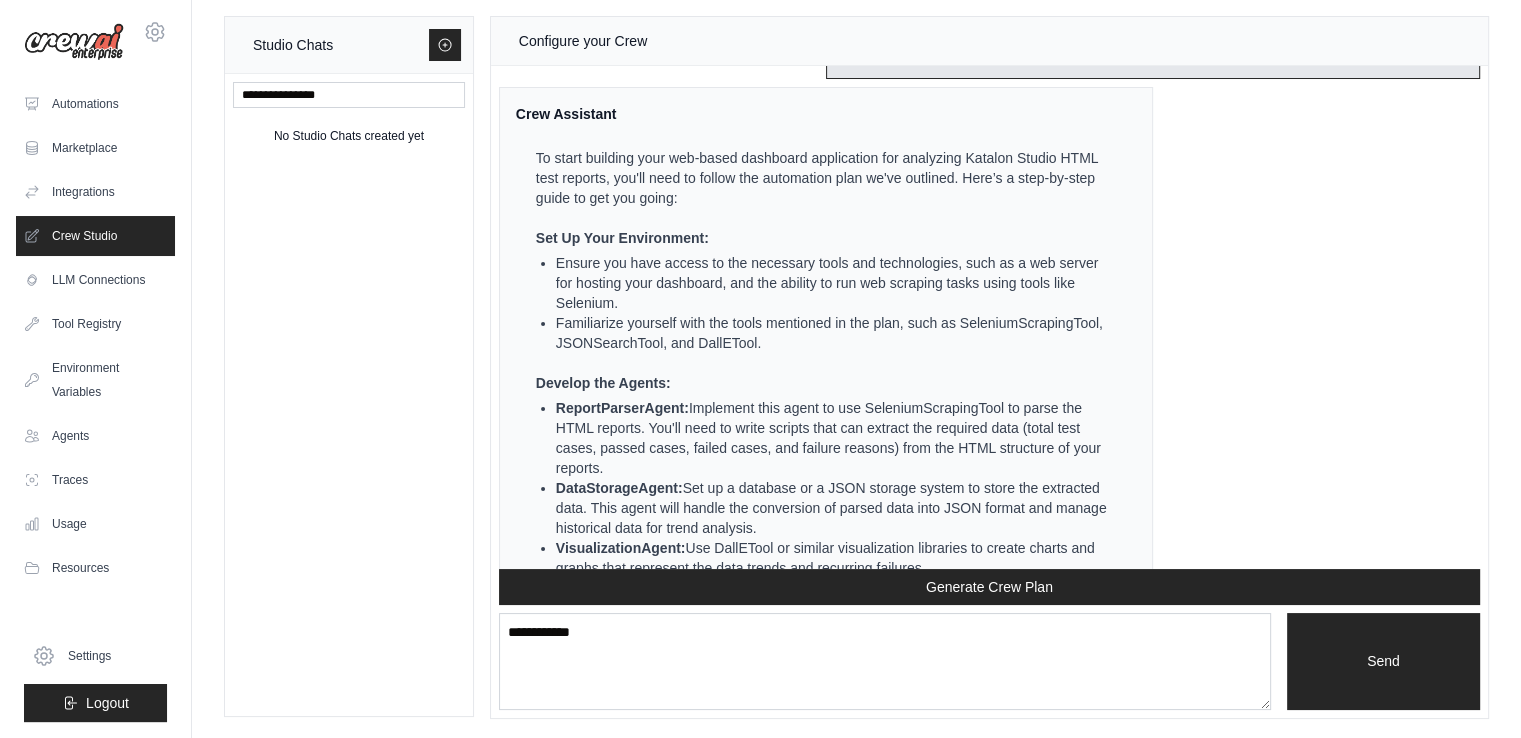 scroll, scrollTop: 7678, scrollLeft: 0, axis: vertical 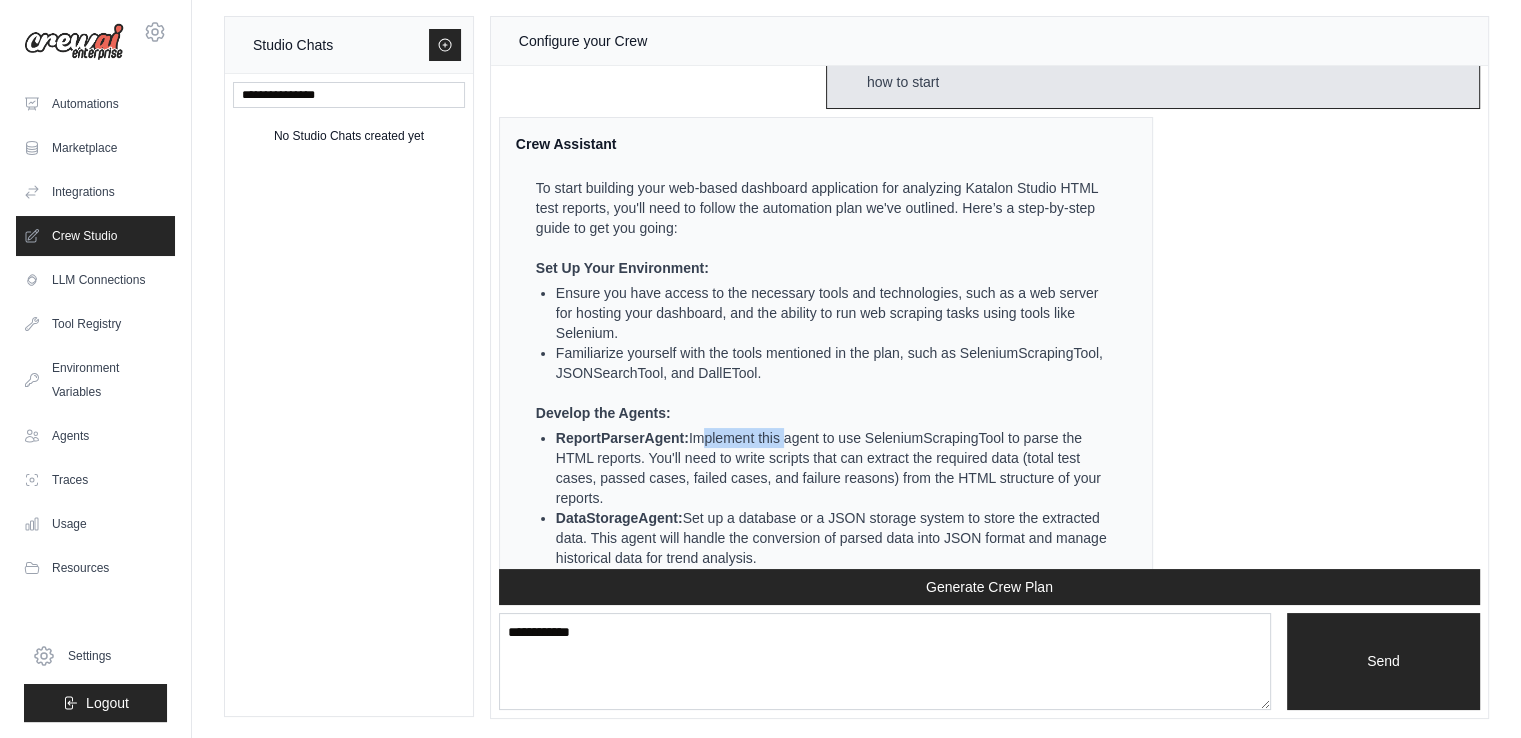 drag, startPoint x: 699, startPoint y: 460, endPoint x: 784, endPoint y: 462, distance: 85.02353 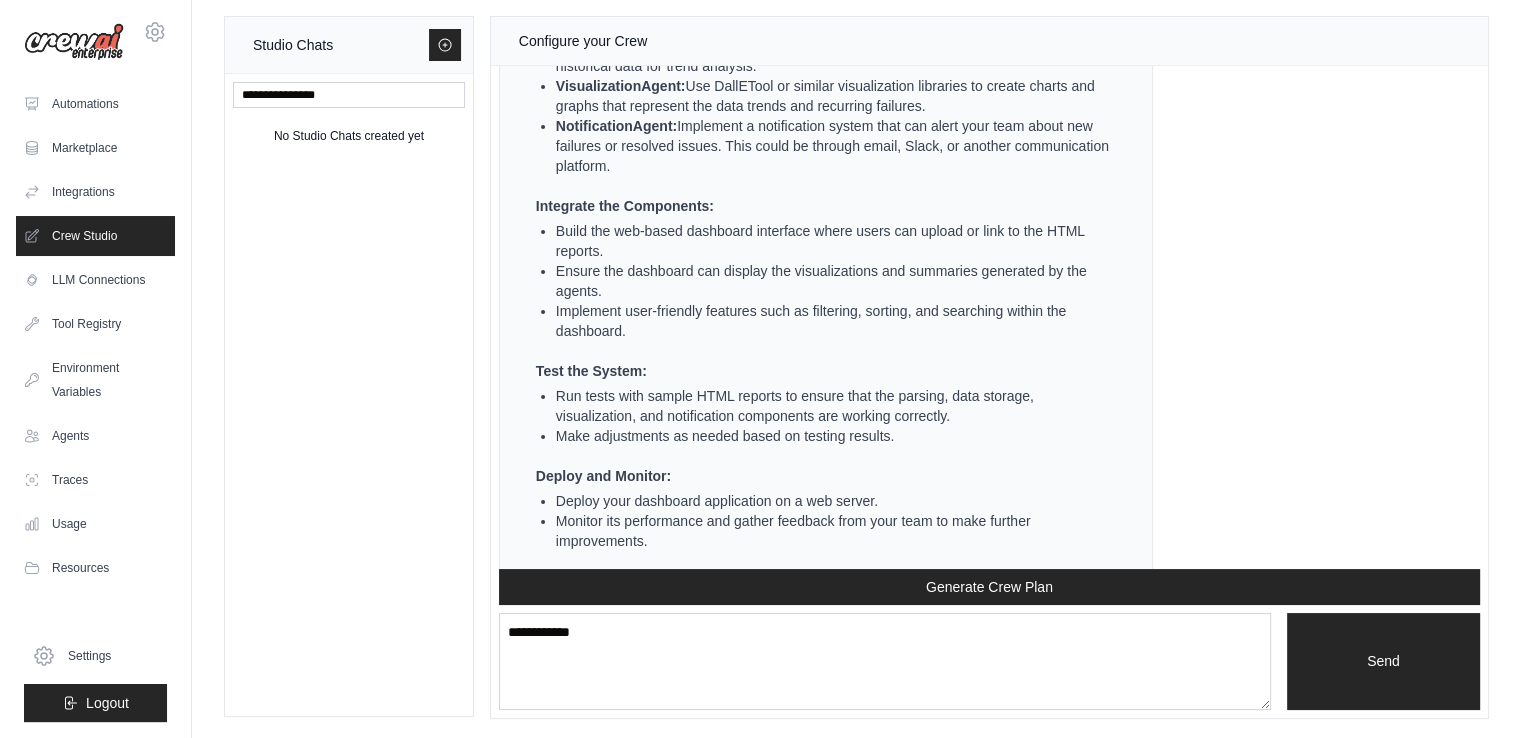 scroll, scrollTop: 8178, scrollLeft: 0, axis: vertical 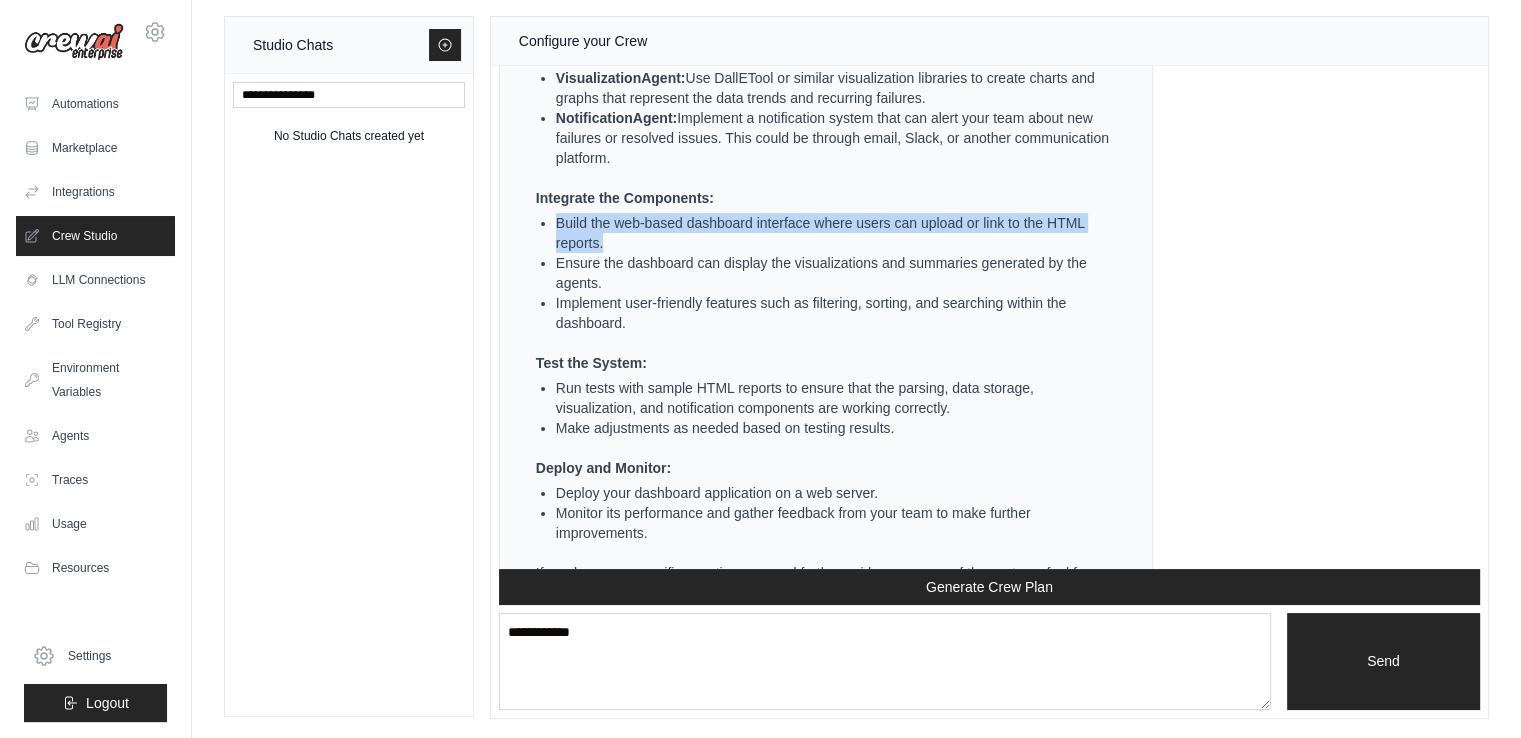 drag, startPoint x: 555, startPoint y: 251, endPoint x: 624, endPoint y: 277, distance: 73.736015 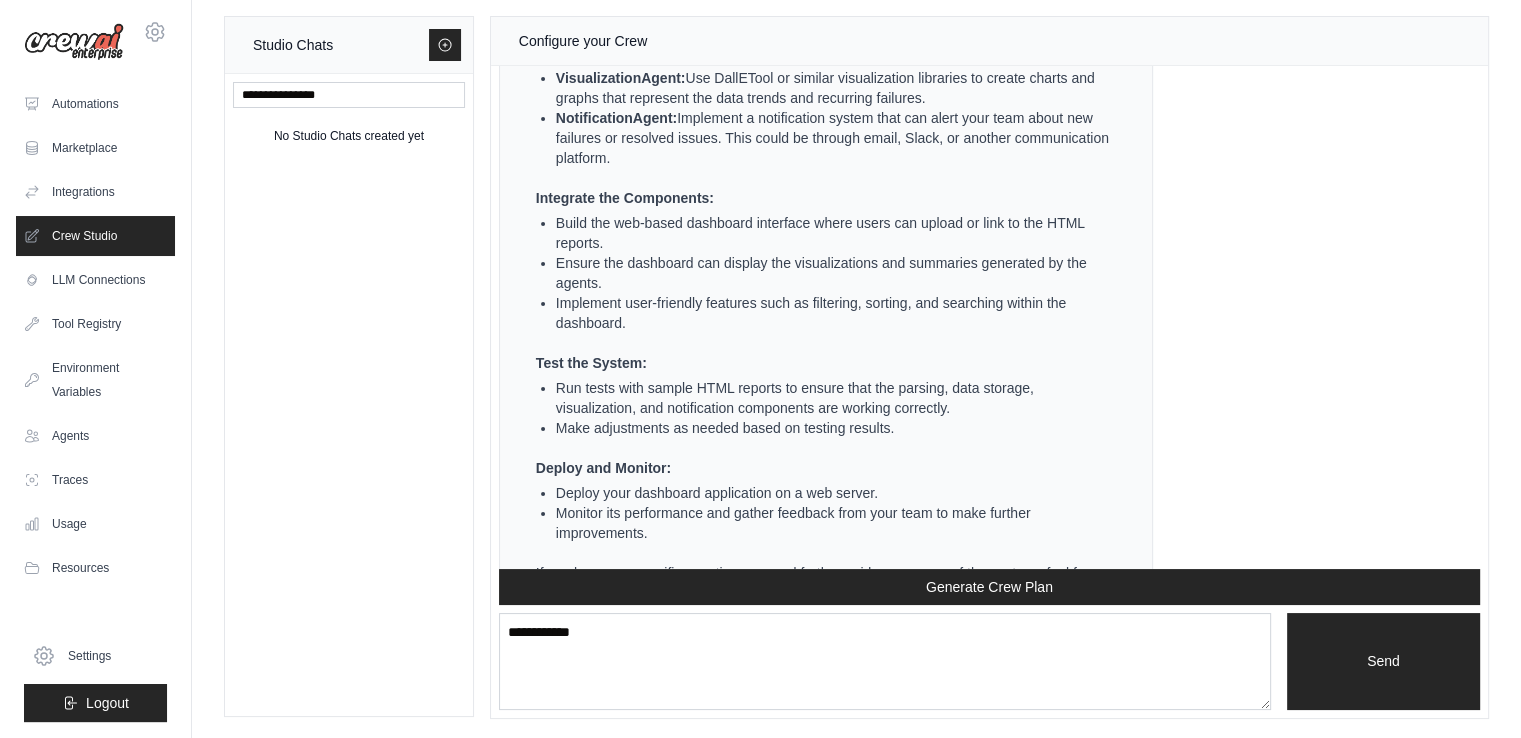 click on "Ensure the dashboard can display the visualizations and summaries generated by the agents." at bounding box center [834, 273] 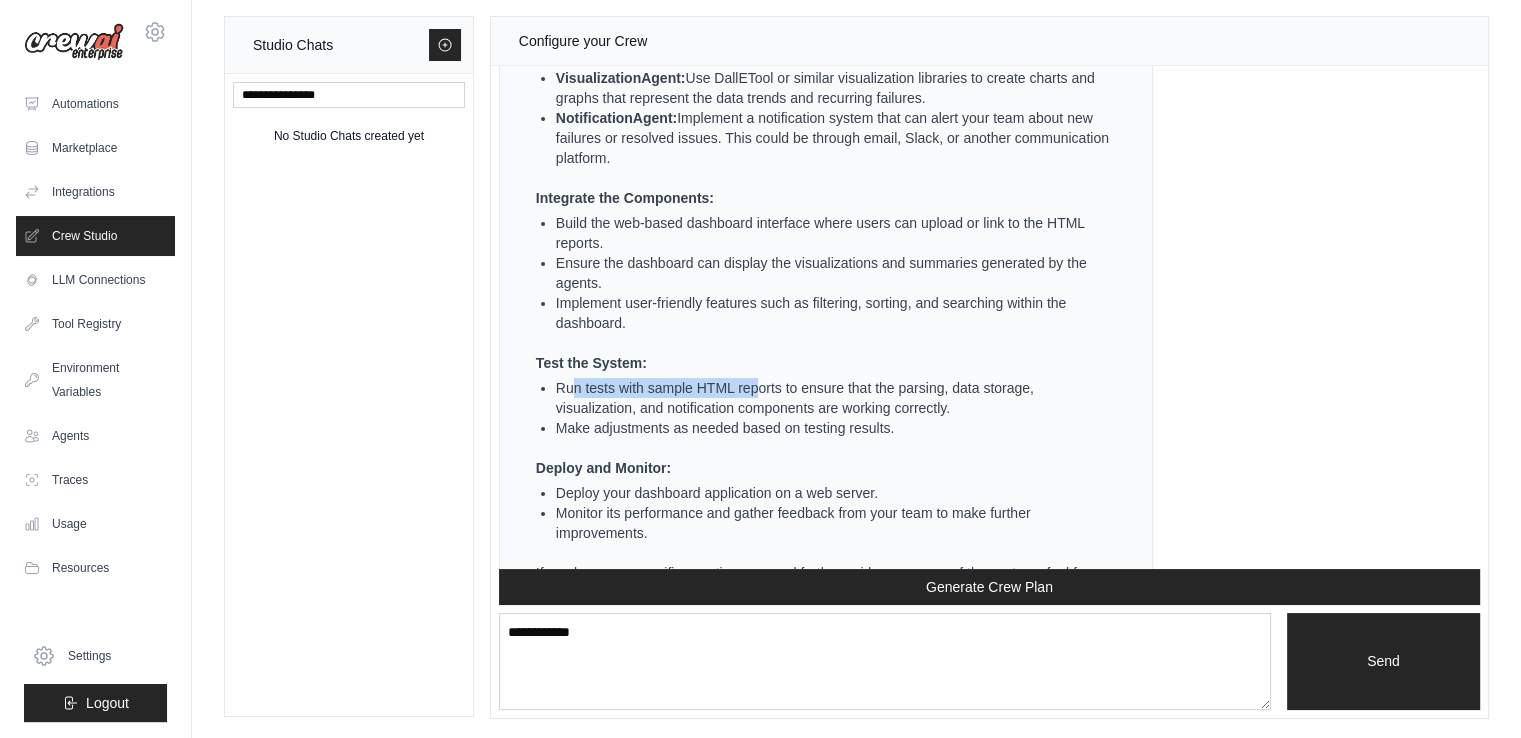 drag, startPoint x: 572, startPoint y: 406, endPoint x: 755, endPoint y: 412, distance: 183.09833 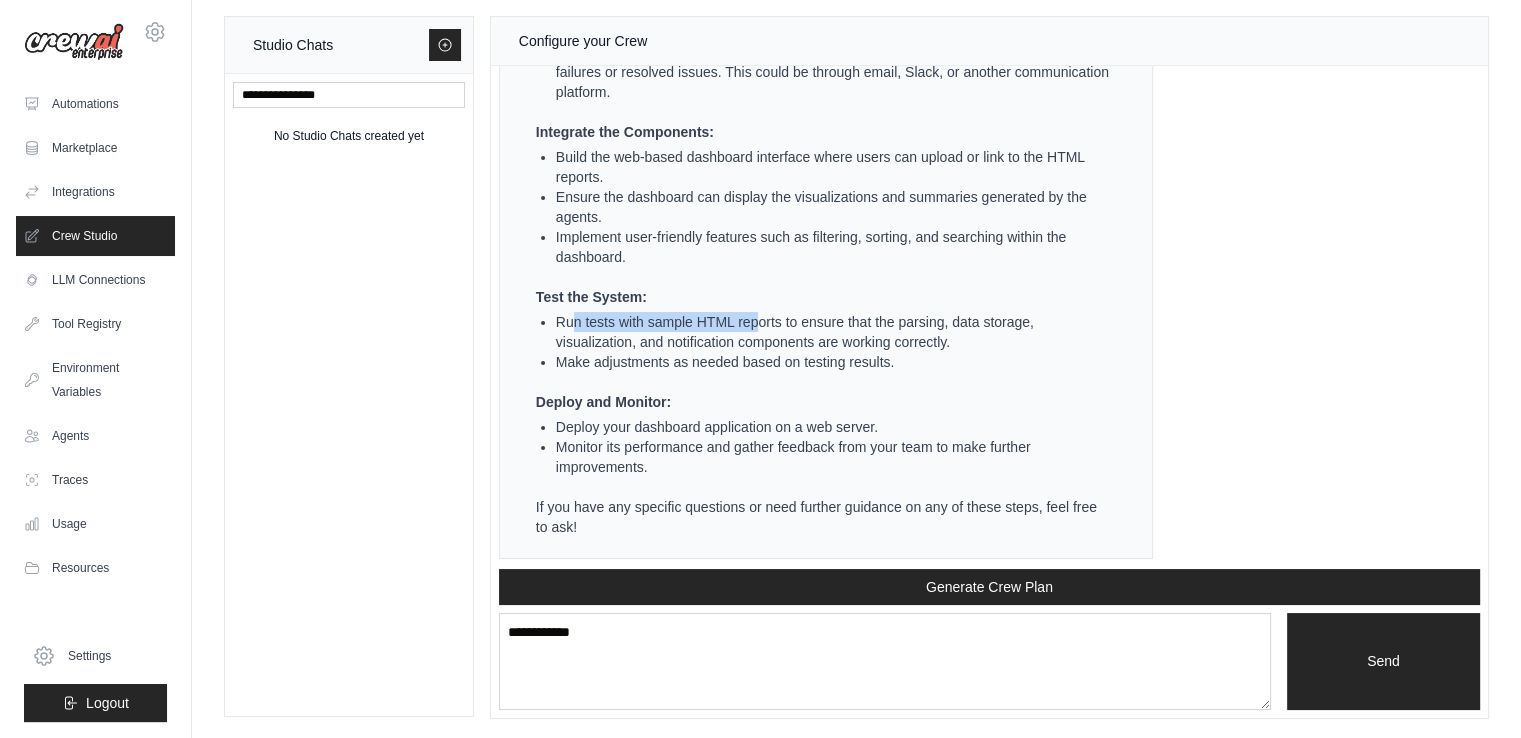scroll, scrollTop: 8278, scrollLeft: 0, axis: vertical 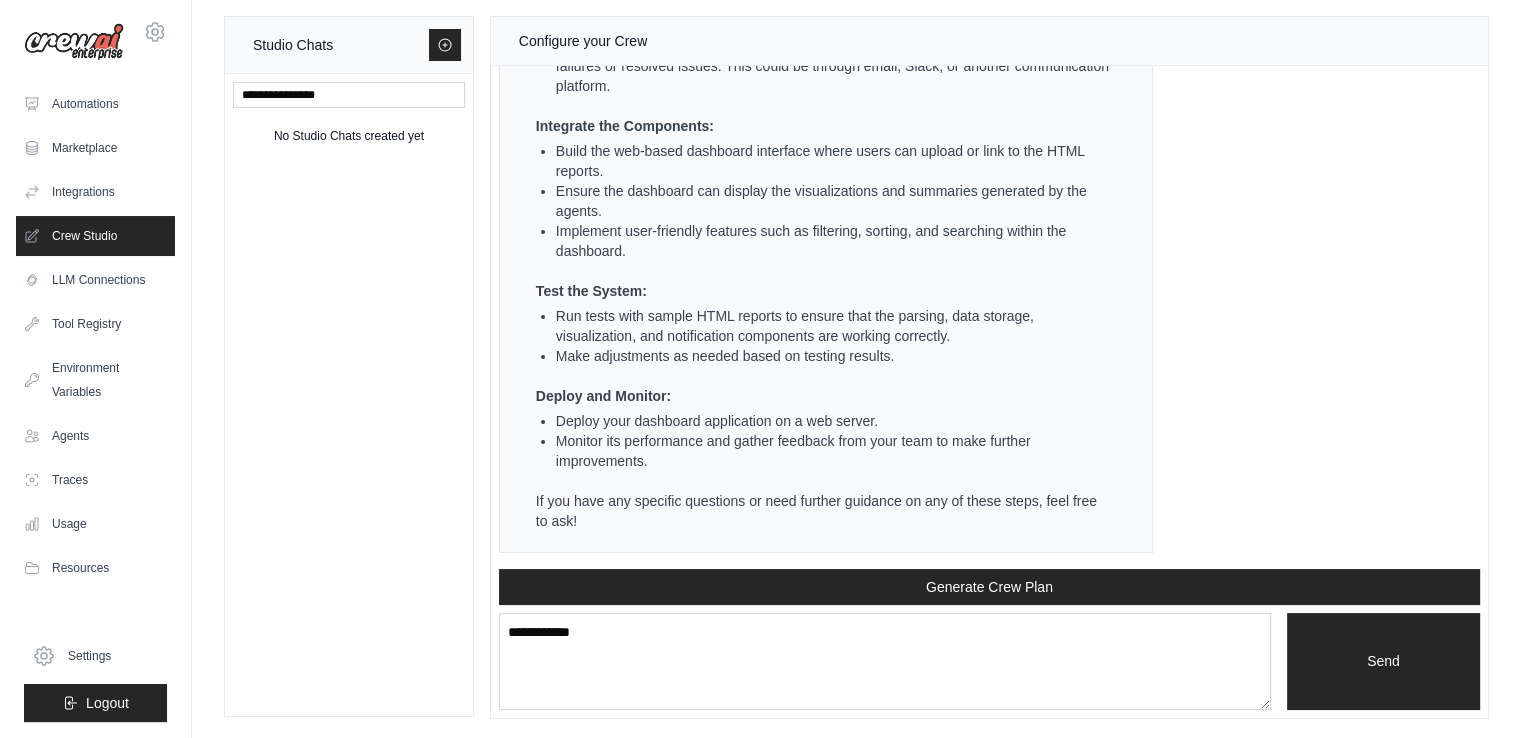 click on "To start building your web-based dashboard application for analyzing Katalon Studio HTML test reports, you'll need to follow the automation plan we've outlined. Here’s a step-by-step guide to get you going:
Set Up Your Environment:
Ensure you have access to the necessary tools and technologies, such as a web server for hosting your dashboard, and the ability to run web scraping tasks using tools like Selenium. Familiarize yourself with the tools mentioned in the plan, such as SeleniumScrapingTool, JSONSearchTool, and DallETool. Develop the Agents:
ReportParserAgent:  Implement this agent to use SeleniumScrapingTool to parse the HTML reports. You'll need to write scripts that can extract the required data (total test cases, passed cases, failed cases, and failure reasons) from the HTML structure of your reports. DataStorageAgent: VisualizationAgent:  Use DallETool or similar visualization libraries to create charts and graphs that represent the data trends and recurring failures." at bounding box center (814, 61) 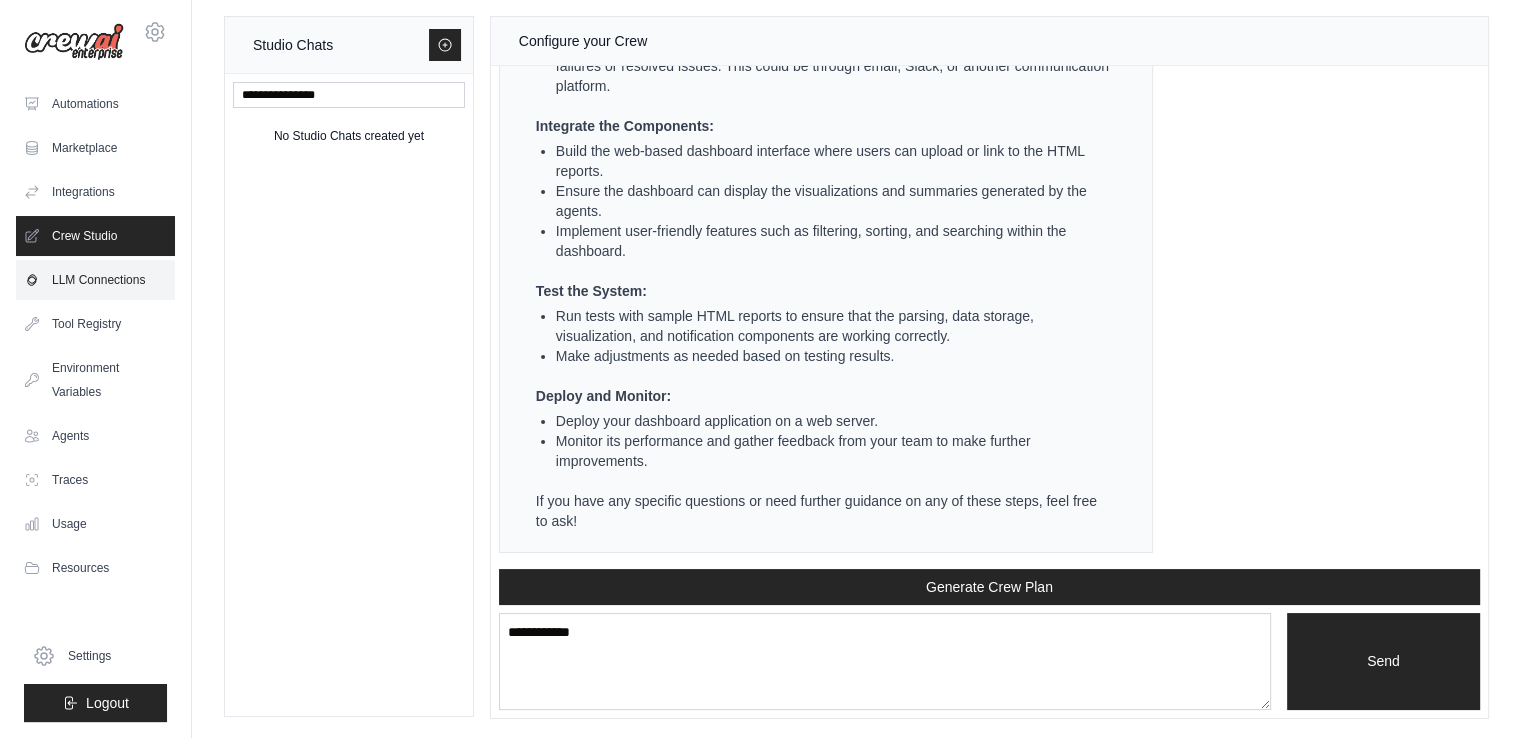 click on "LLM Connections" at bounding box center [95, 280] 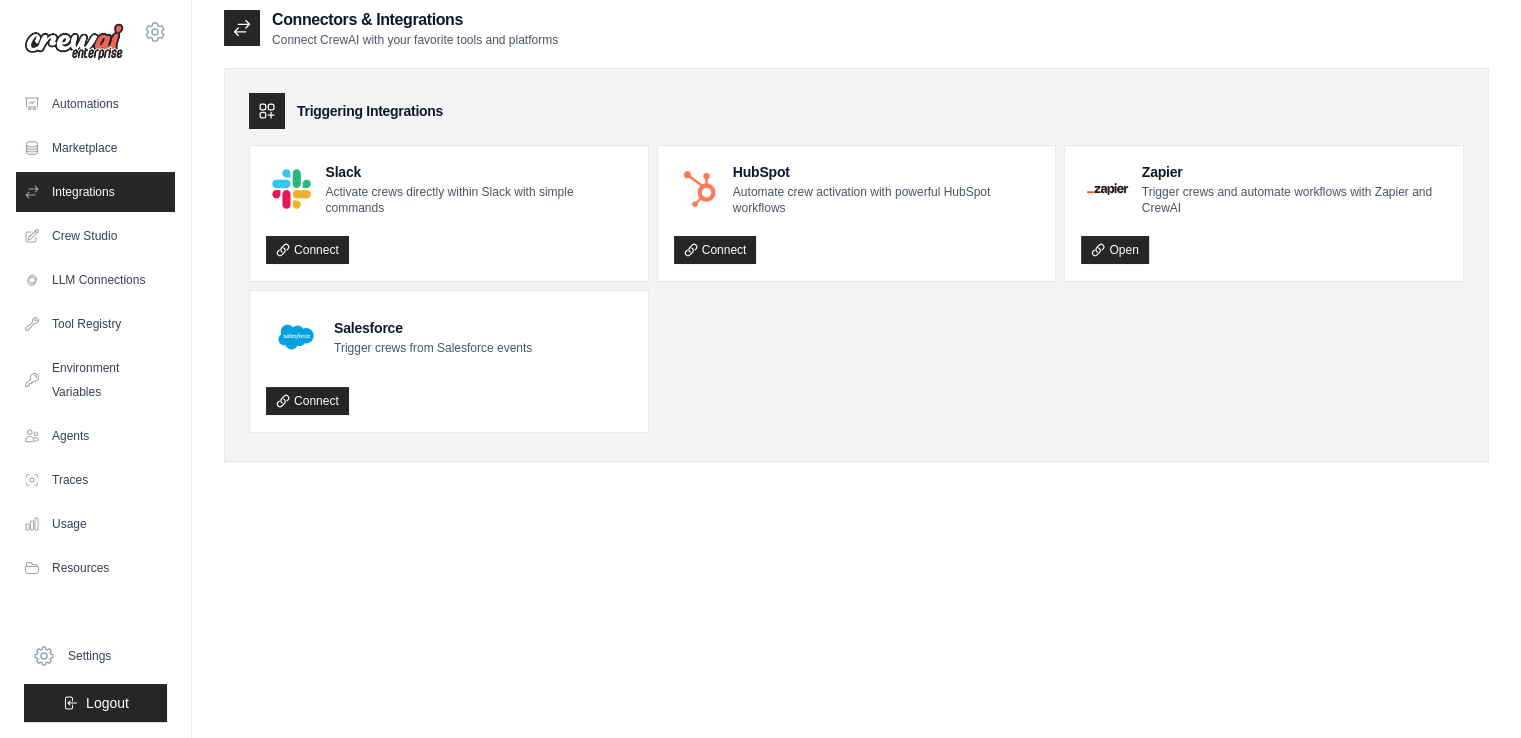 scroll, scrollTop: 0, scrollLeft: 0, axis: both 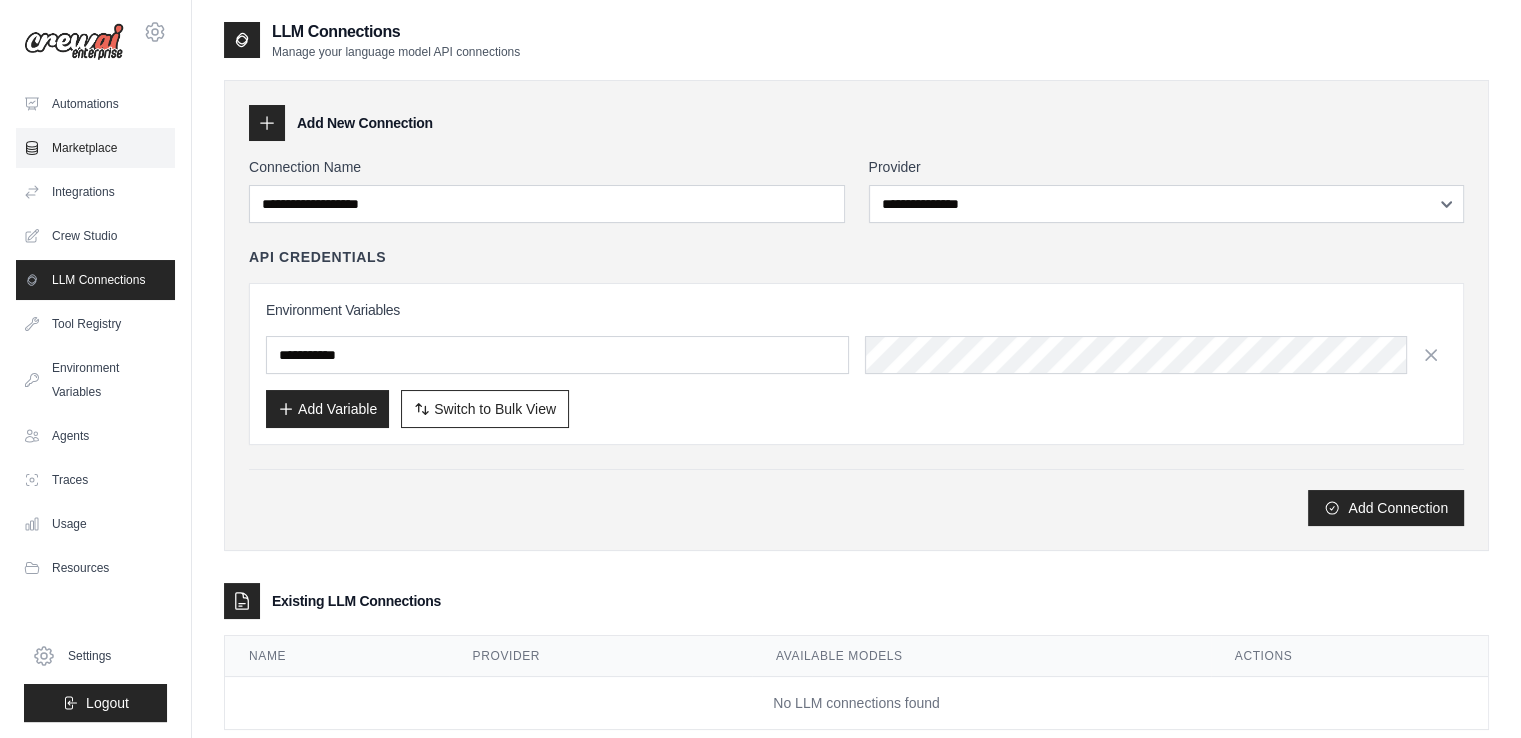 click on "Marketplace" at bounding box center (95, 148) 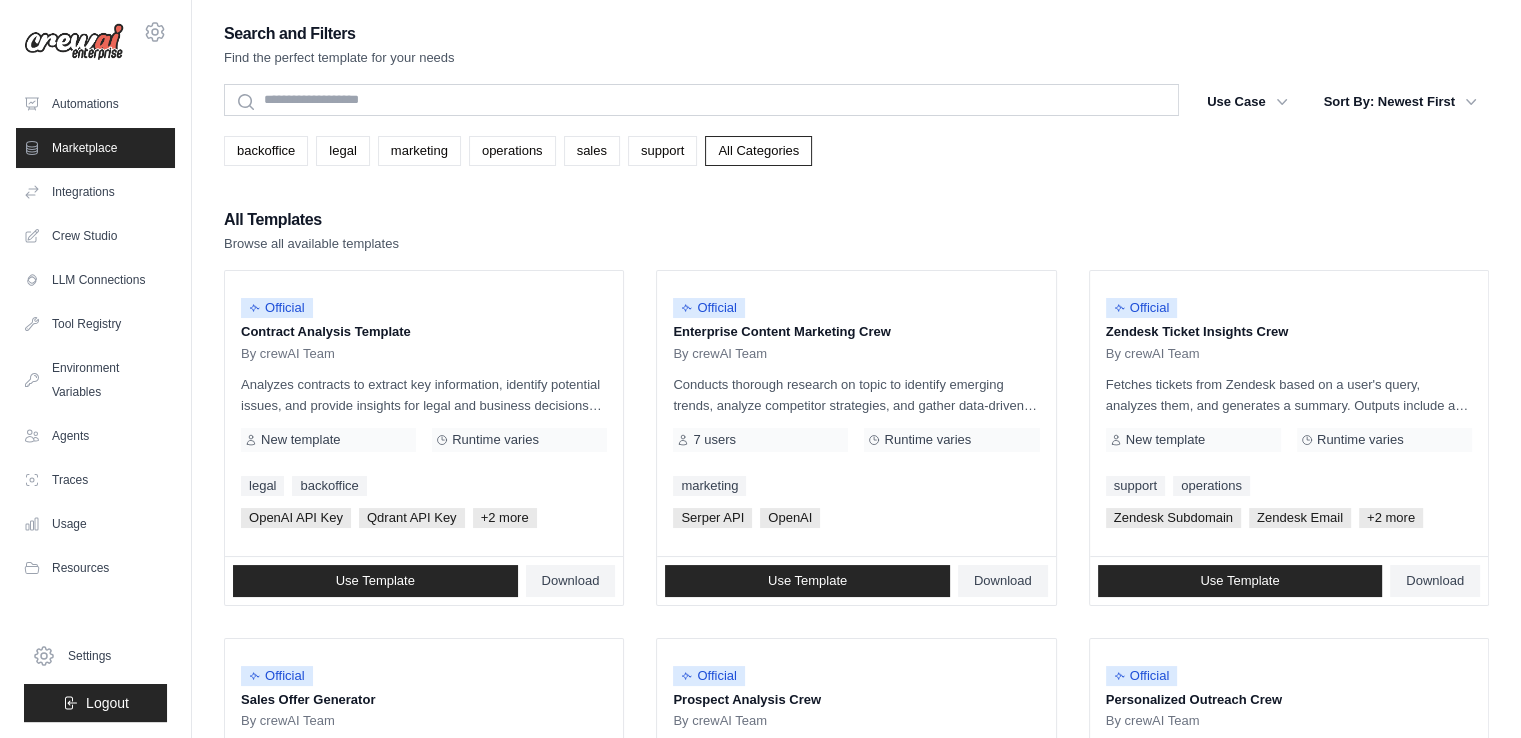 click on "Automations" at bounding box center [95, 104] 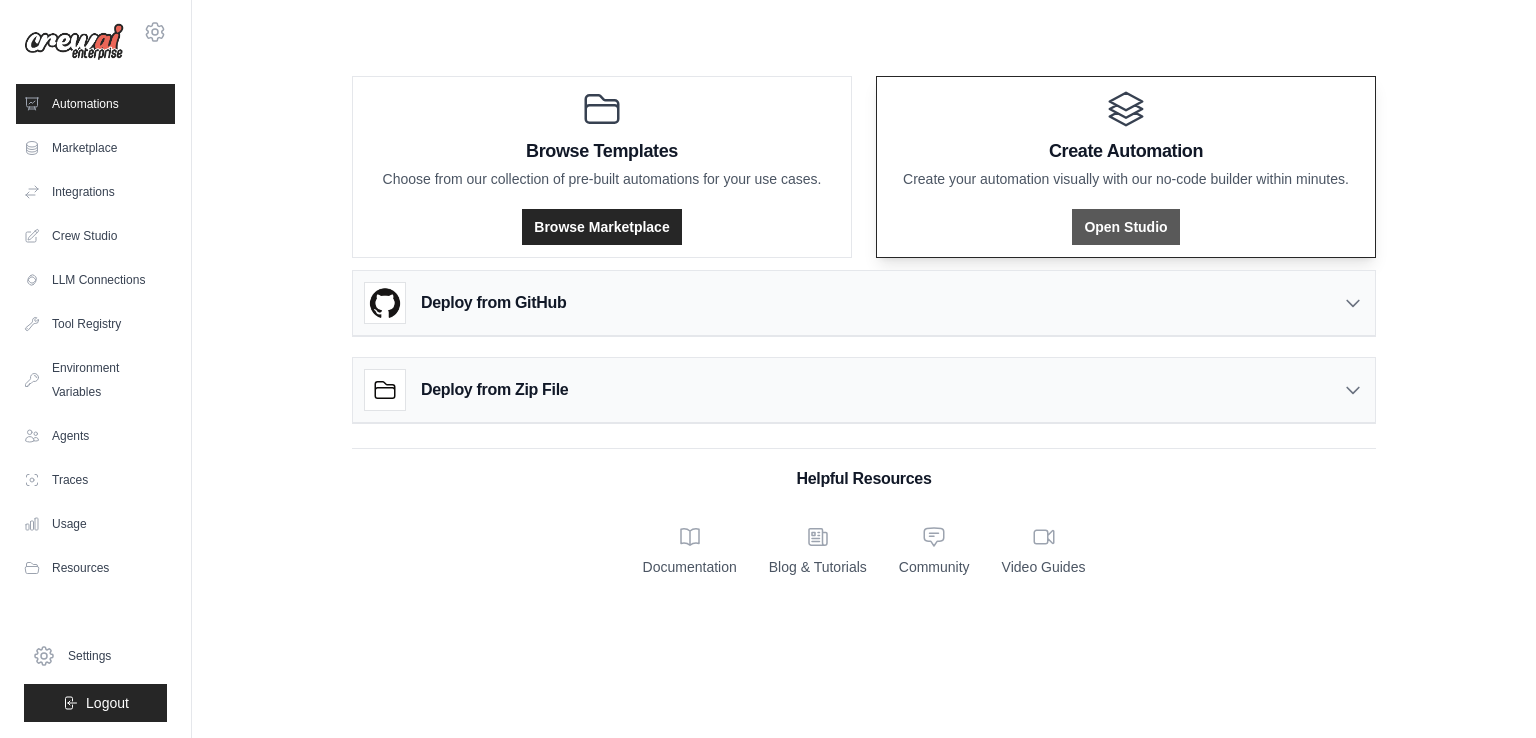 click on "Open Studio" at bounding box center (1125, 227) 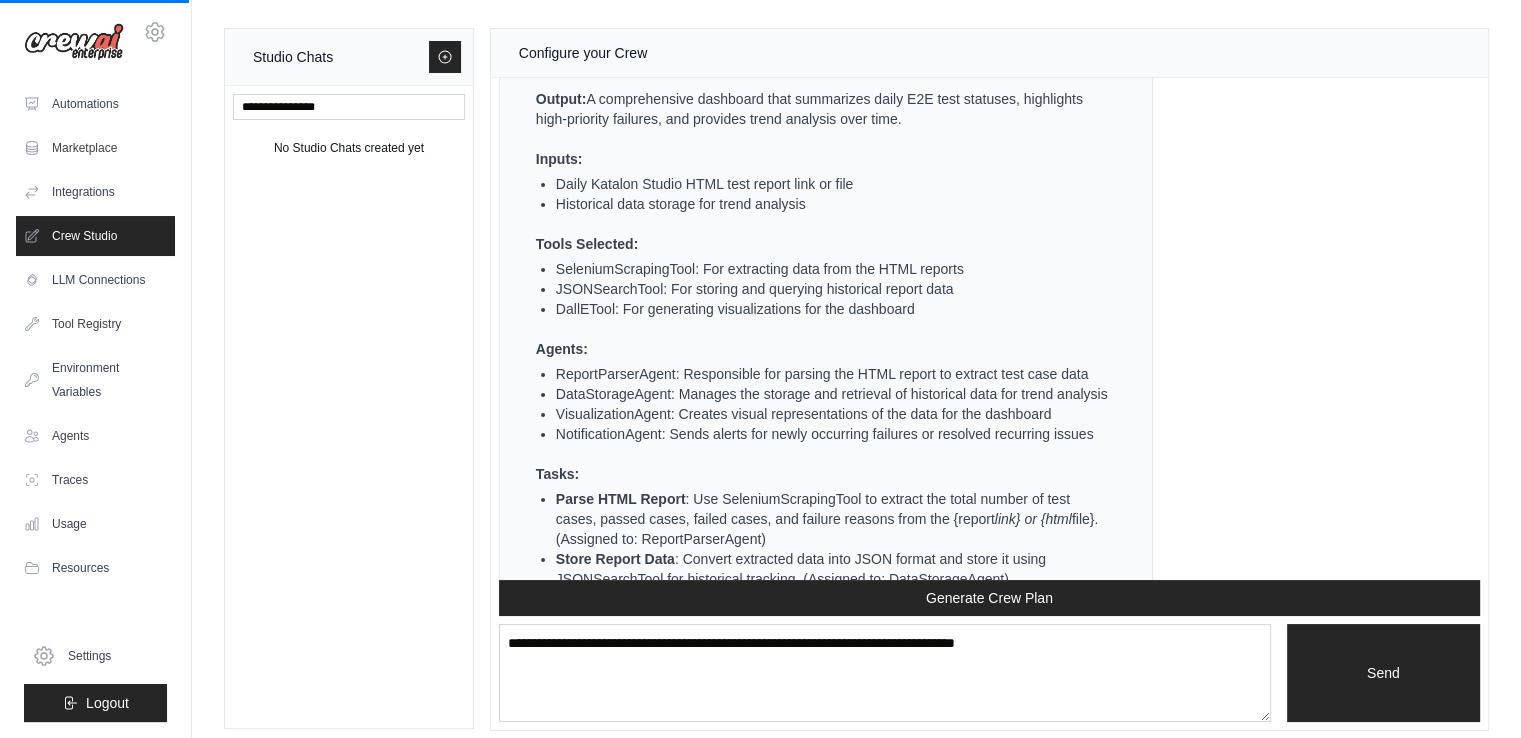 scroll, scrollTop: 0, scrollLeft: 0, axis: both 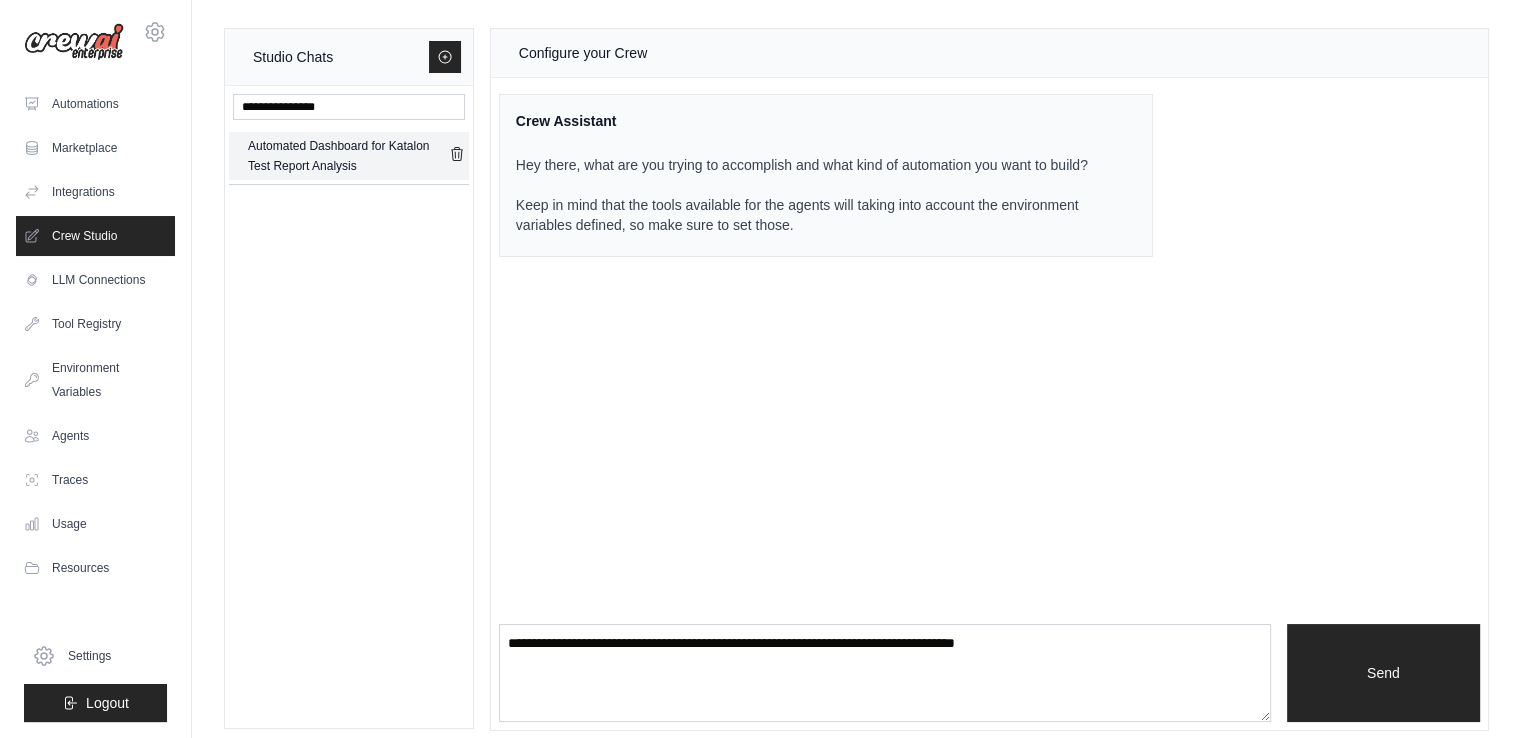 click on "Automated Dashboard for Katalon Test Report Analysis" at bounding box center (348, 156) 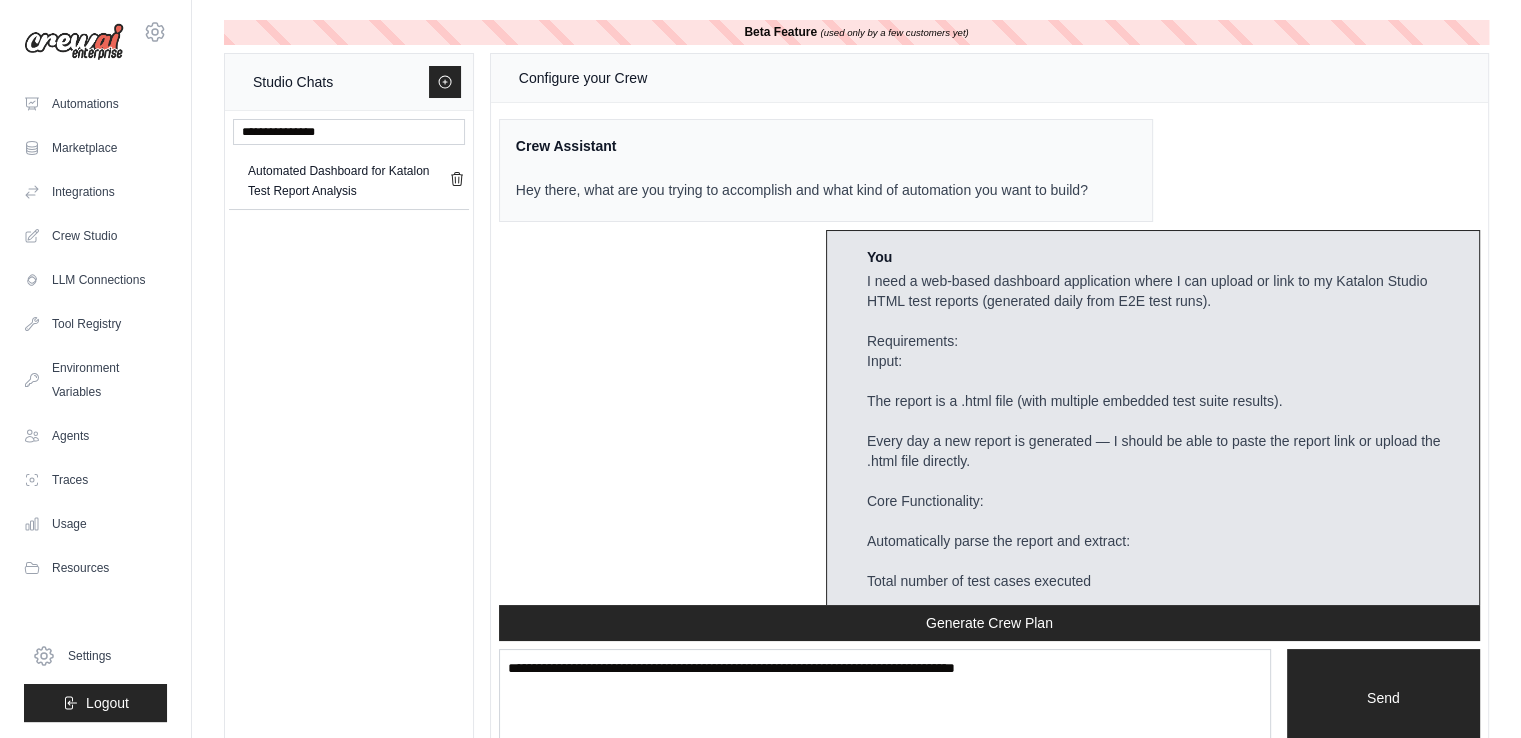 scroll, scrollTop: 8218, scrollLeft: 0, axis: vertical 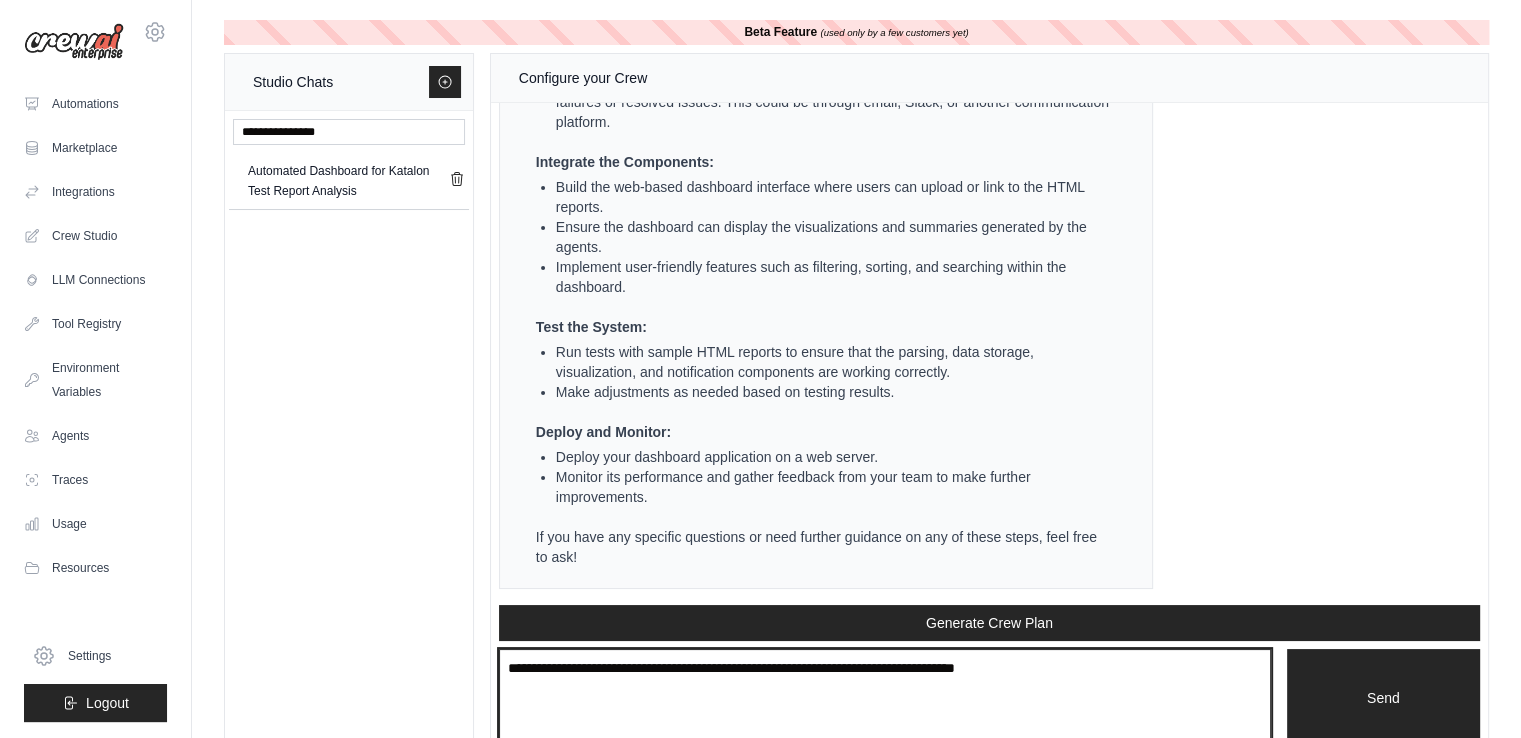 click at bounding box center (885, 698) 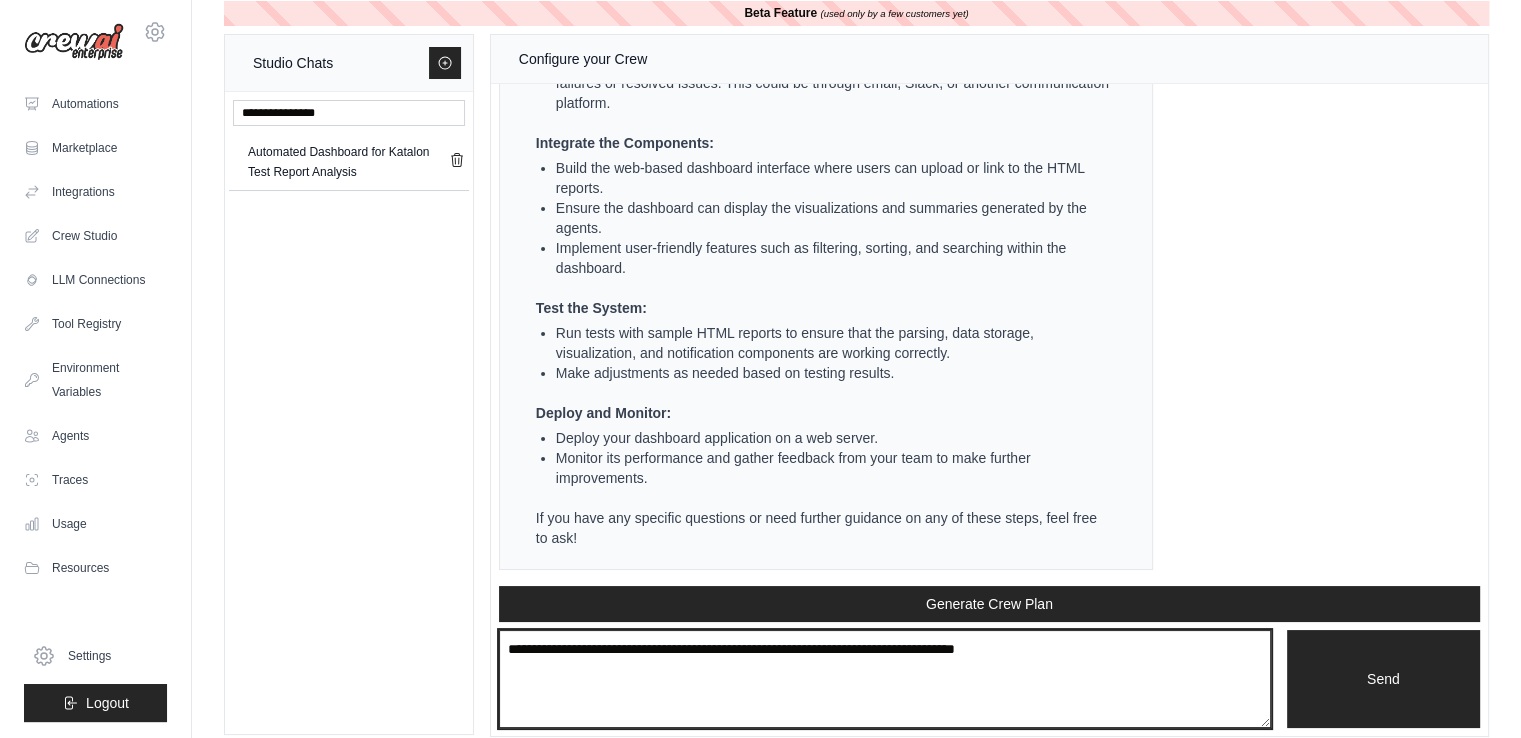 scroll, scrollTop: 37, scrollLeft: 0, axis: vertical 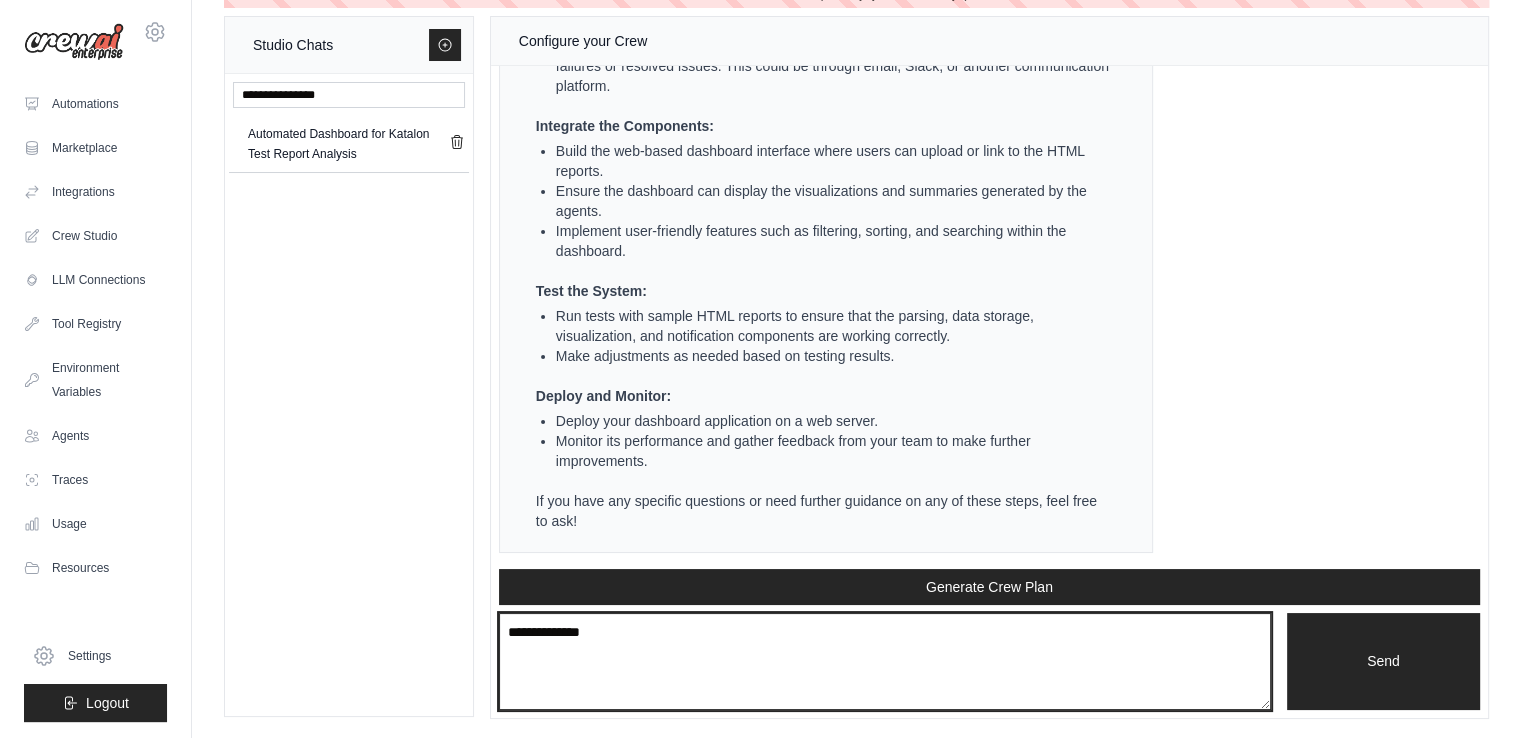 type on "**********" 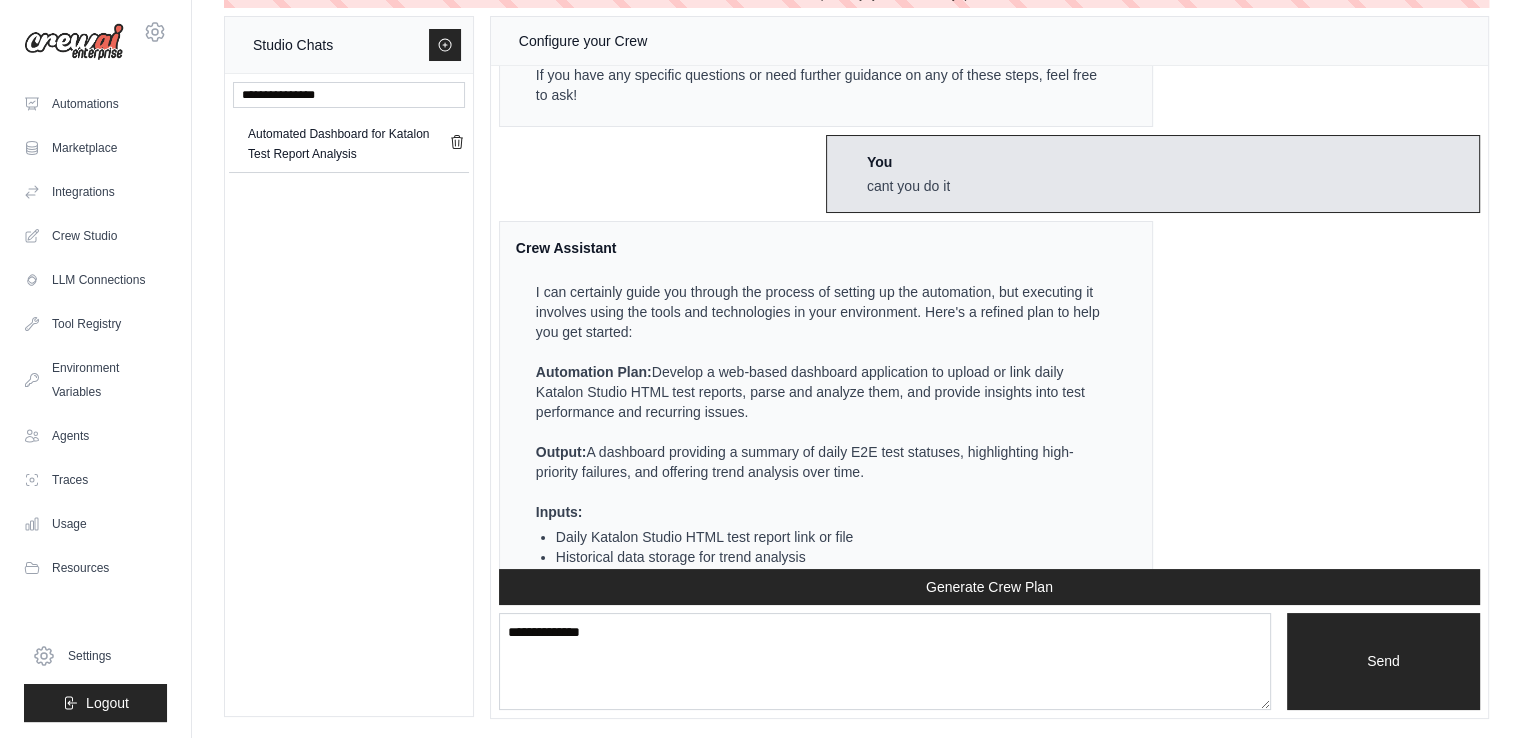 scroll, scrollTop: 8614, scrollLeft: 0, axis: vertical 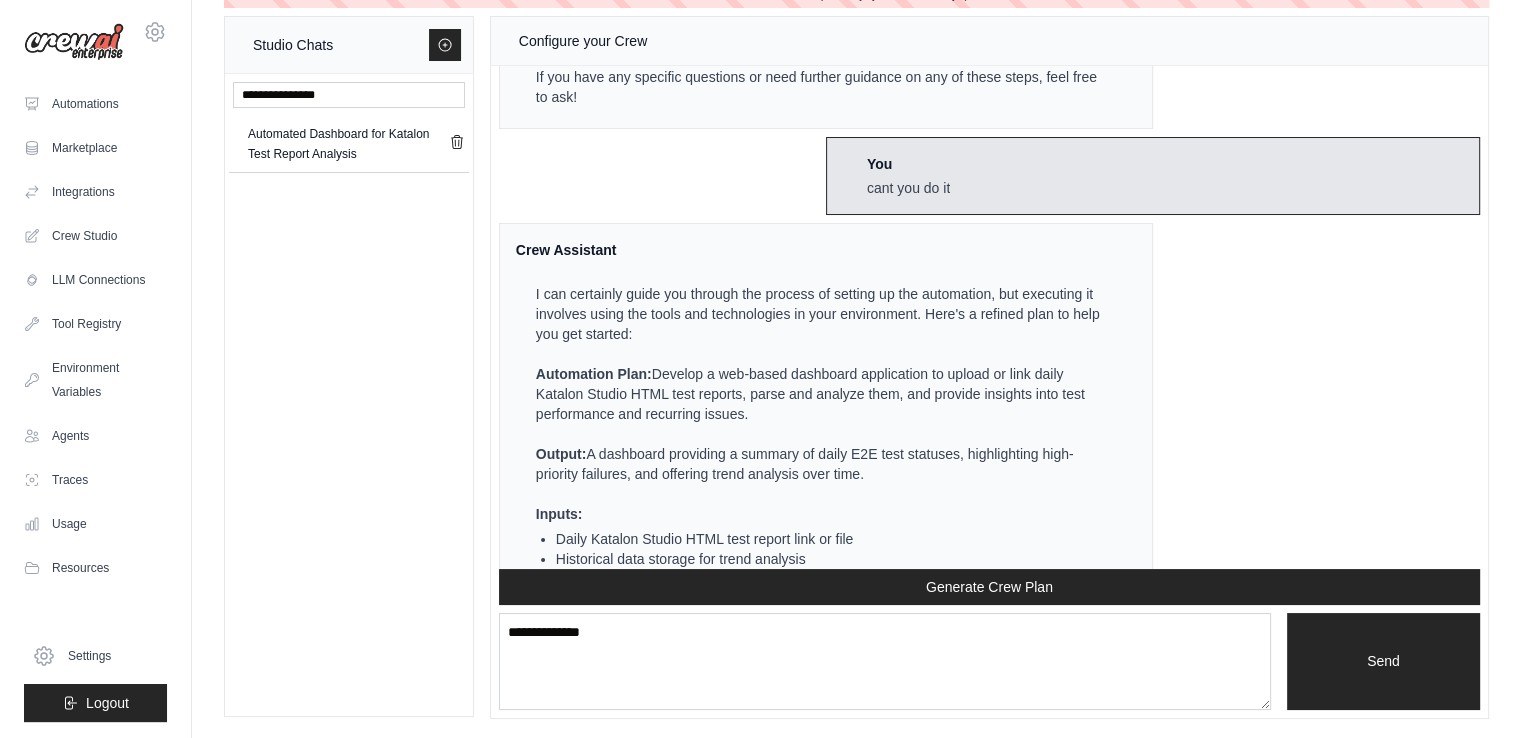 click on "I can certainly guide you through the process of setting up the automation, but executing it involves using the tools and technologies in your environment. Here's a refined plan to help you get started:" at bounding box center (824, 314) 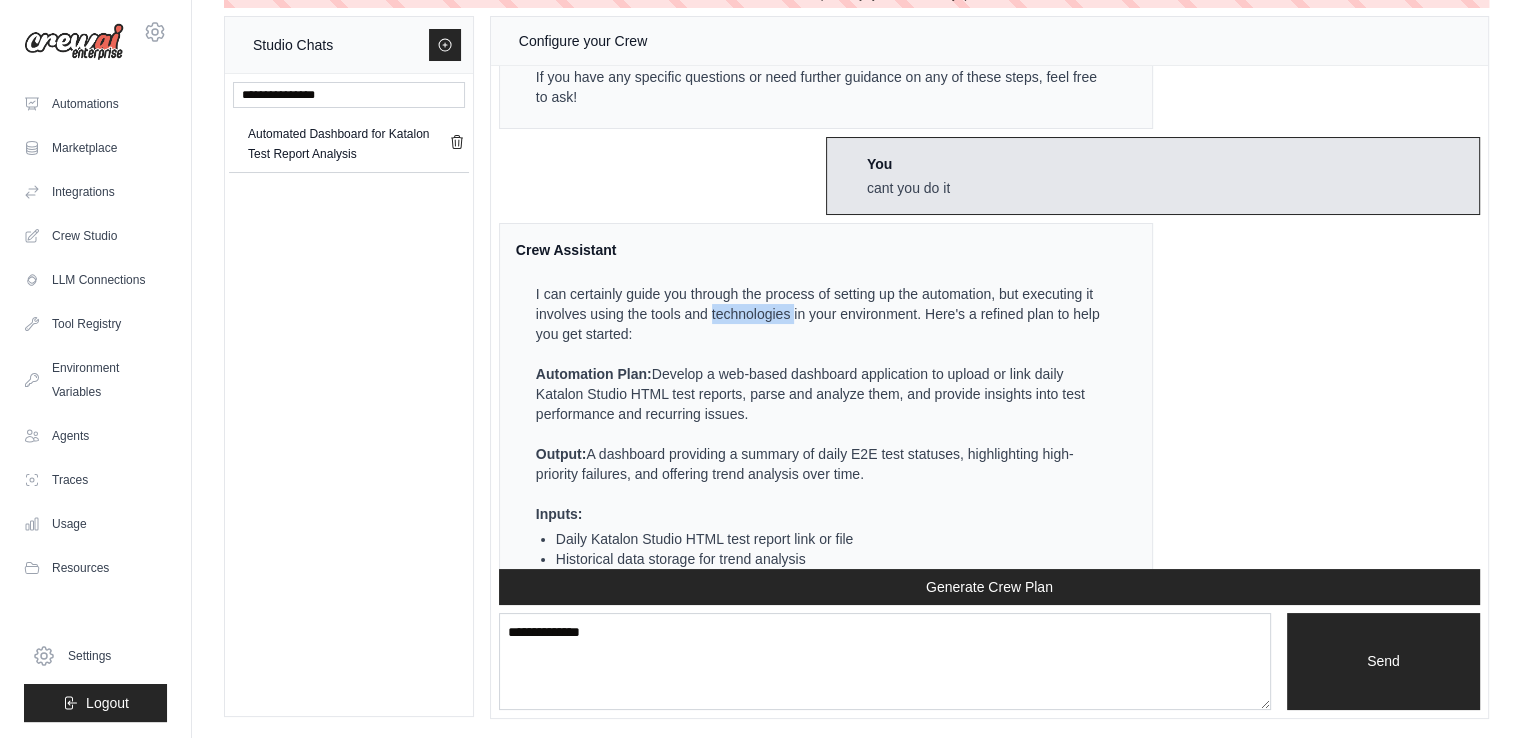 click on "I can certainly guide you through the process of setting up the automation, but executing it involves using the tools and technologies in your environment. Here's a refined plan to help you get started:" at bounding box center (824, 314) 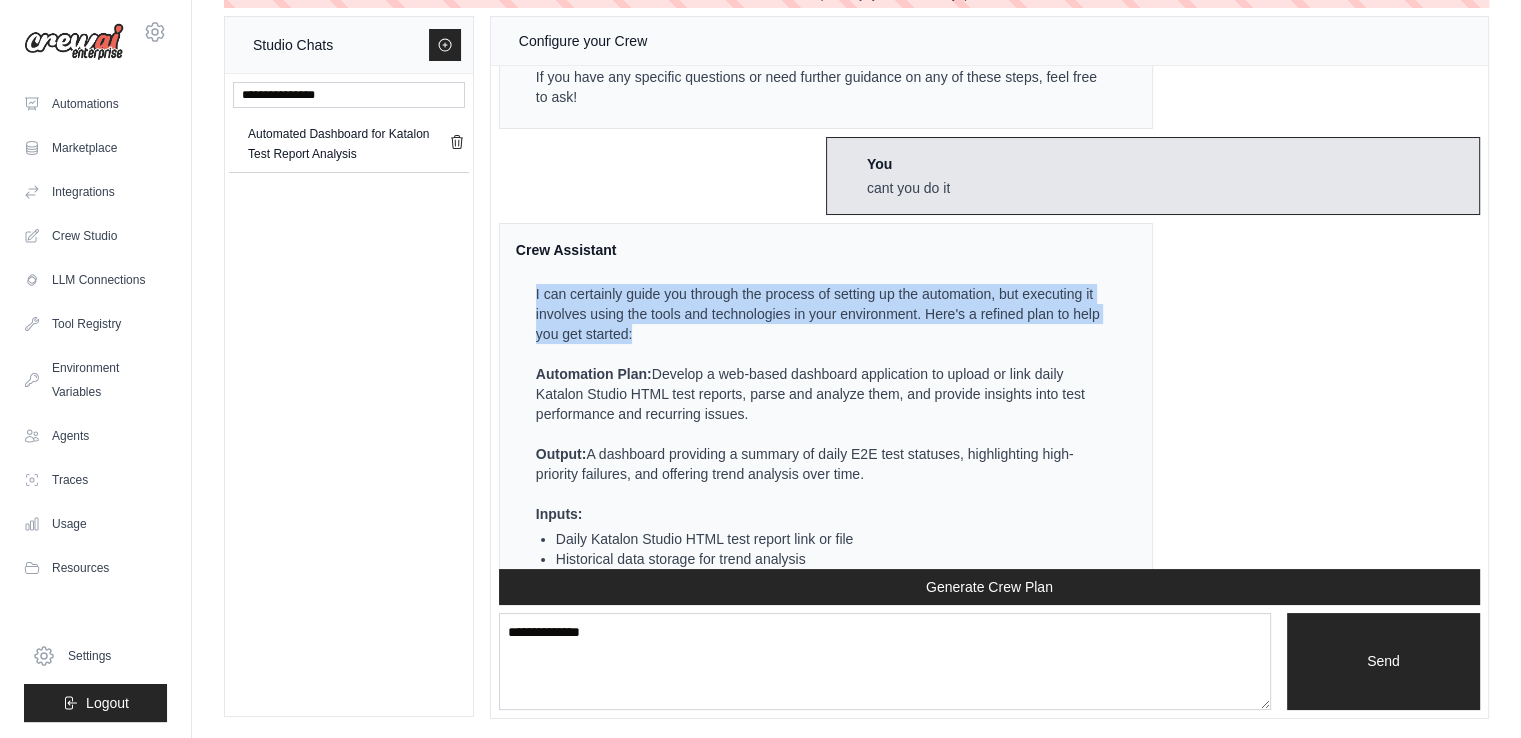 click on "I can certainly guide you through the process of setting up the automation, but executing it involves using the tools and technologies in your environment. Here's a refined plan to help you get started:" at bounding box center (824, 314) 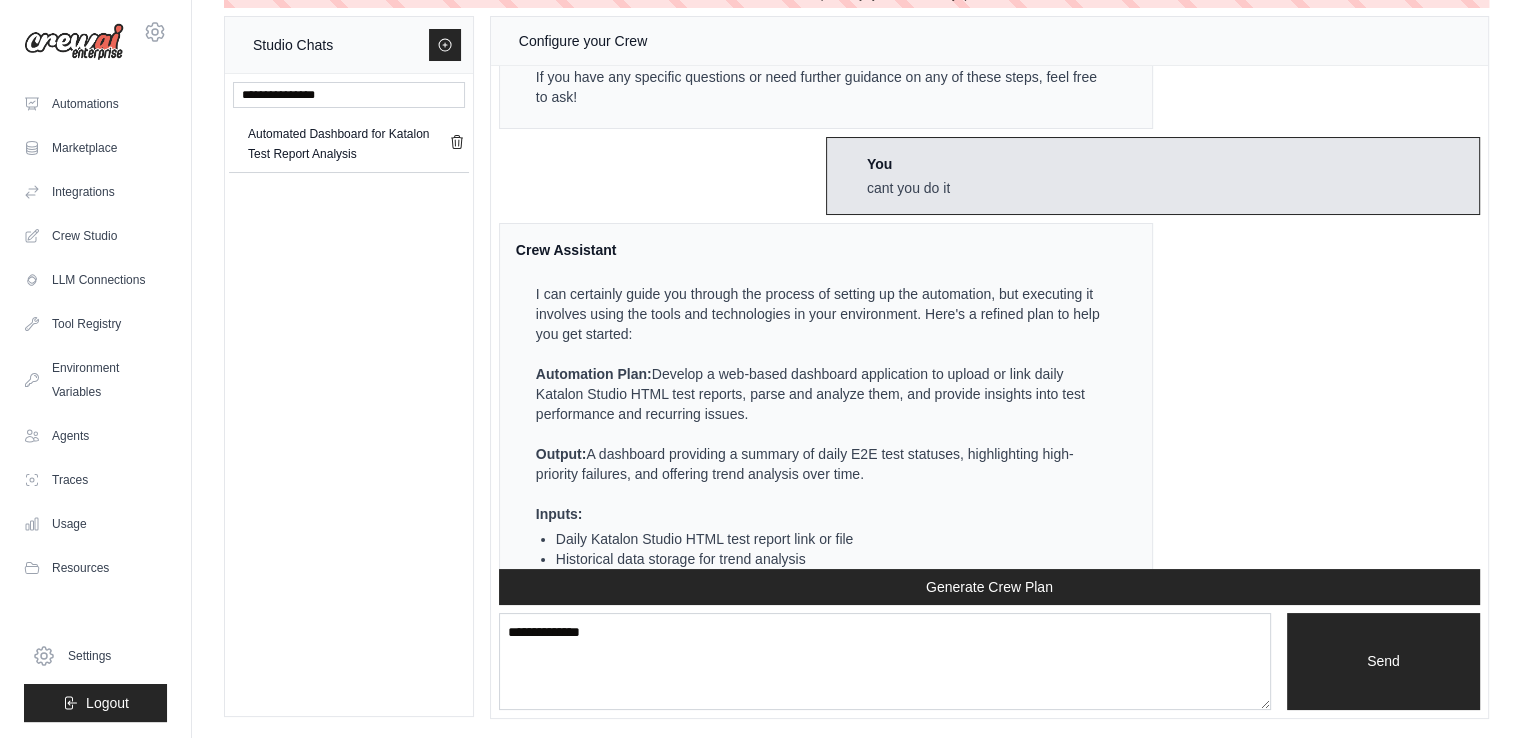 drag, startPoint x: 700, startPoint y: 393, endPoint x: 737, endPoint y: 394, distance: 37.01351 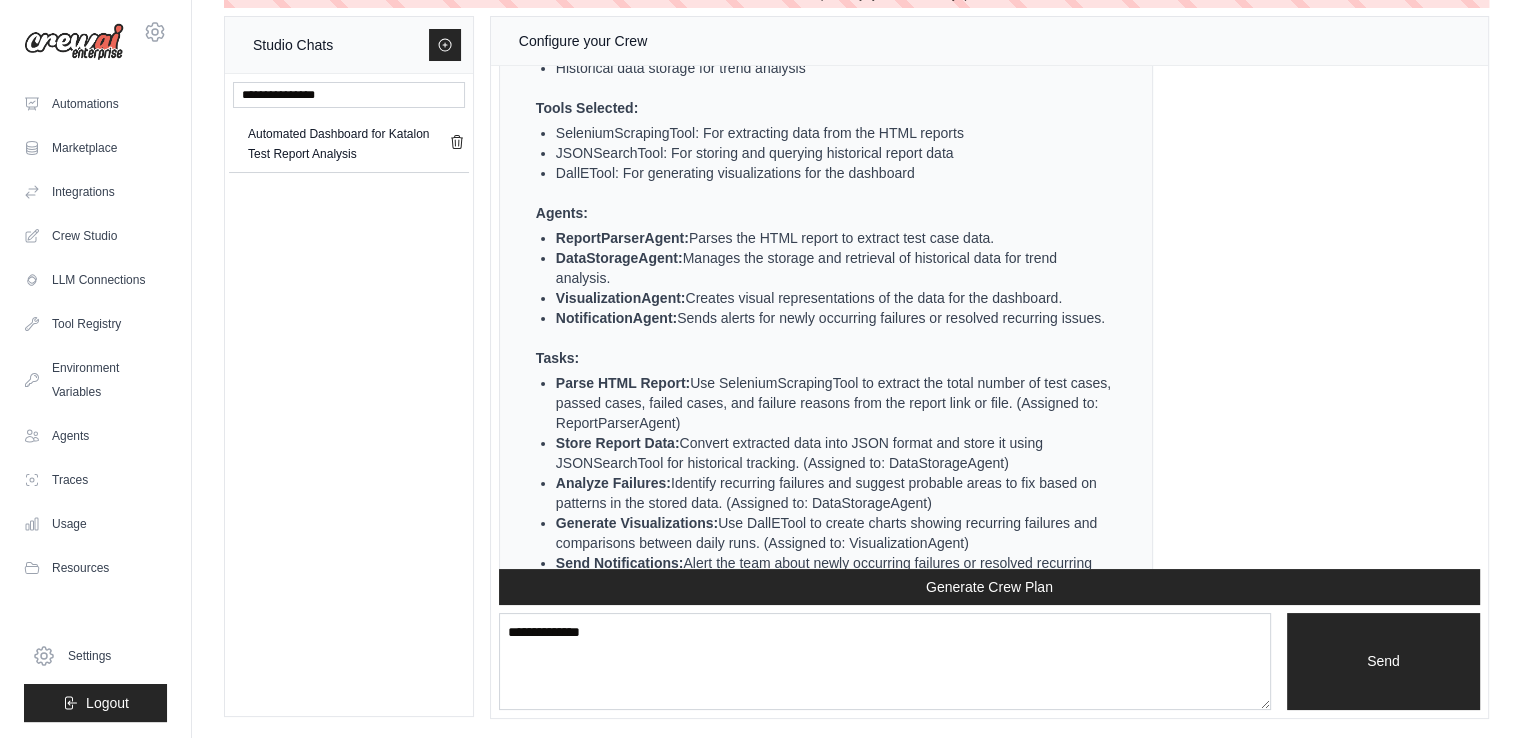 scroll, scrollTop: 9314, scrollLeft: 0, axis: vertical 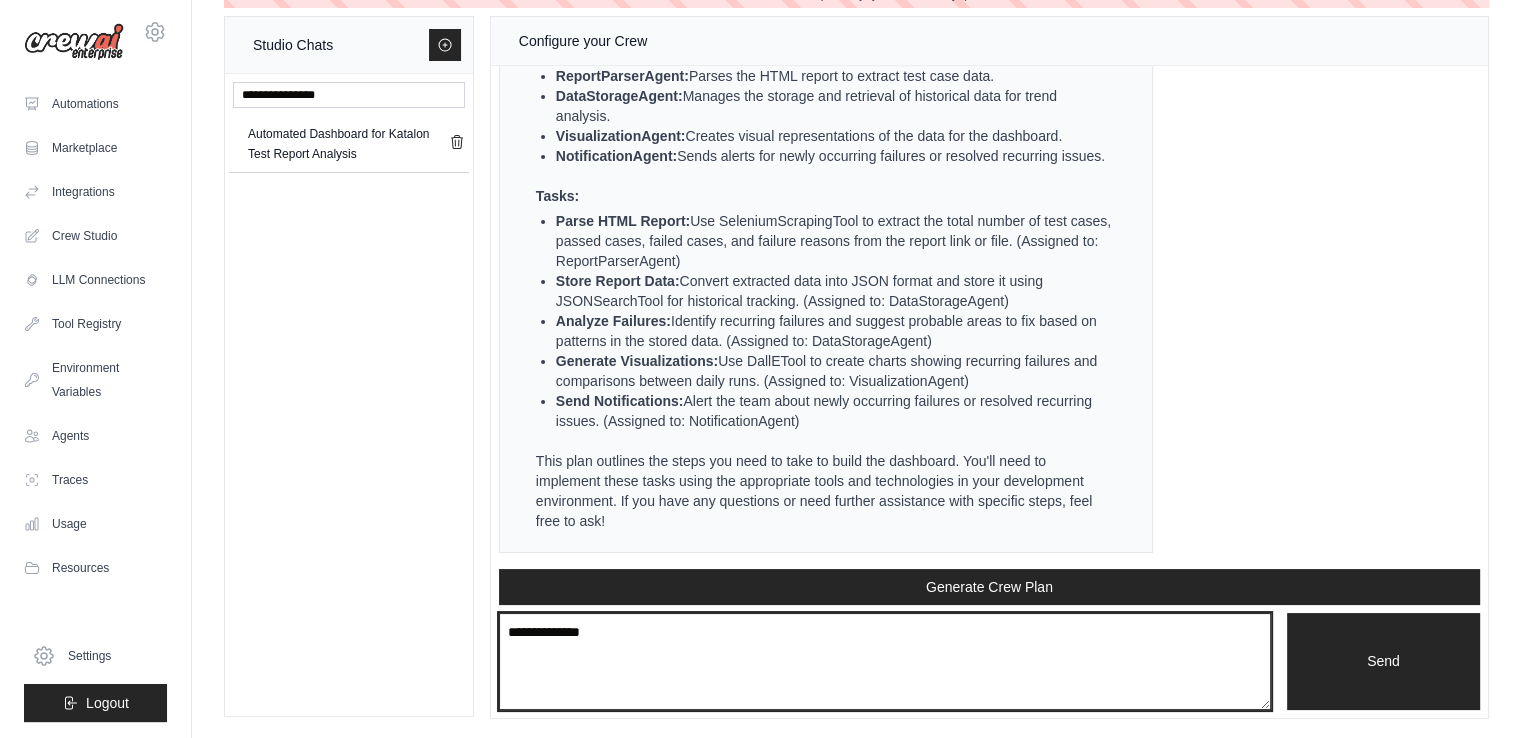 click on "**********" at bounding box center (885, 662) 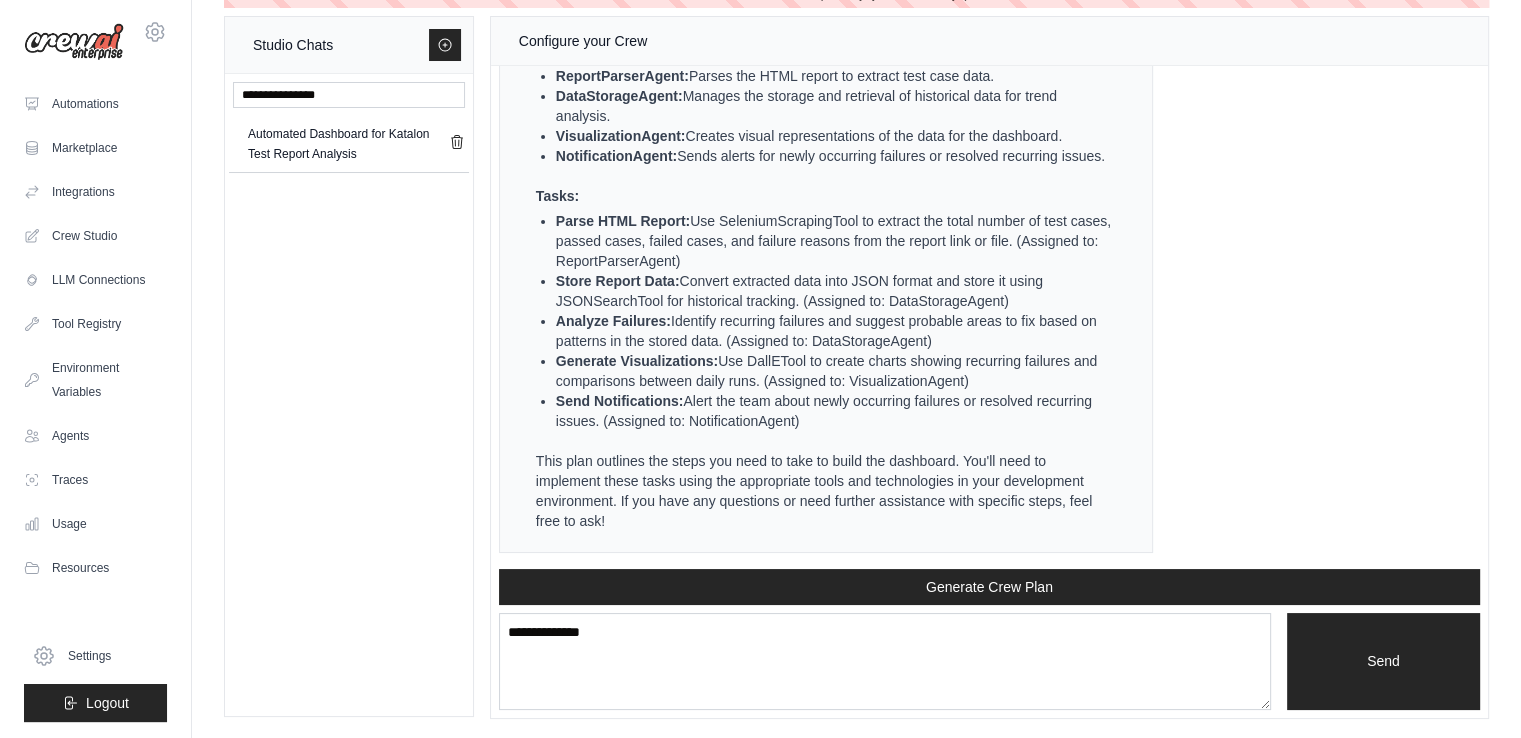 click on "This plan outlines the steps you need to take to build the dashboard. You'll need to implement these tasks using the appropriate tools and technologies in your development environment. If you have any questions or need further assistance with specific steps, feel free to ask!" at bounding box center (824, 491) 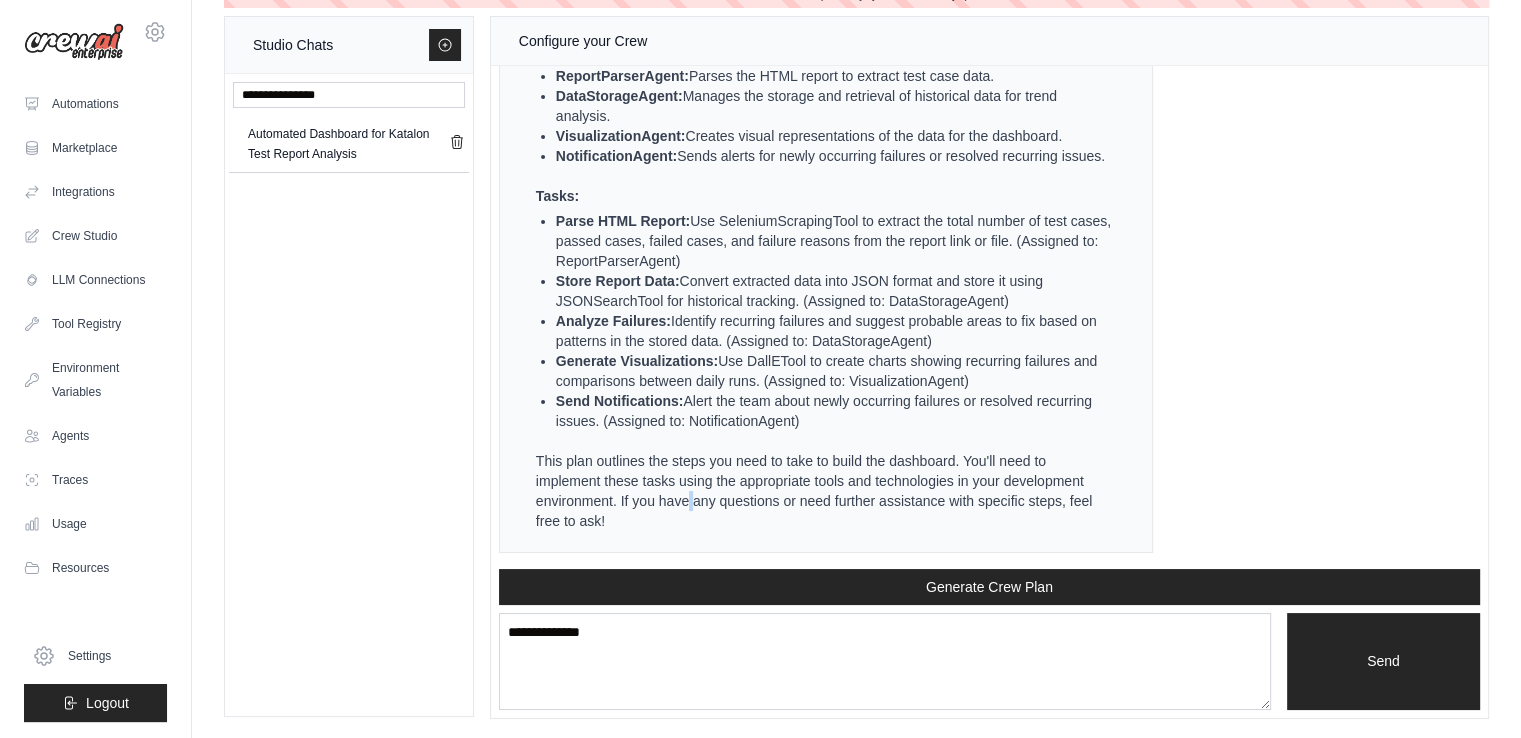click on "This plan outlines the steps you need to take to build the dashboard. You'll need to implement these tasks using the appropriate tools and technologies in your development environment. If you have any questions or need further assistance with specific steps, feel free to ask!" at bounding box center (824, 491) 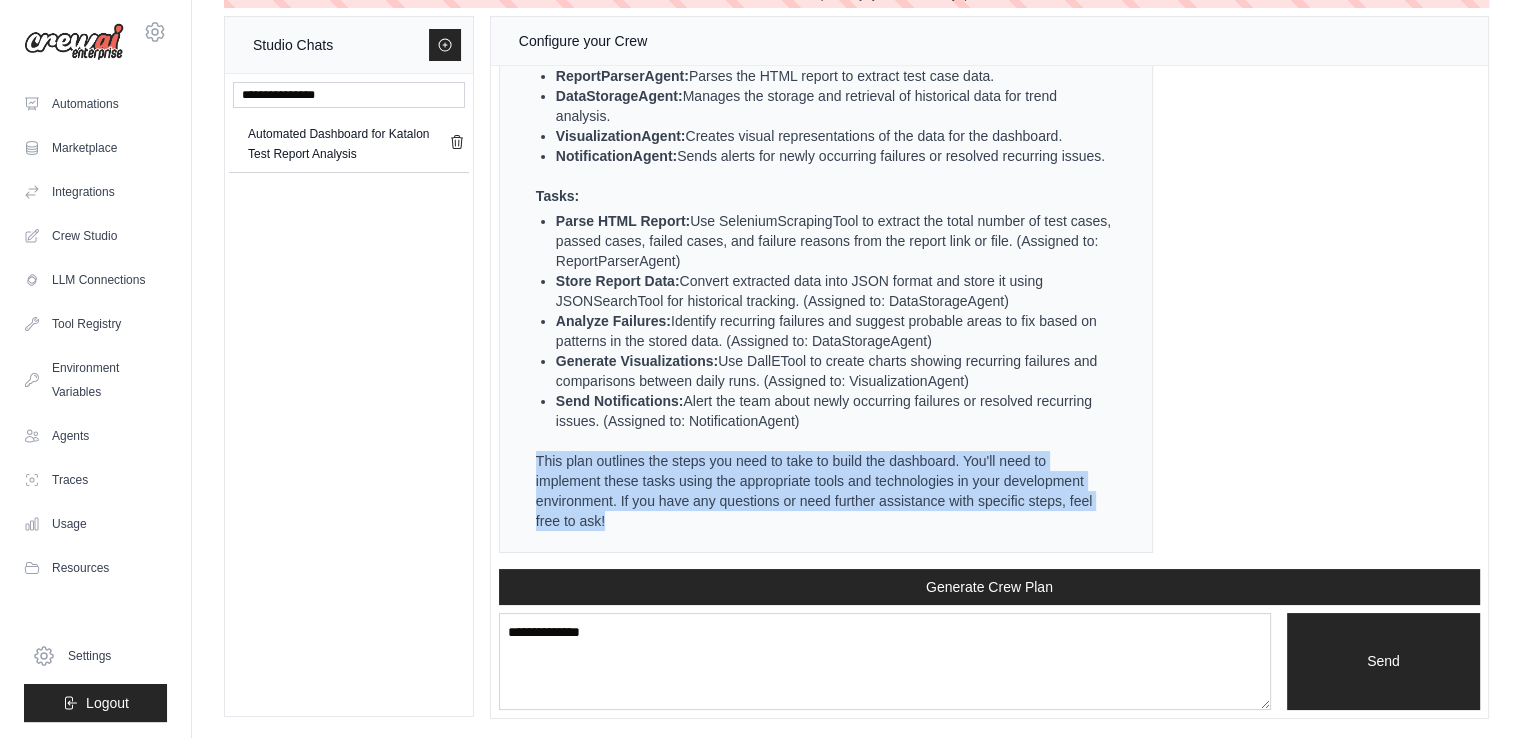 click on "This plan outlines the steps you need to take to build the dashboard. You'll need to implement these tasks using the appropriate tools and technologies in your development environment. If you have any questions or need further assistance with specific steps, feel free to ask!" at bounding box center [824, 491] 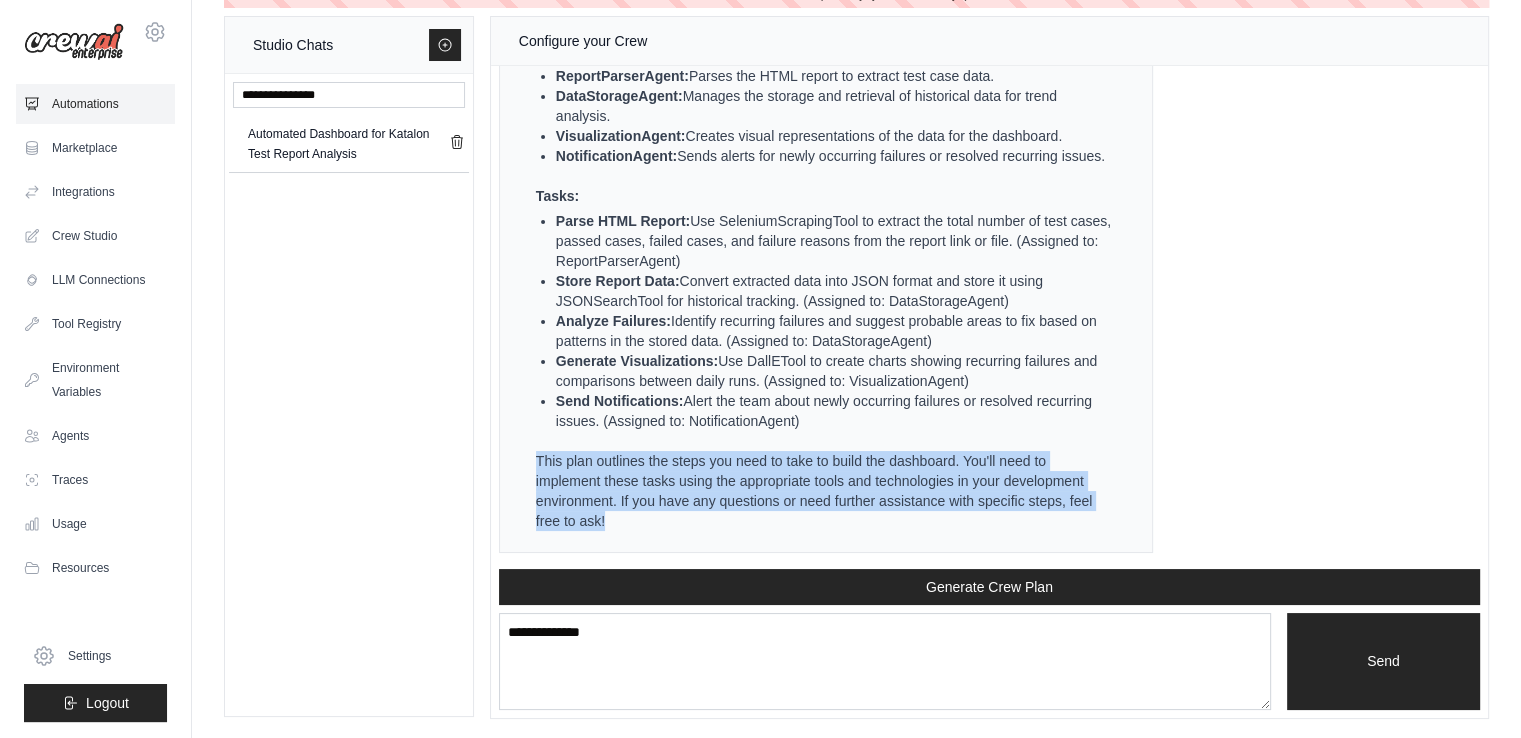 click on "Automations" at bounding box center [95, 104] 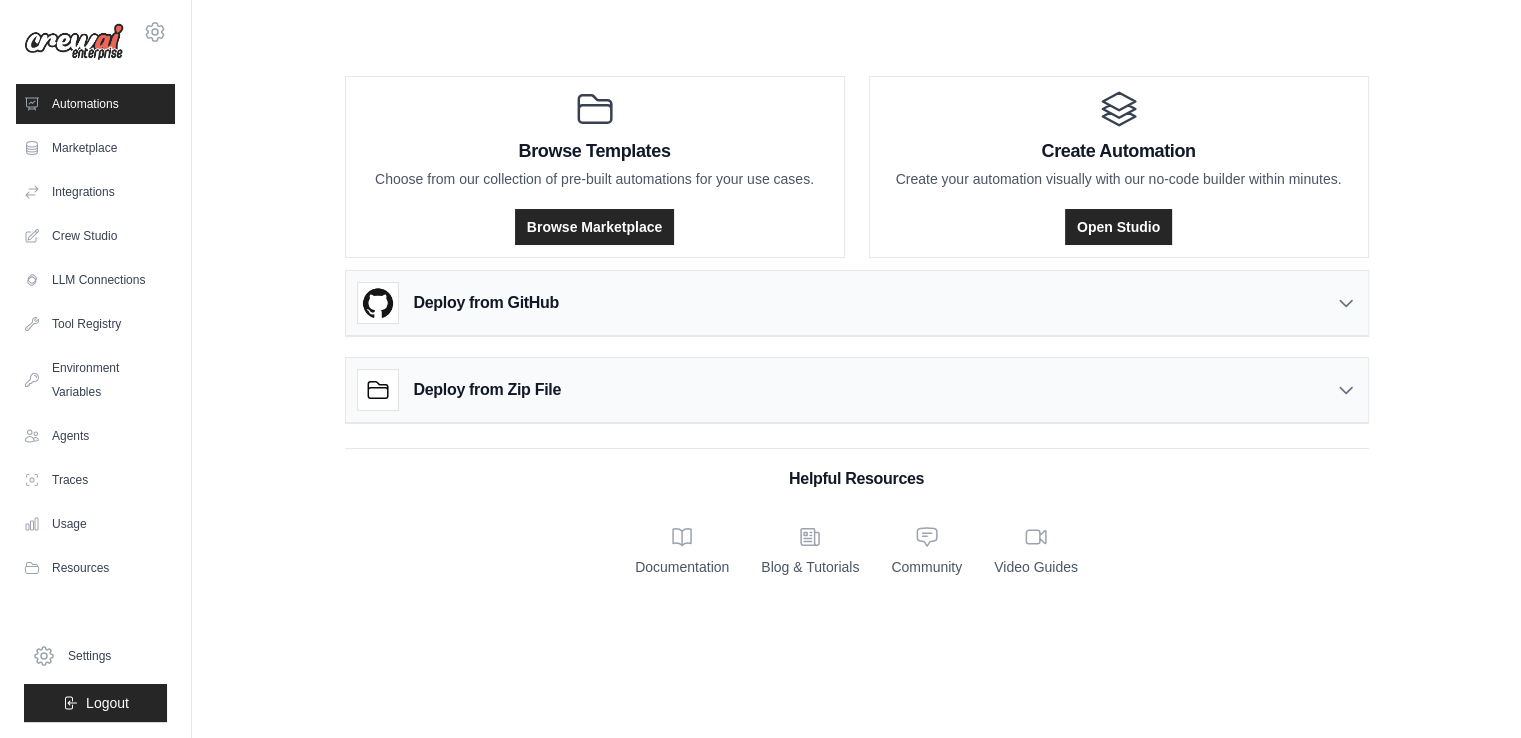 scroll, scrollTop: 0, scrollLeft: 0, axis: both 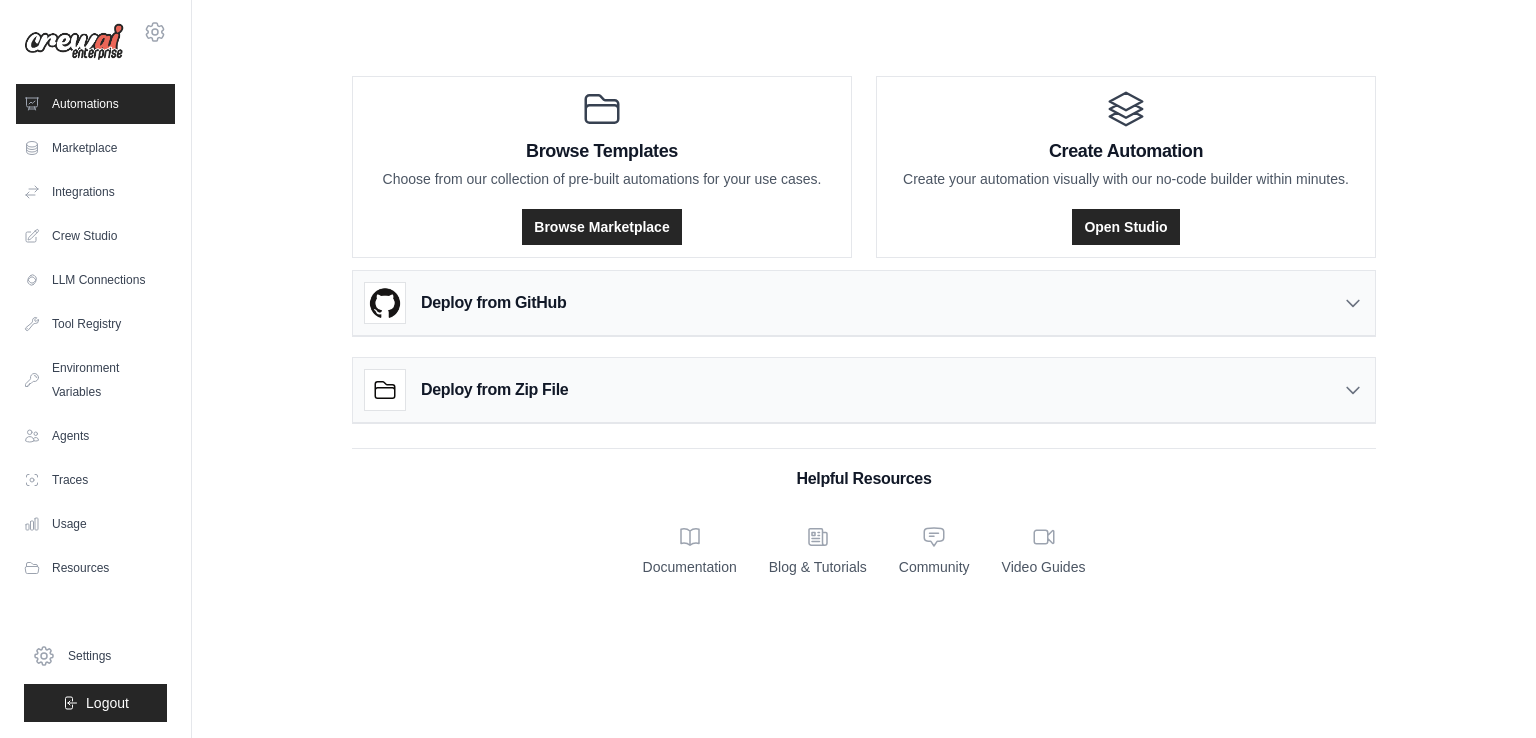 click on "Browse Marketplace" at bounding box center [601, 227] 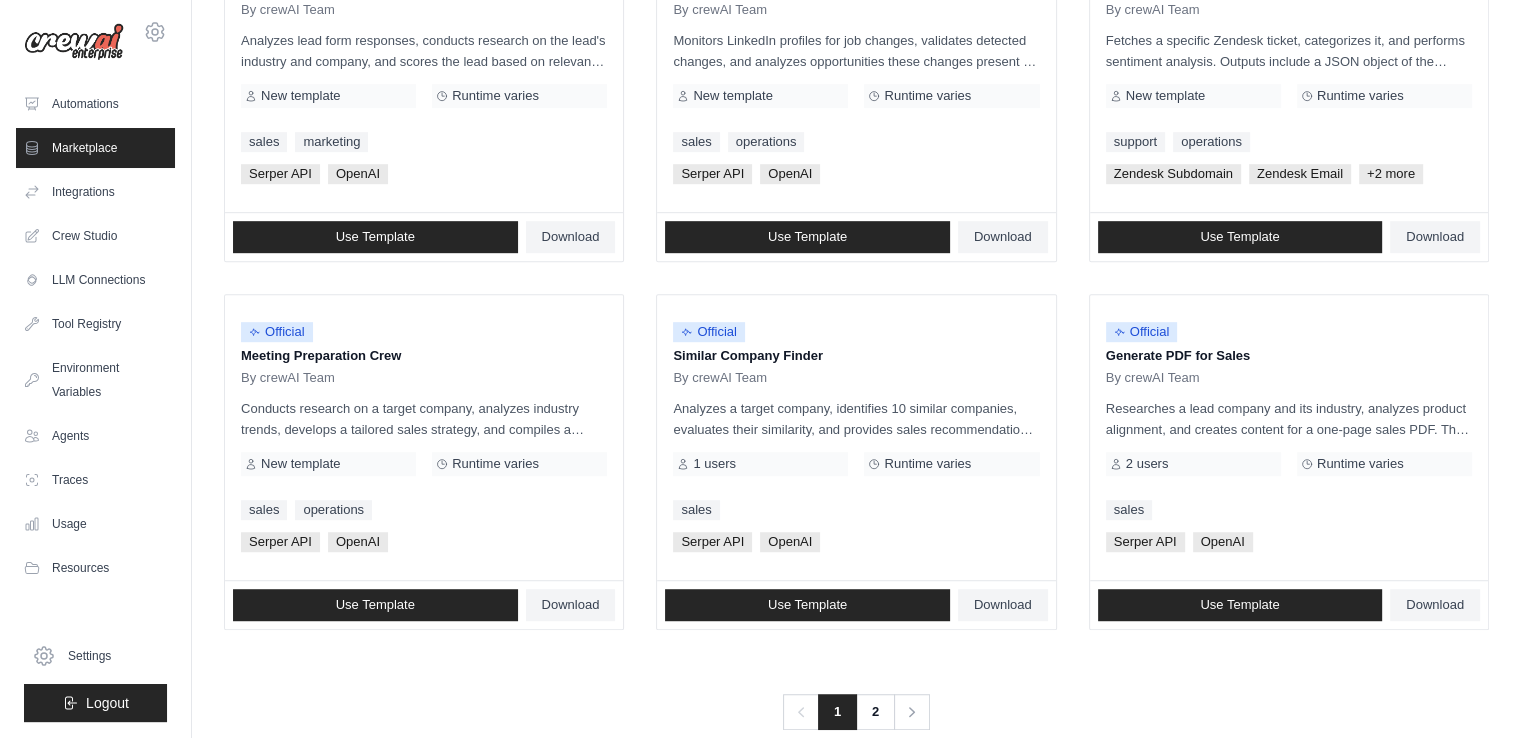 scroll, scrollTop: 1112, scrollLeft: 0, axis: vertical 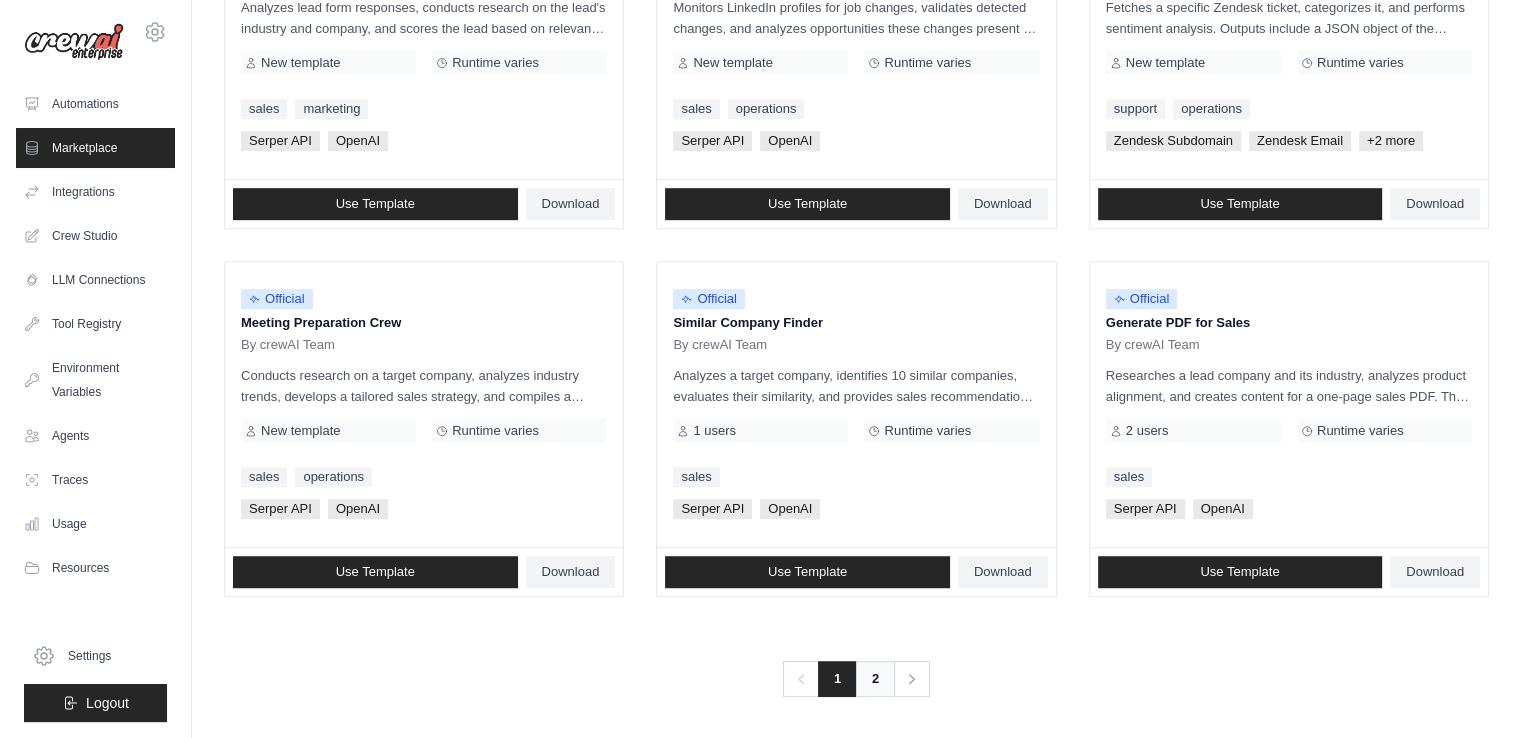 click on "2" at bounding box center (875, 679) 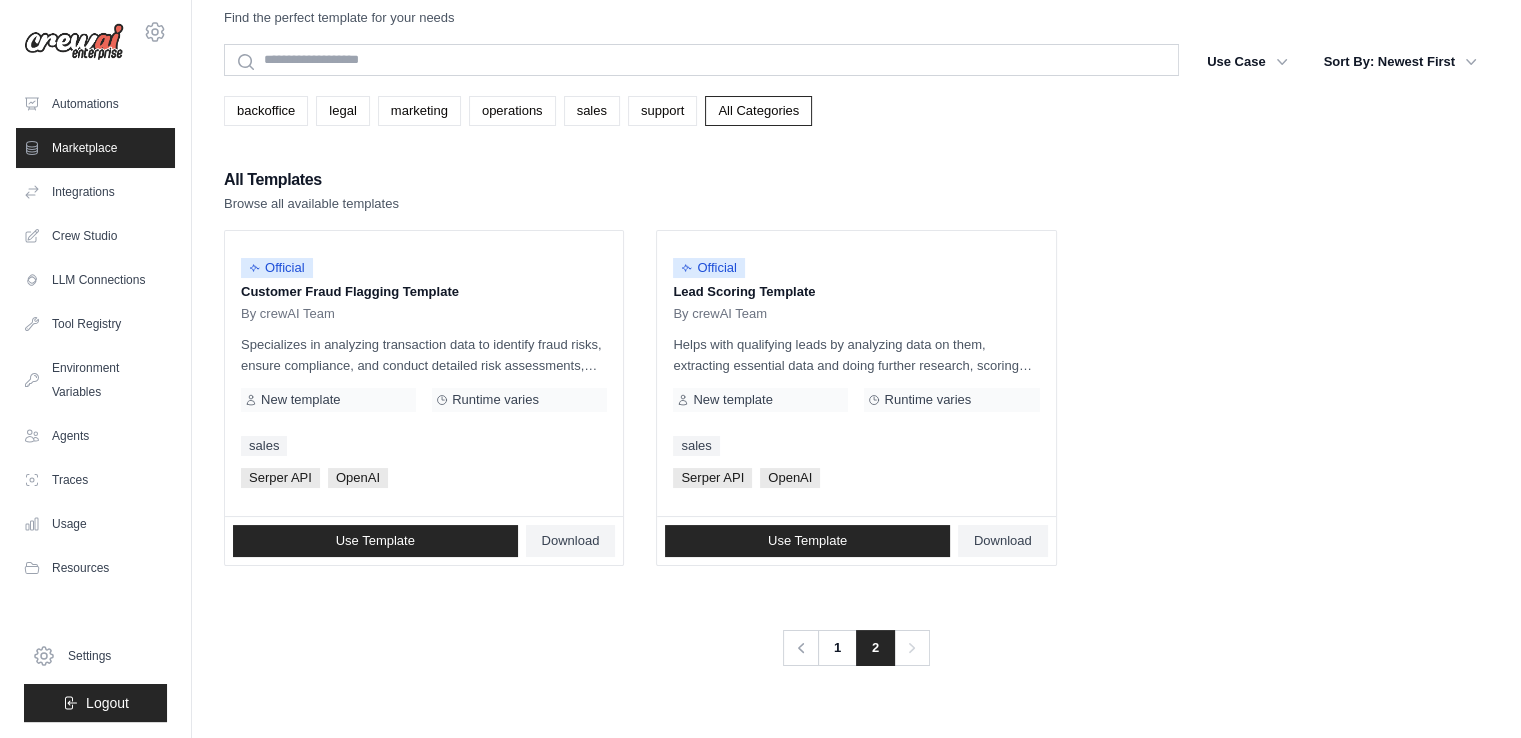 scroll, scrollTop: 0, scrollLeft: 0, axis: both 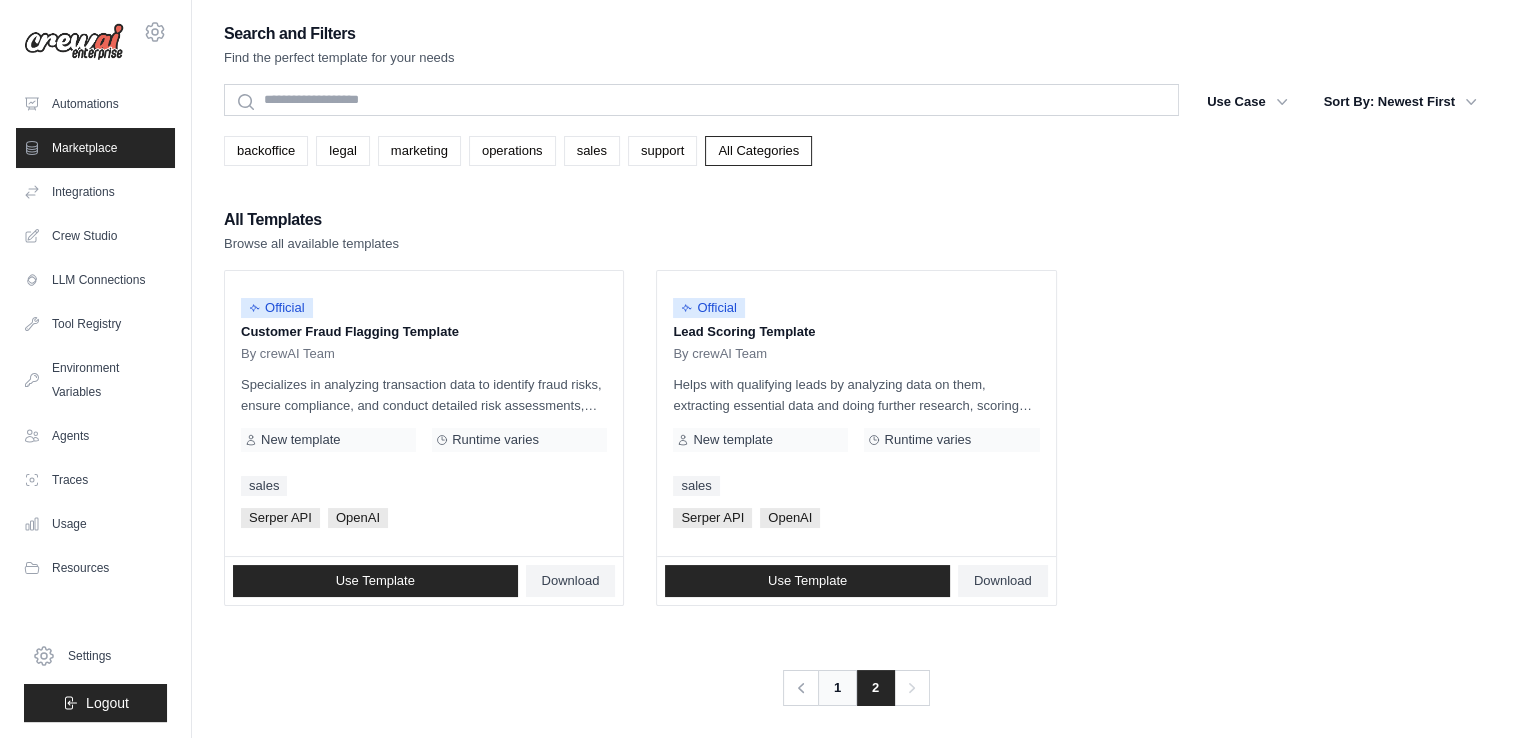 click on "1" at bounding box center (837, 688) 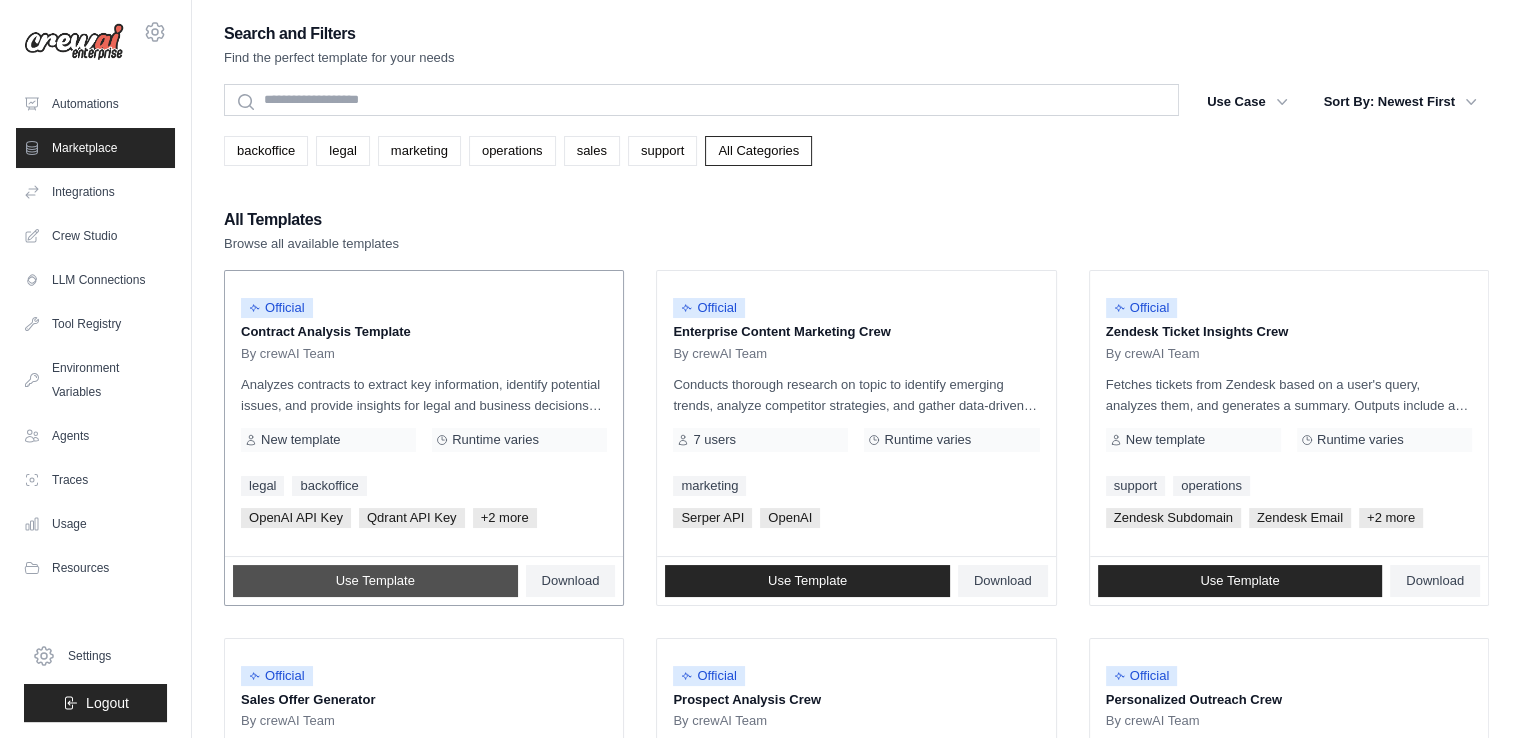 click on "Use Template" at bounding box center [375, 581] 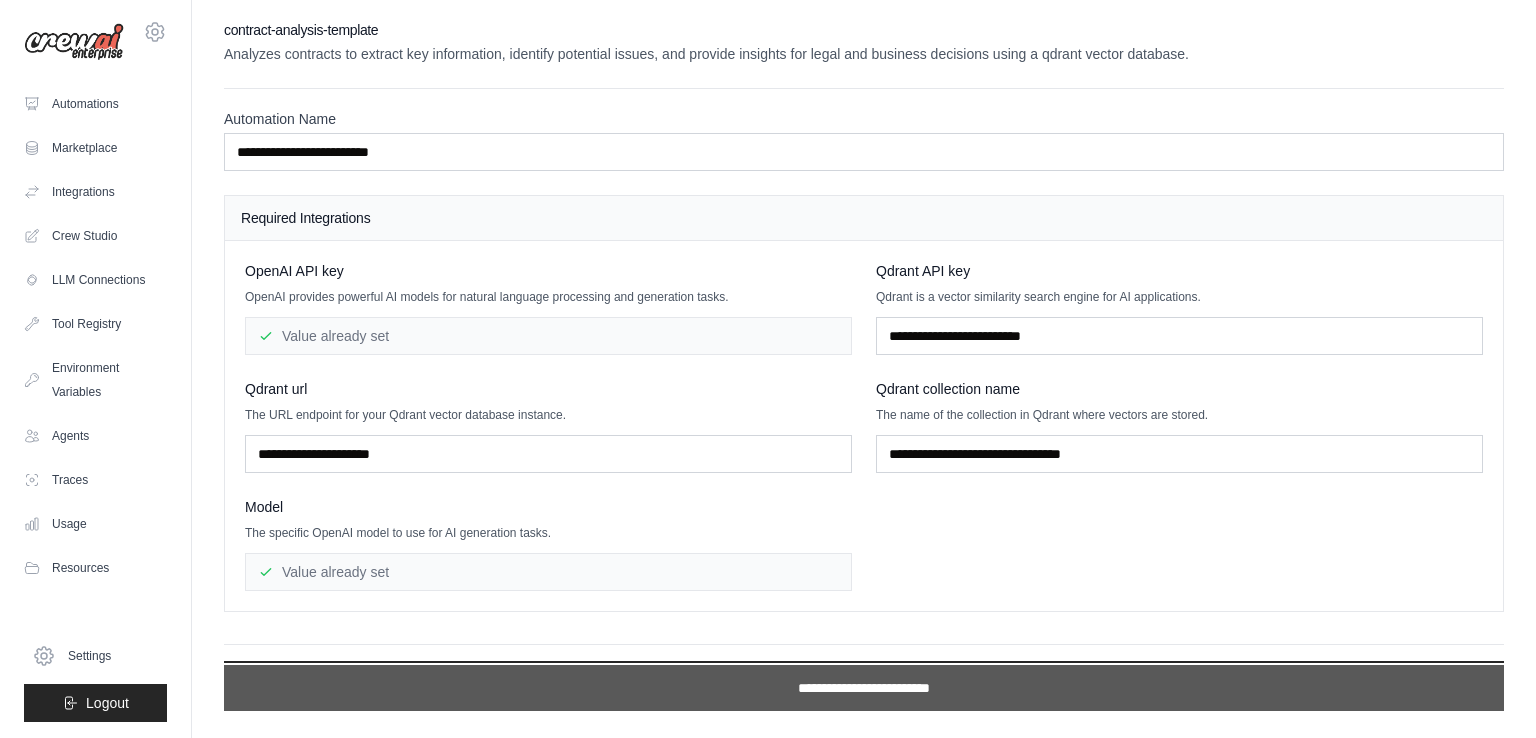 click on "**********" at bounding box center (864, 688) 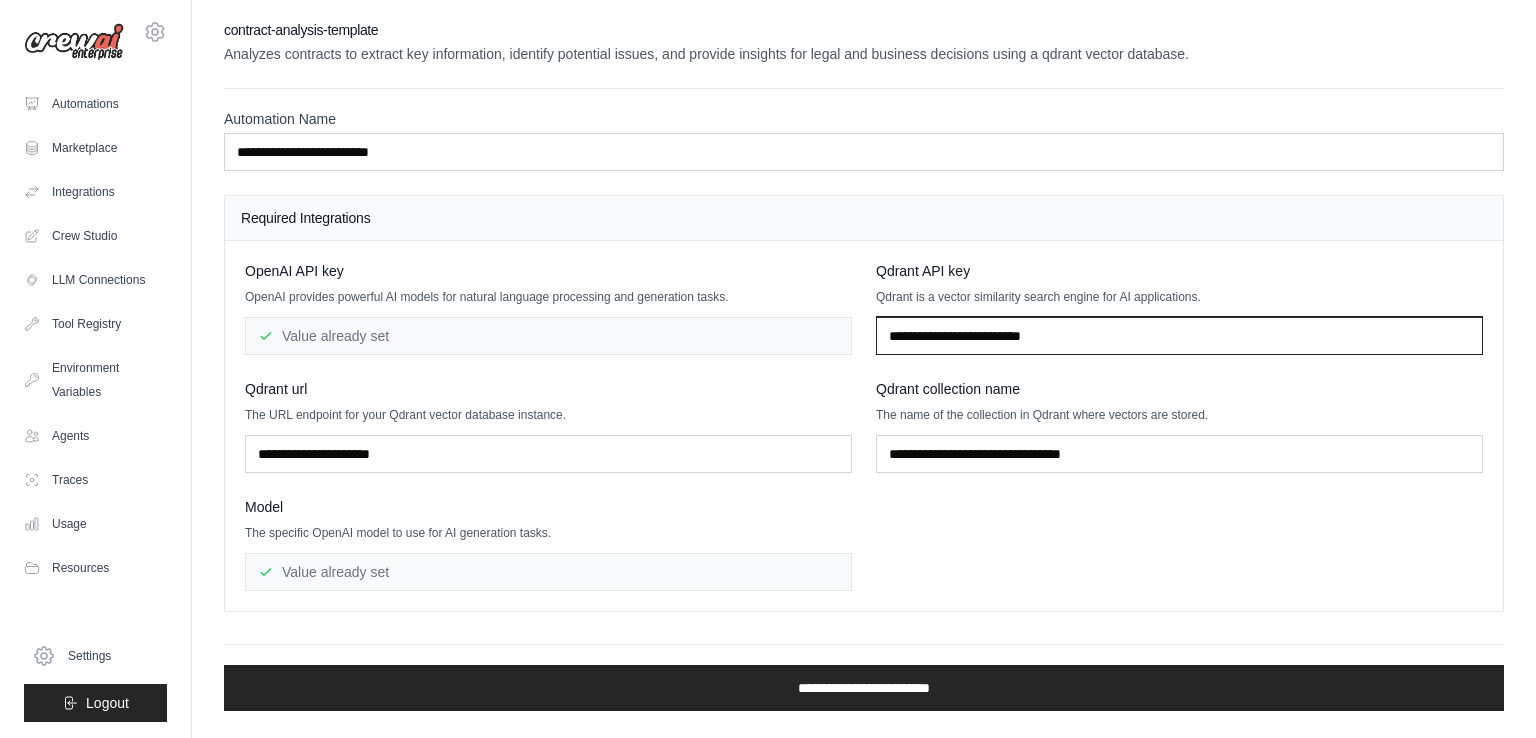 click at bounding box center [1179, 336] 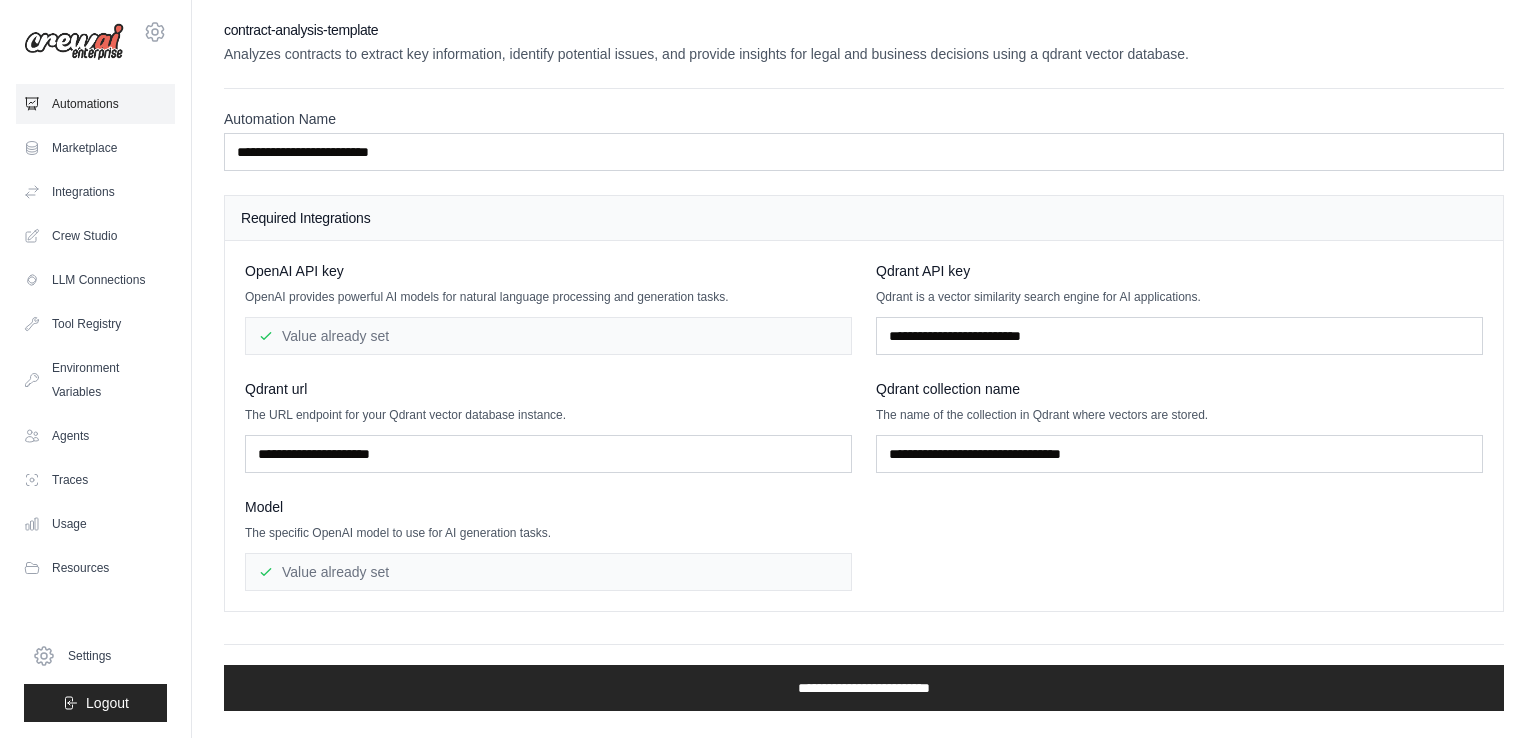 click on "Automations" at bounding box center [95, 104] 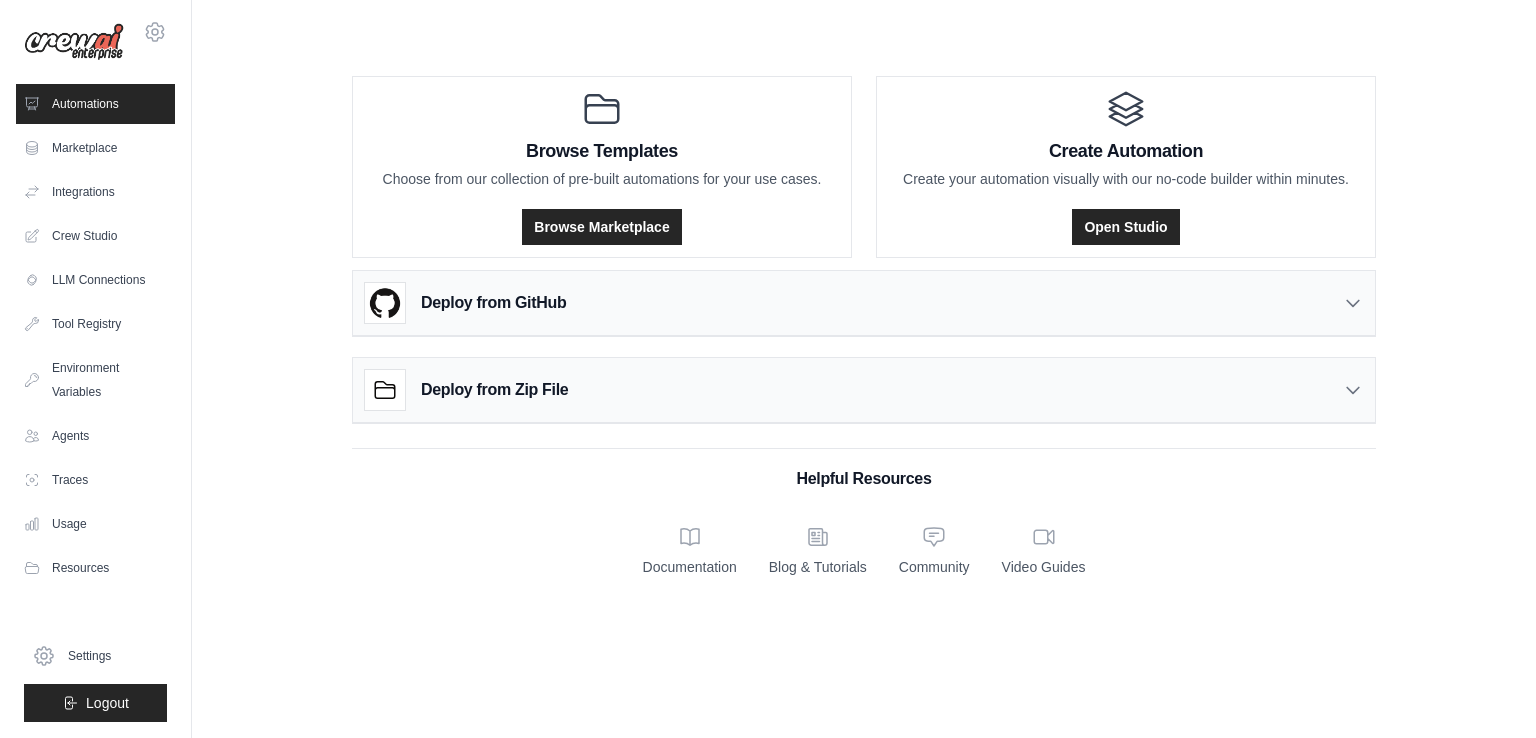 click on "Marketplace" at bounding box center (95, 148) 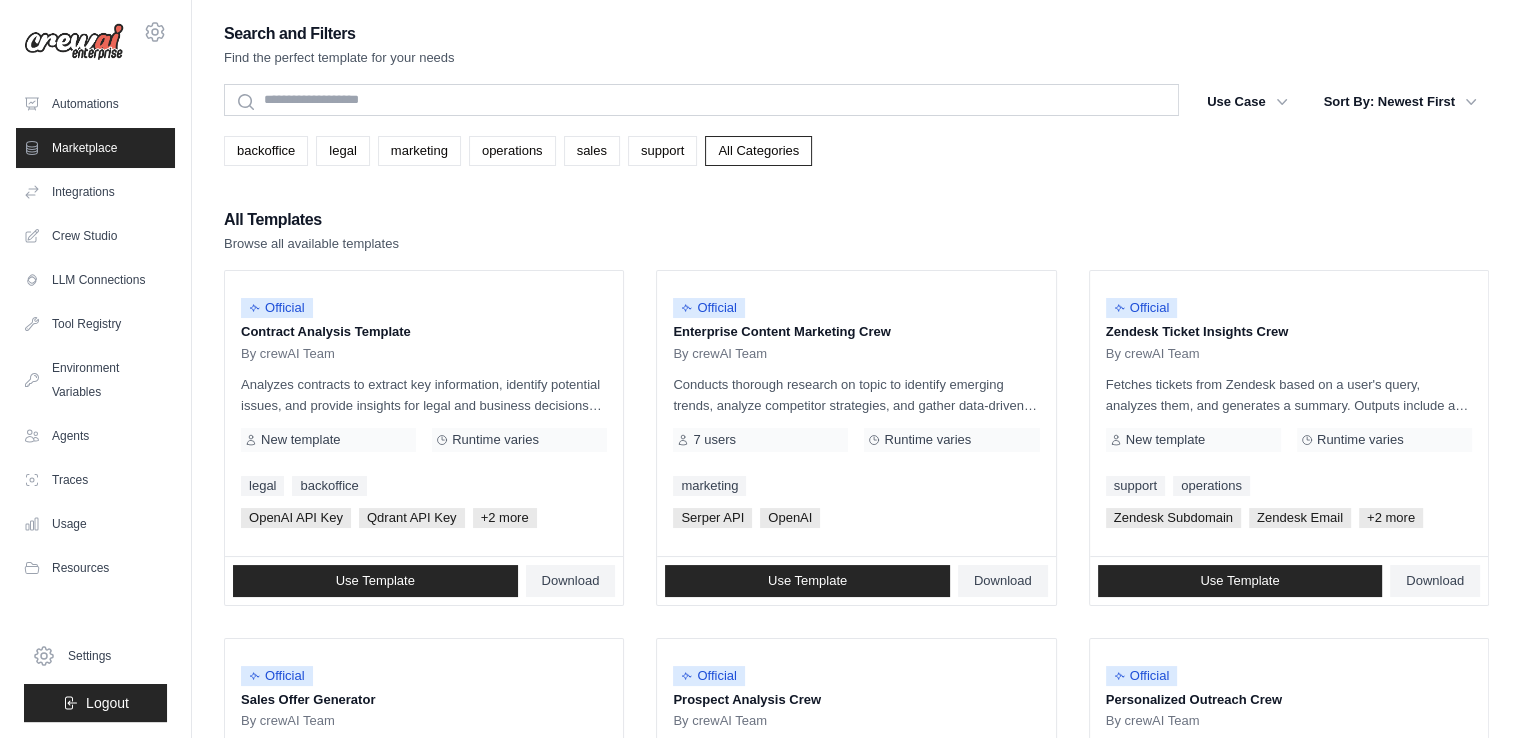click on "Integrations" at bounding box center [95, 192] 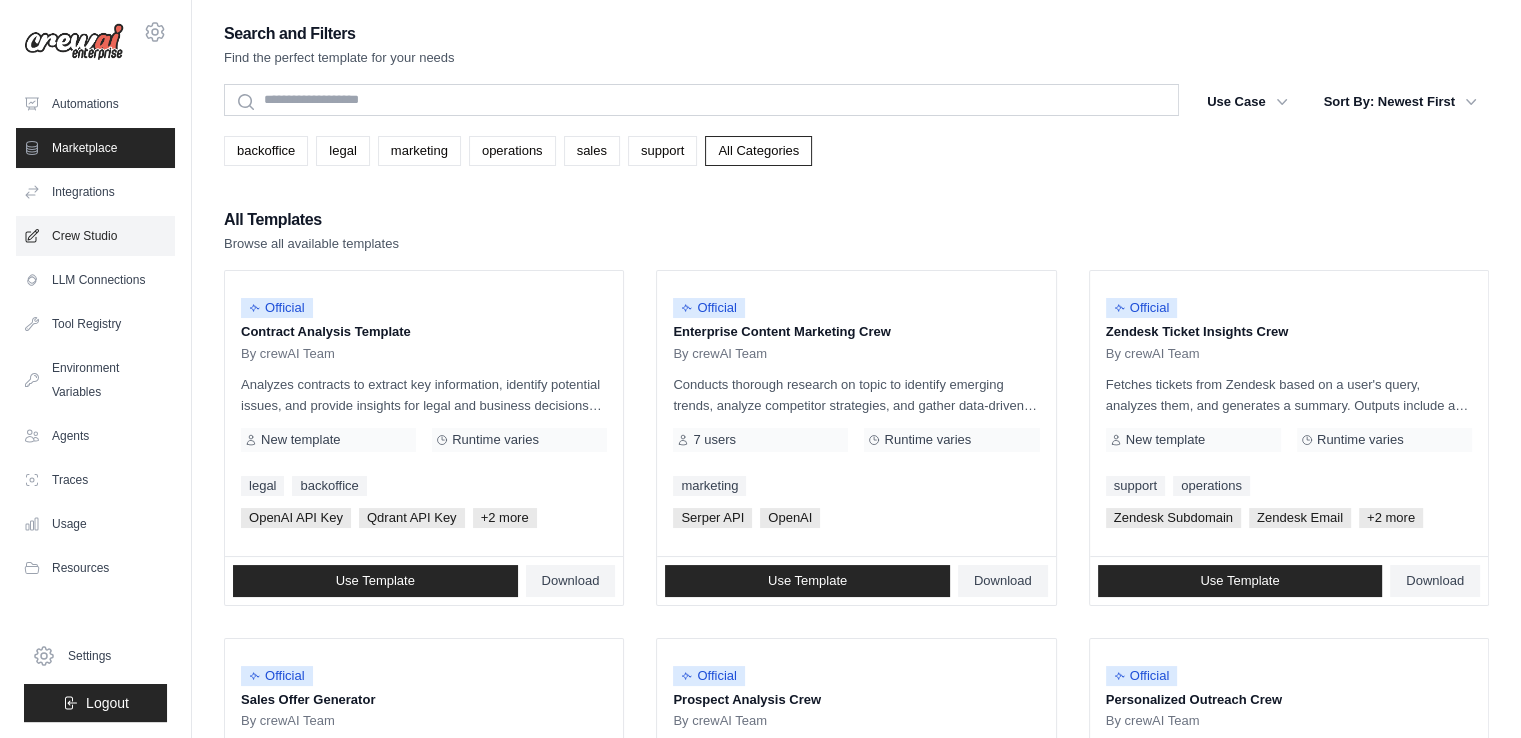 click on "Crew Studio" at bounding box center [95, 236] 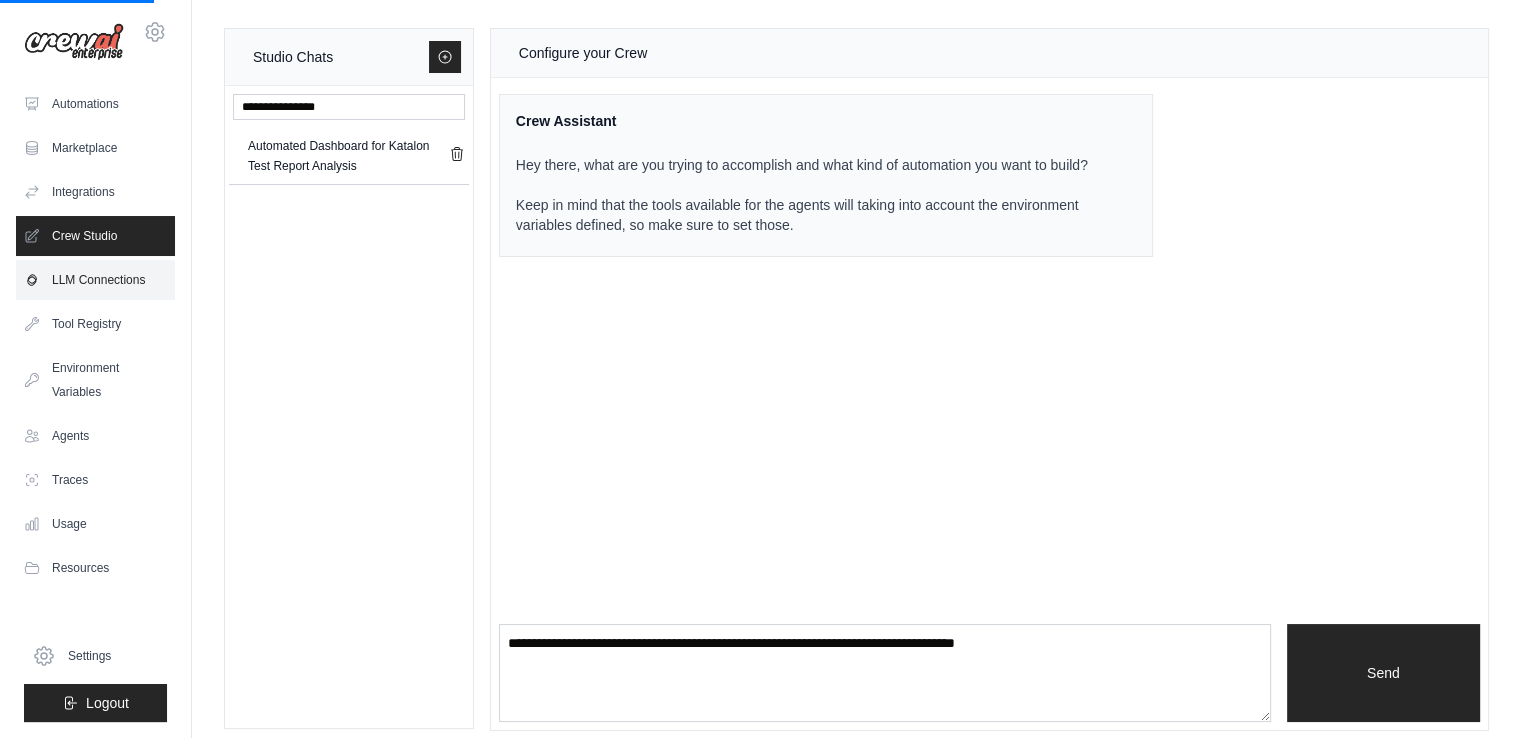 click on "LLM Connections" at bounding box center [95, 280] 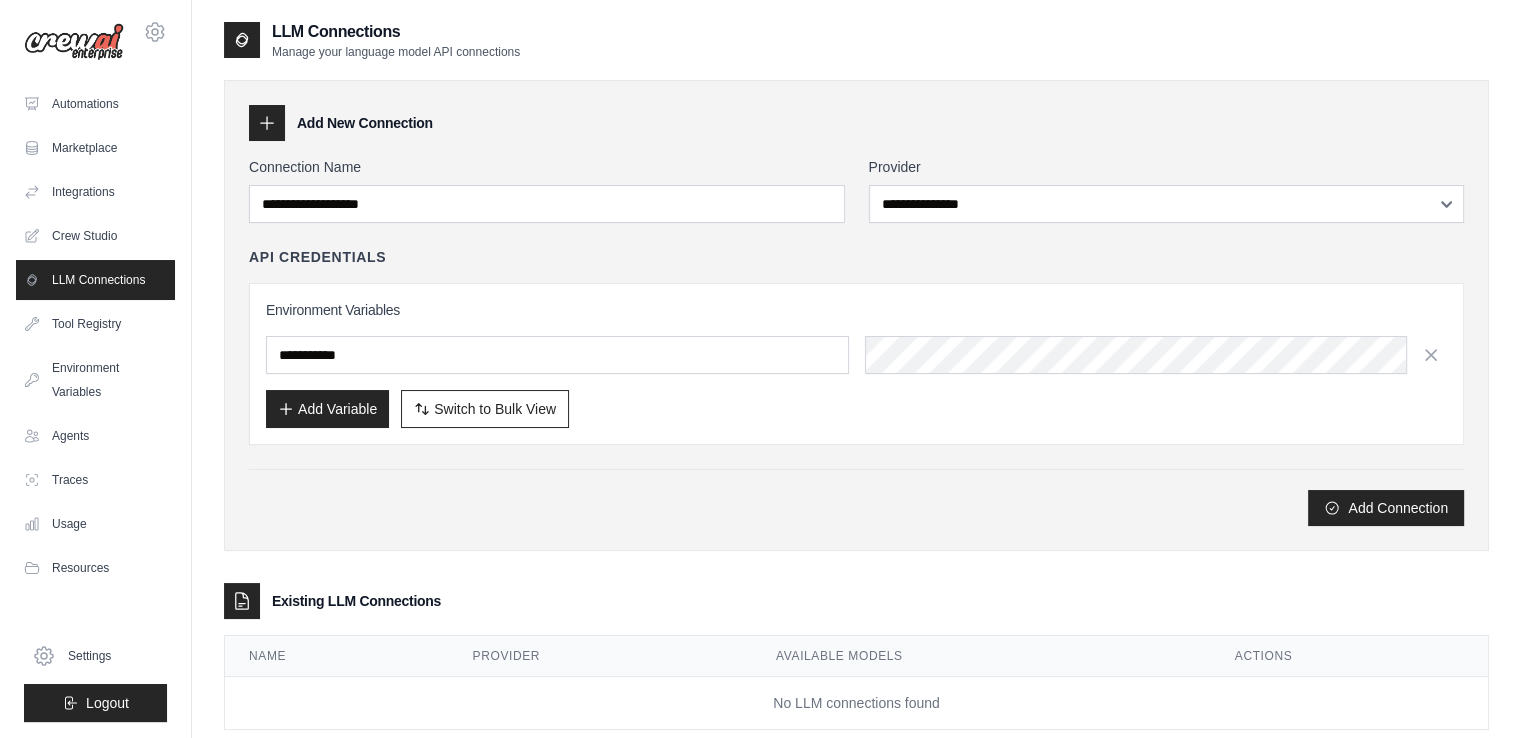 click on "Tool Registry" at bounding box center [95, 324] 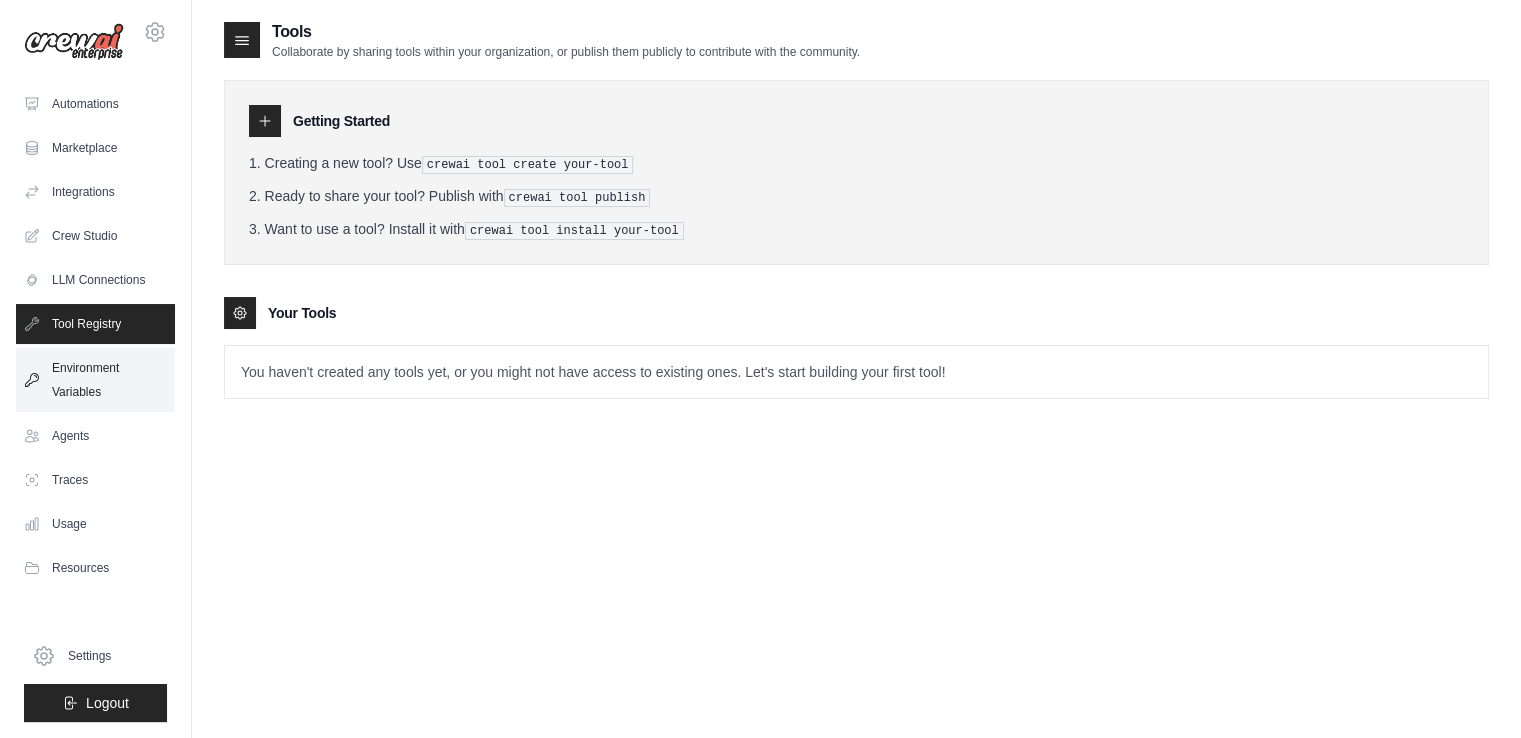 click on "Environment Variables" at bounding box center (95, 380) 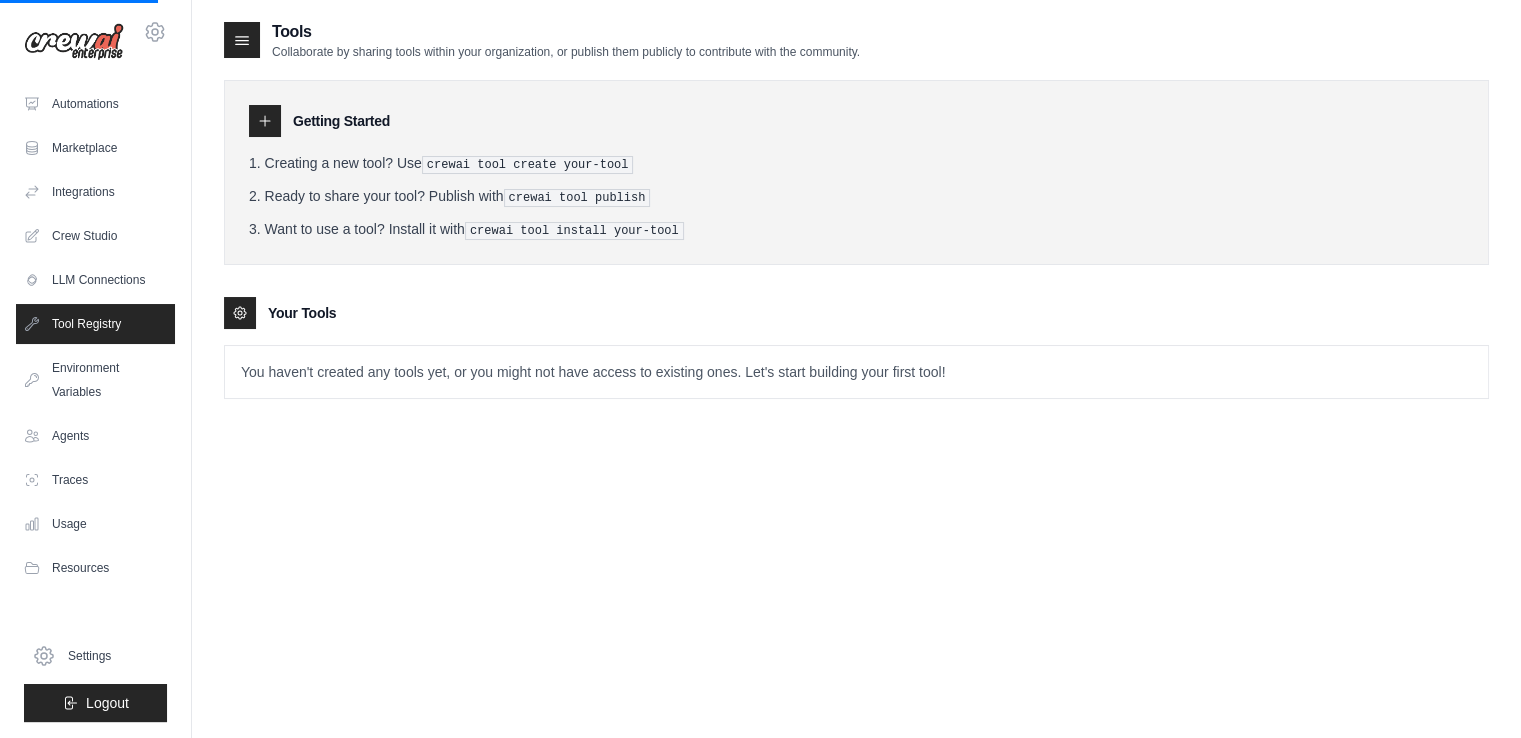 click on "Agents" at bounding box center (95, 436) 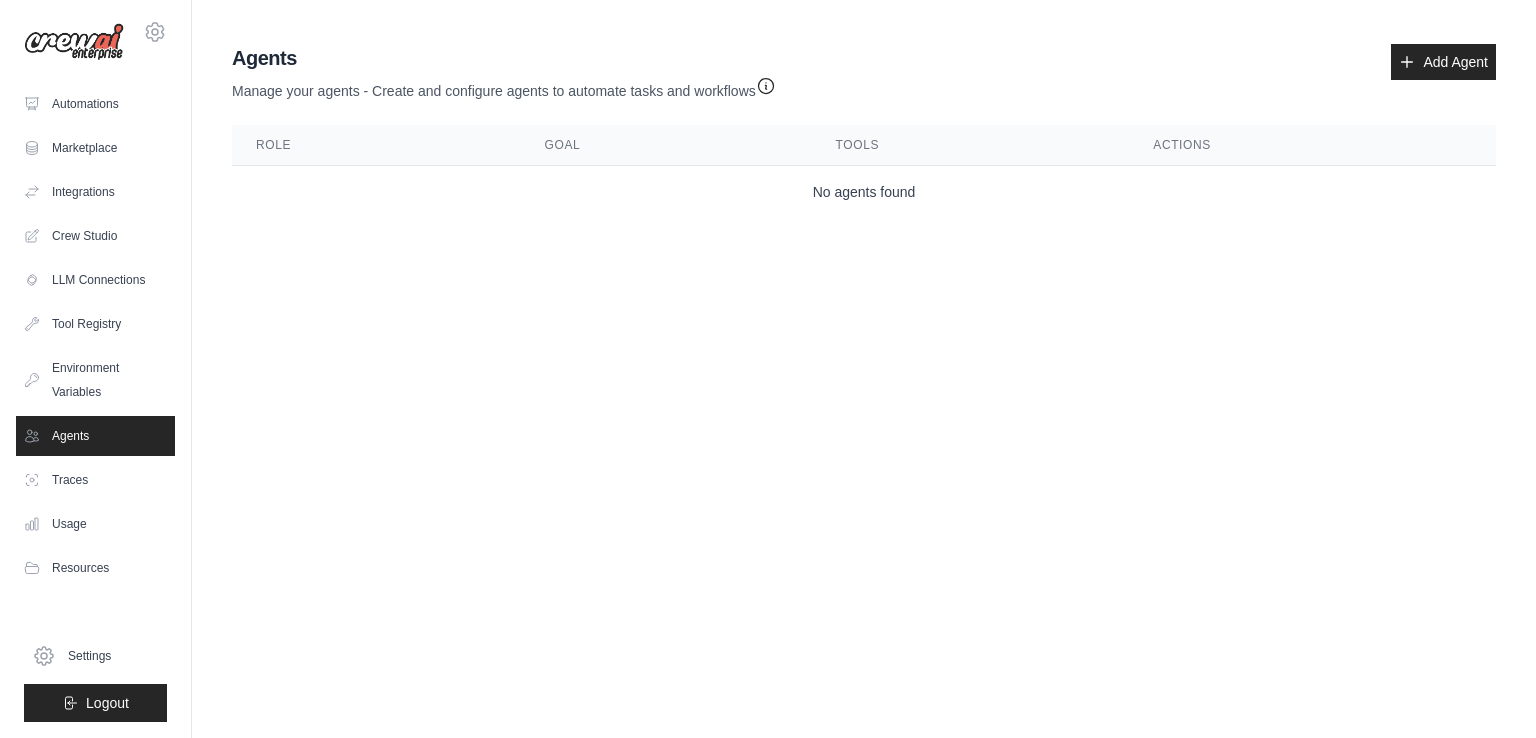 click on "Agents
Manage your agents - Create and configure agents to automate tasks
and workflows
Add Agent" at bounding box center [864, 72] 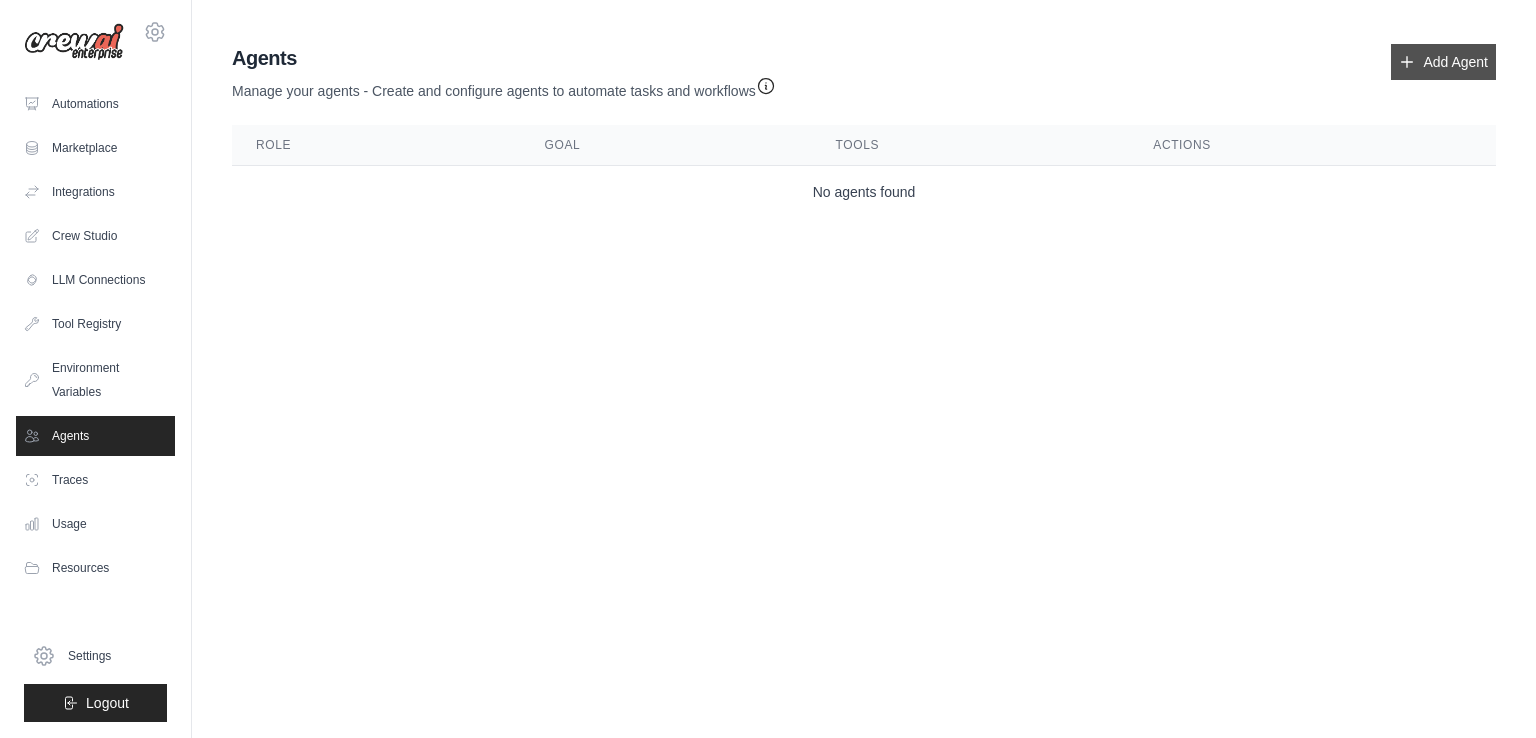click on "Add Agent" at bounding box center [1443, 62] 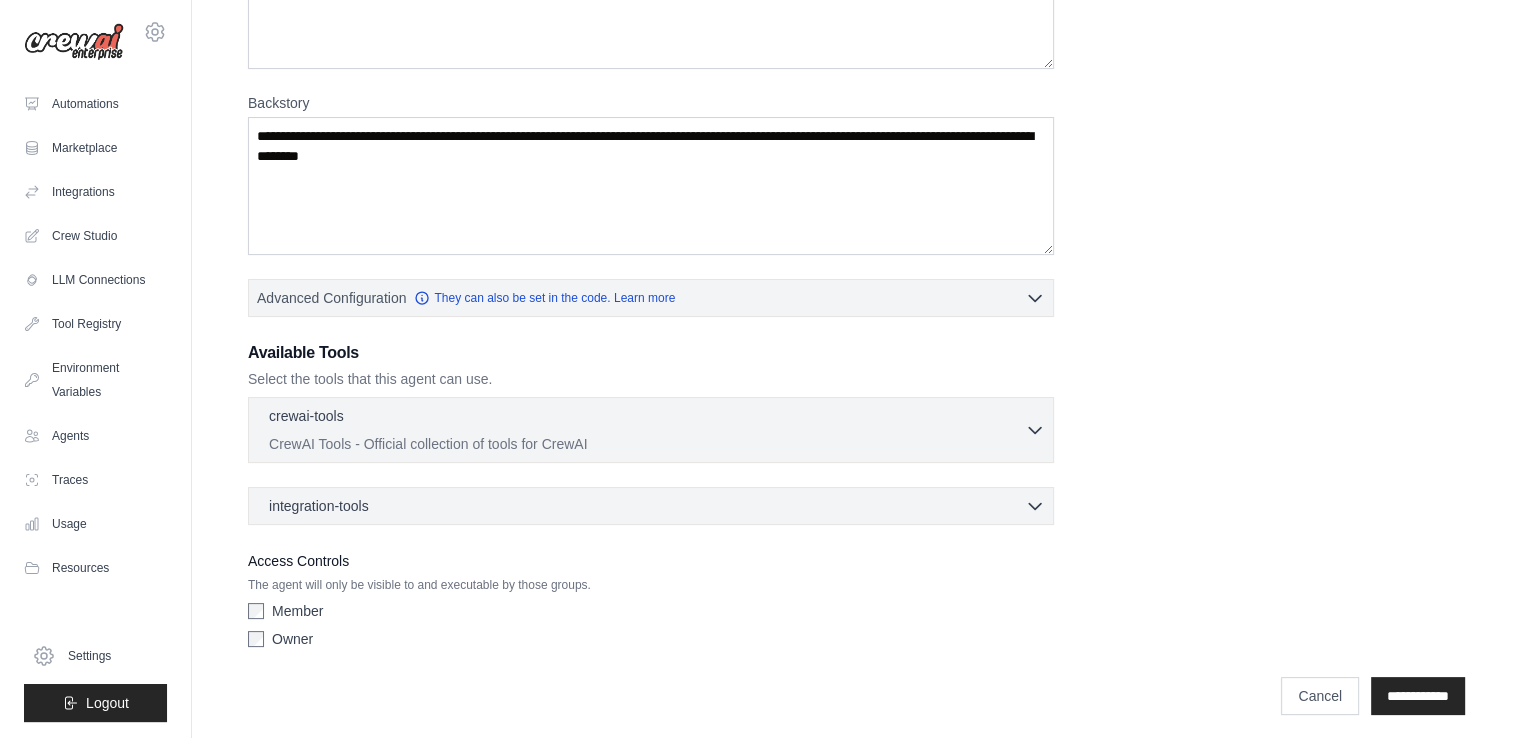 scroll, scrollTop: 242, scrollLeft: 0, axis: vertical 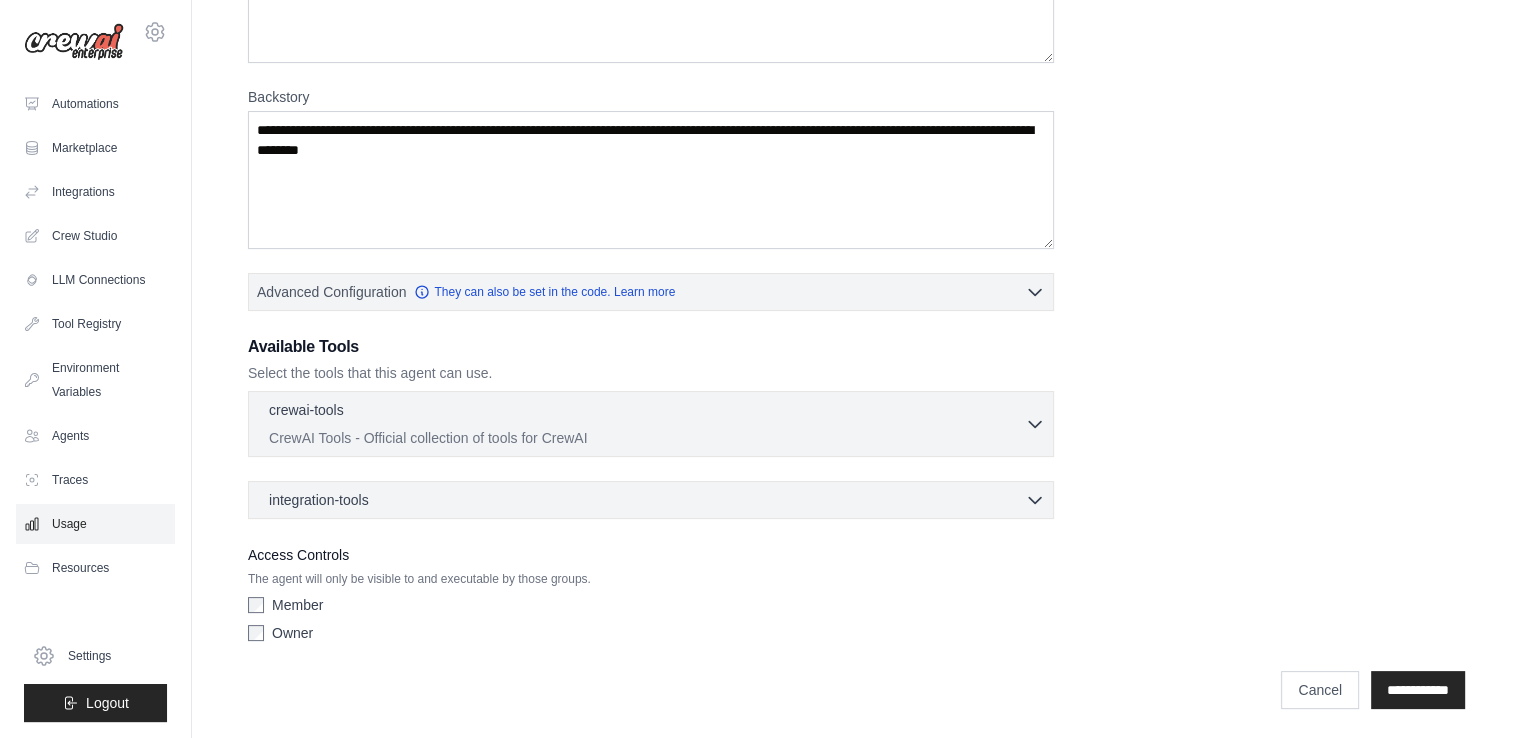 click on "Usage" at bounding box center (95, 524) 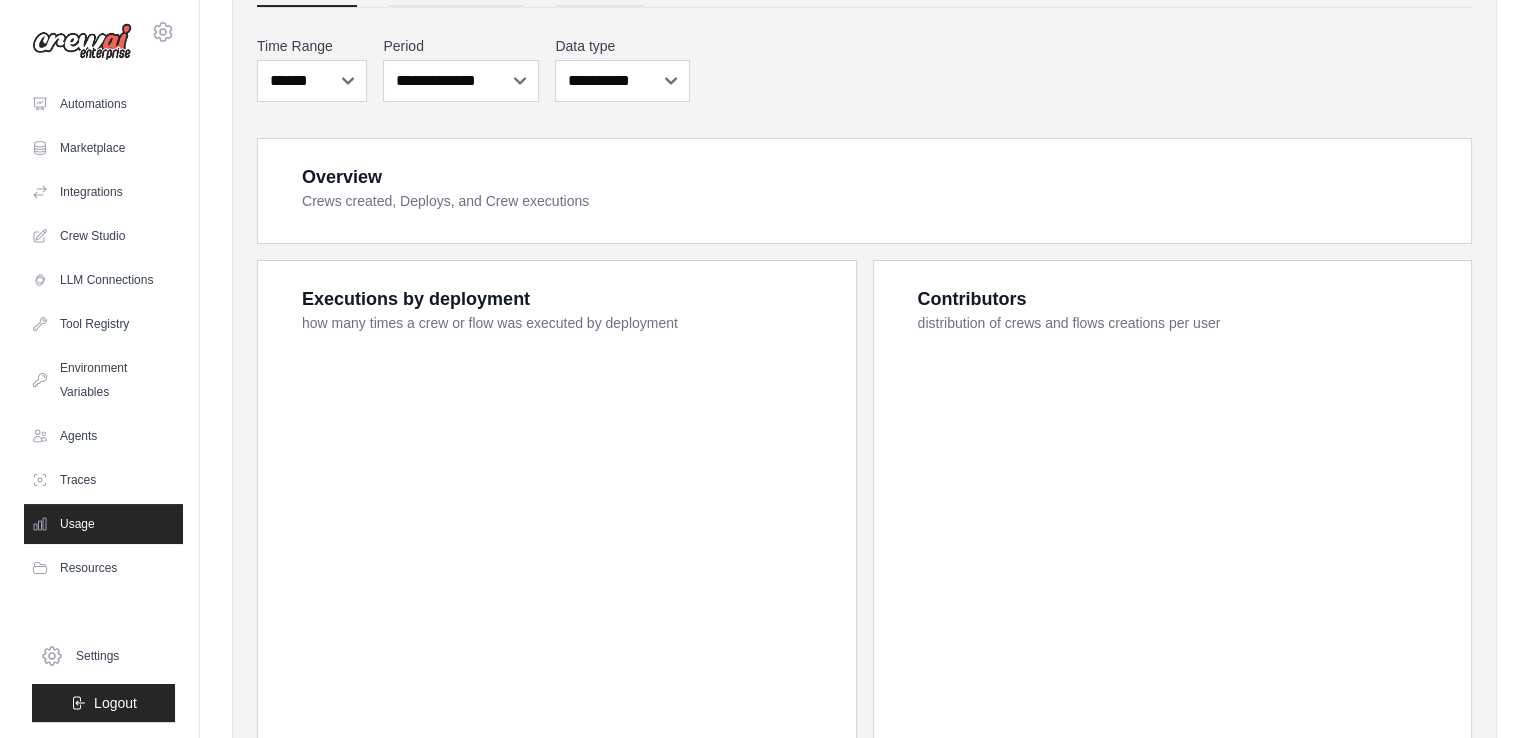 scroll, scrollTop: 0, scrollLeft: 0, axis: both 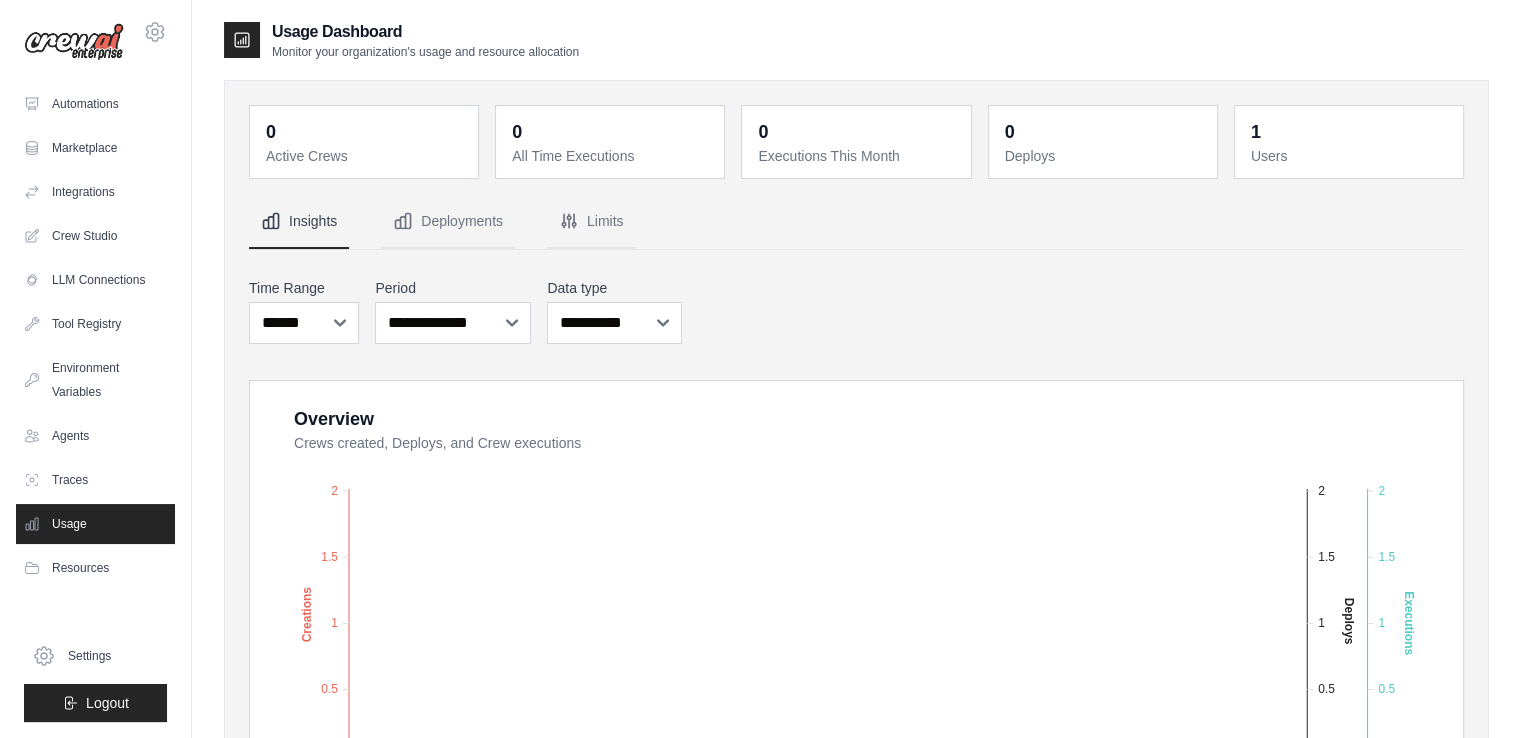 click on "Automations
Marketplace
Integrations
Crew Studio
LLM Connections" at bounding box center [95, 336] 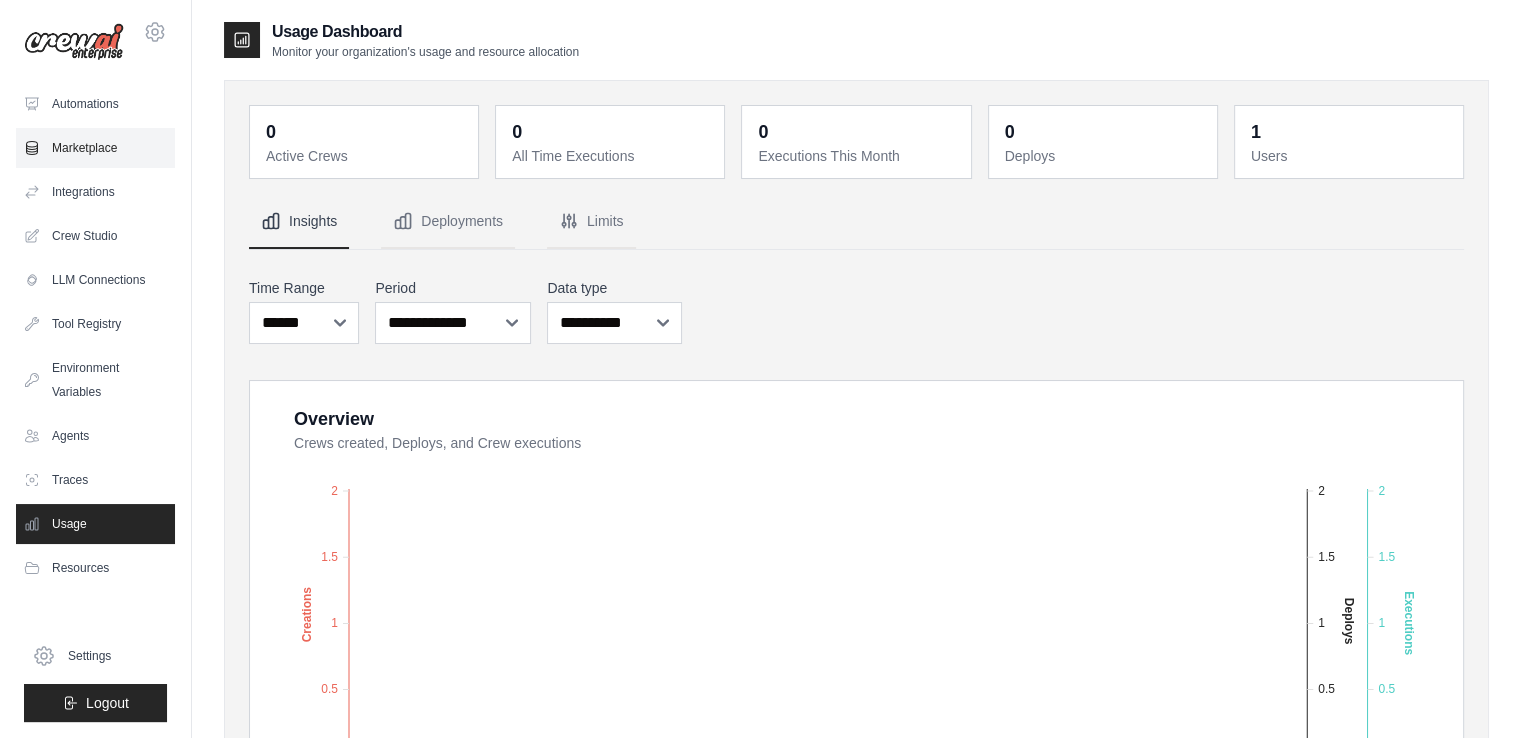 click on "Marketplace" at bounding box center (95, 148) 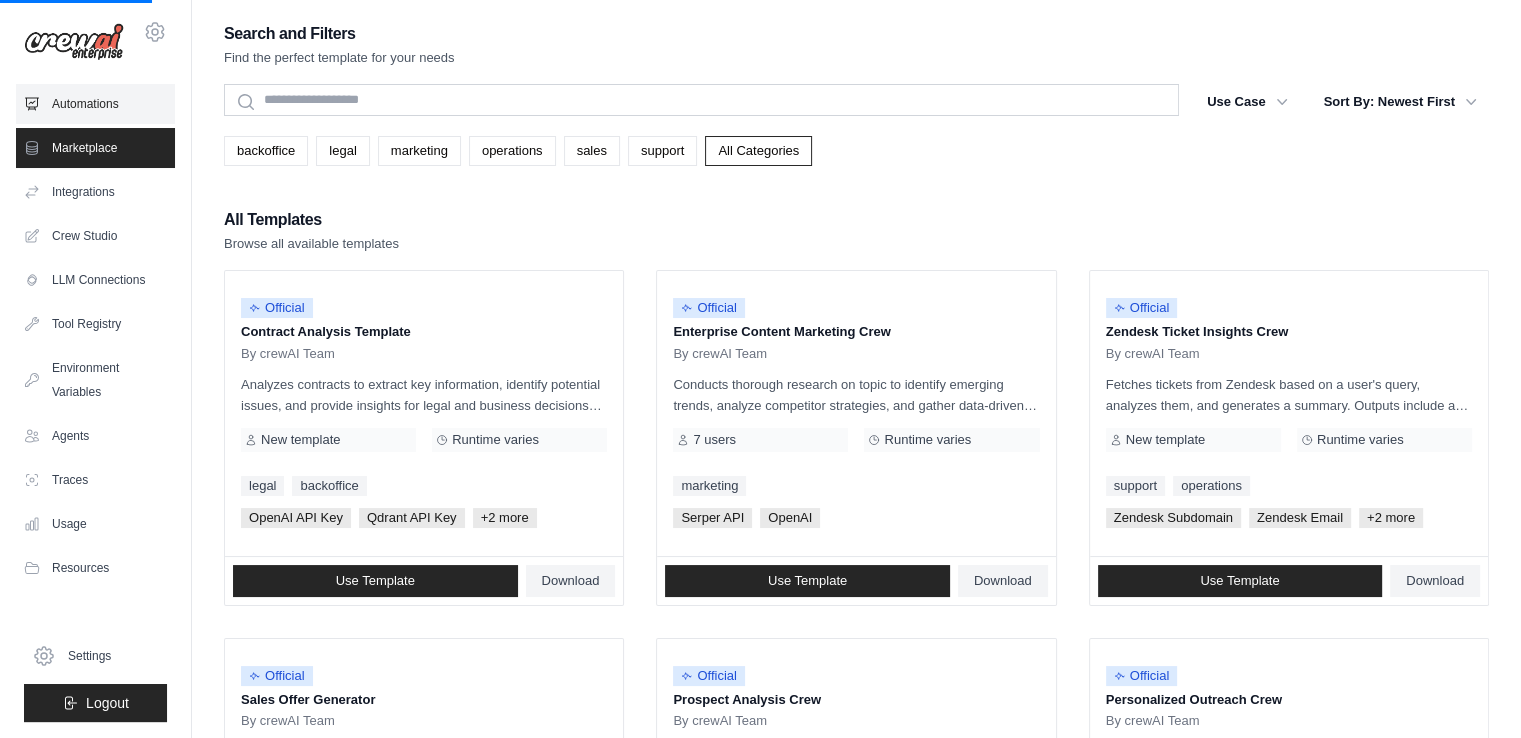 click on "Automations" at bounding box center (95, 104) 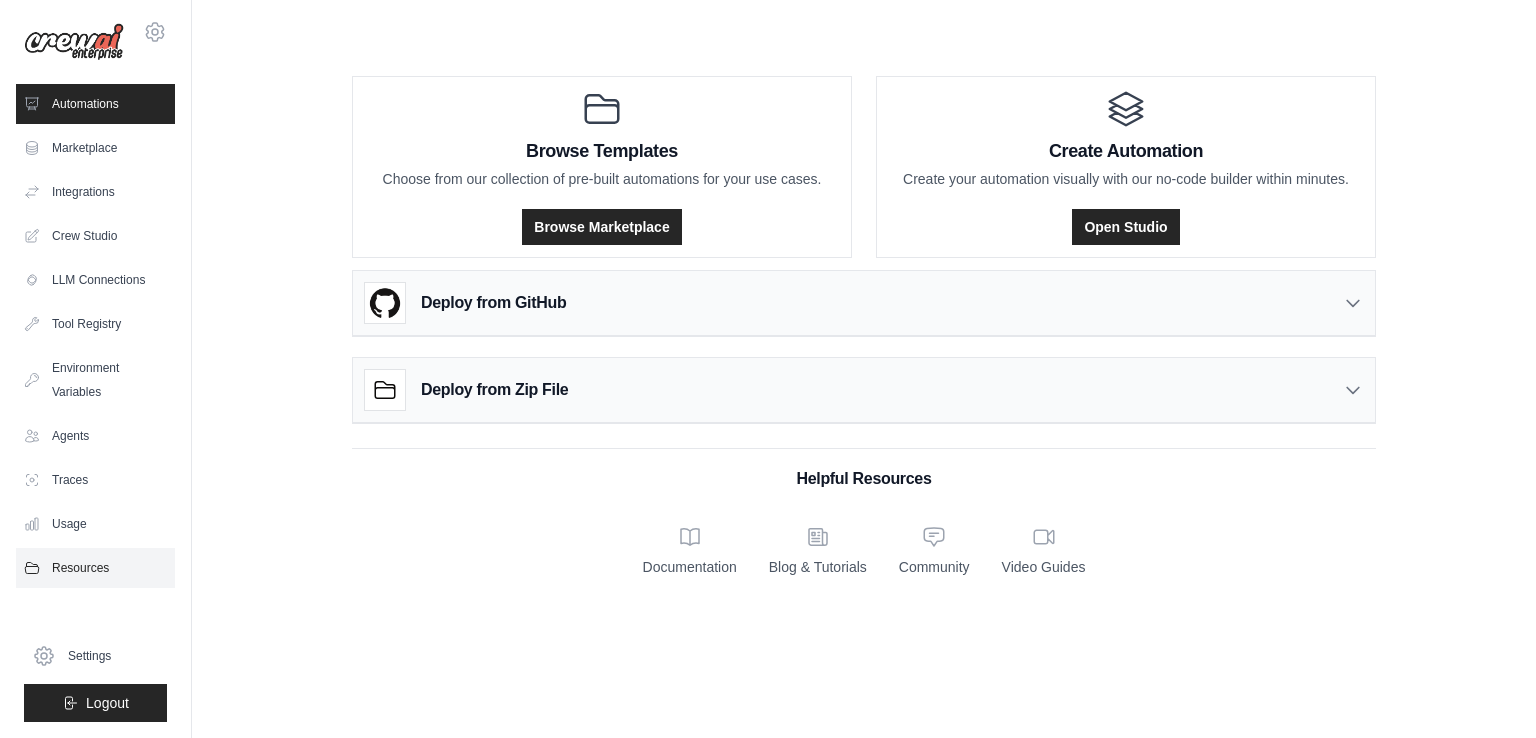 click on "Resources" at bounding box center [95, 568] 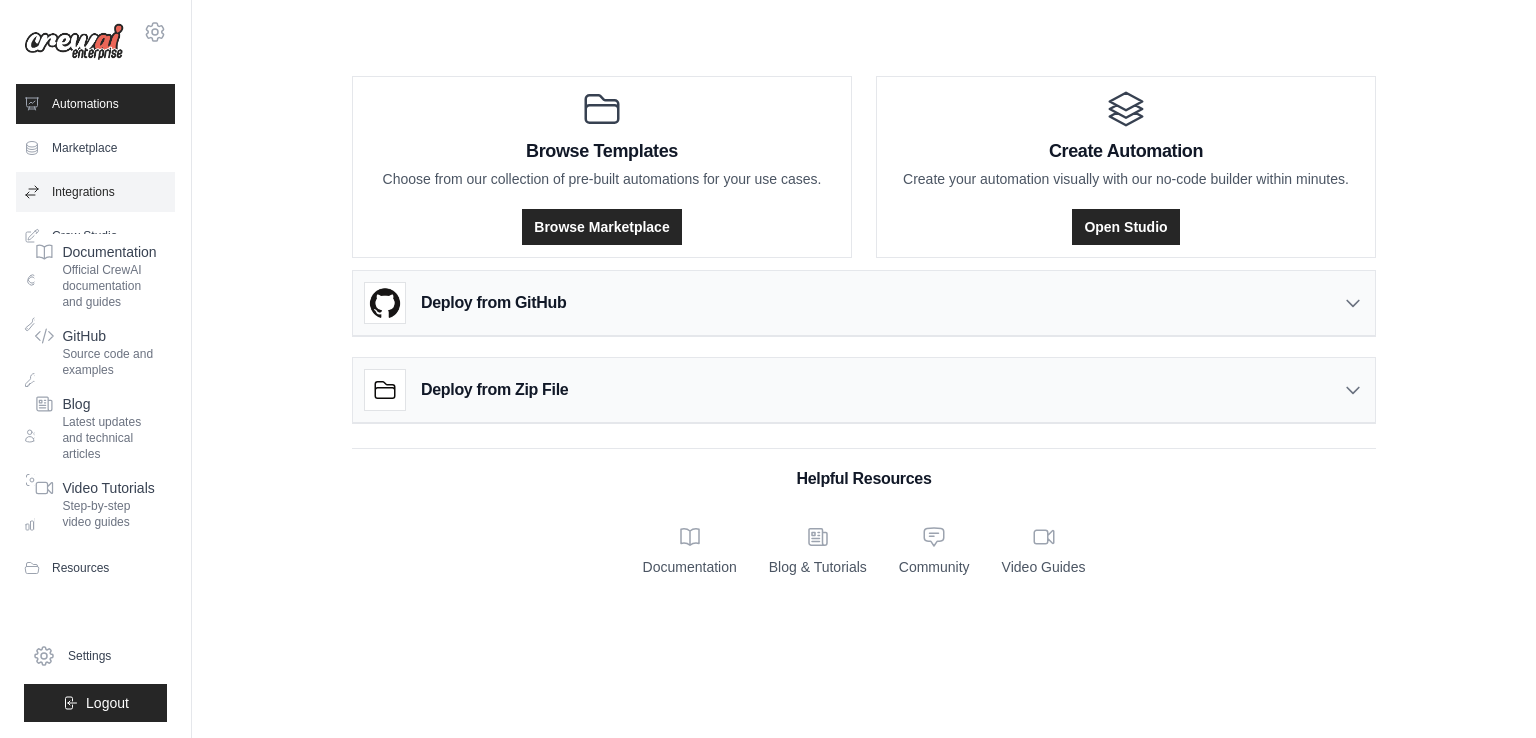 click on "Integrations" at bounding box center (95, 192) 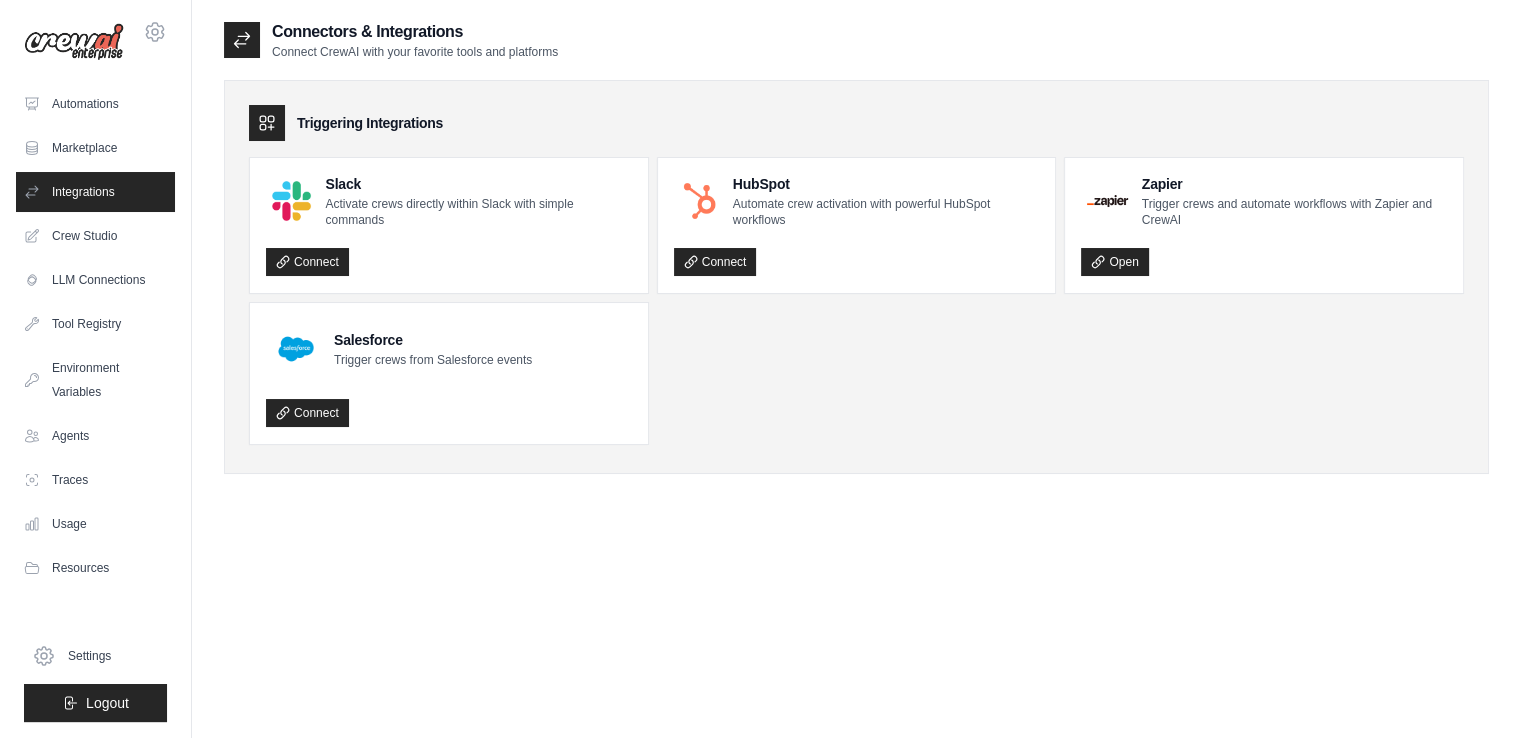 click on "venkatsarilpusarla@[EMAIL]
Settings
Automations
Marketplace
Integrations
Documentation" at bounding box center (96, 369) 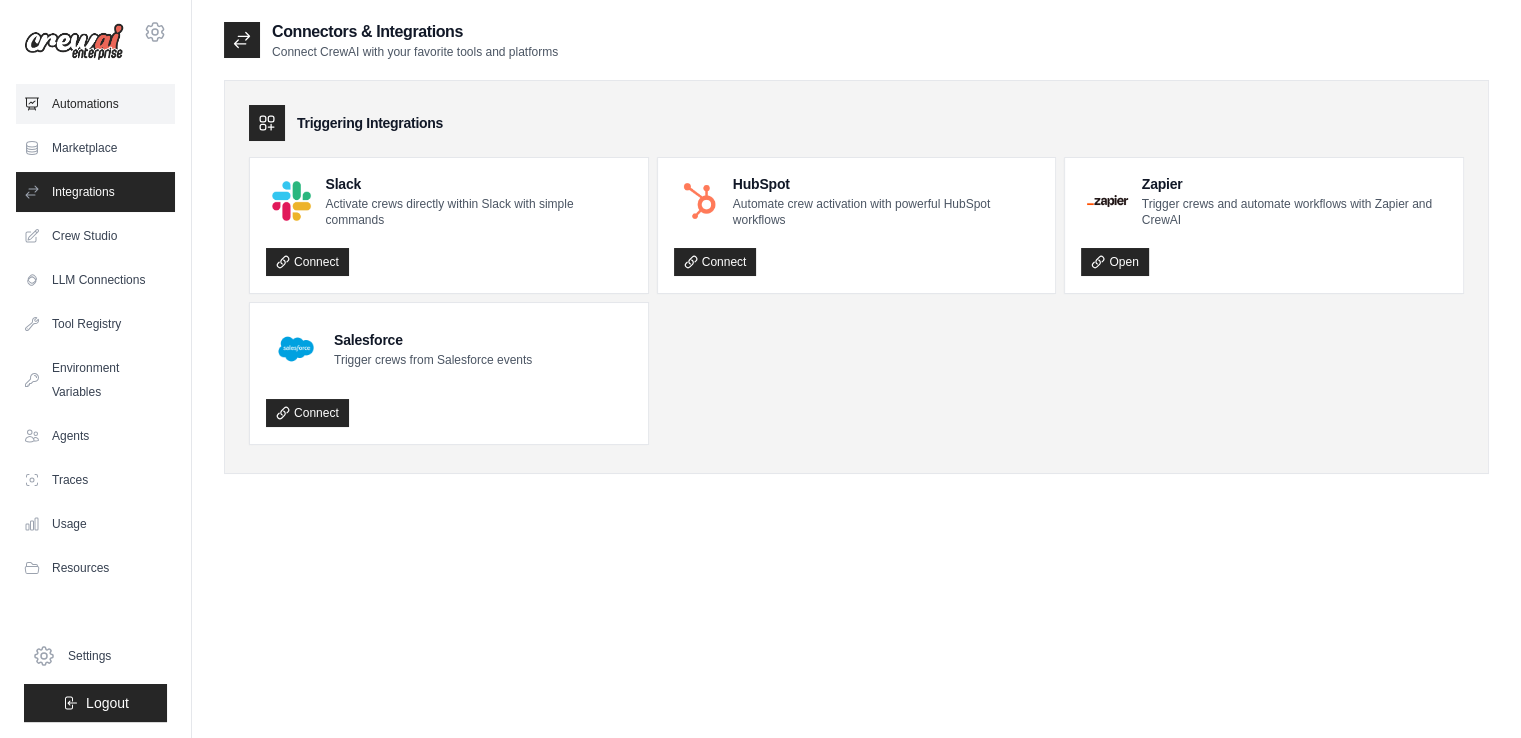 click on "Automations" at bounding box center (95, 104) 